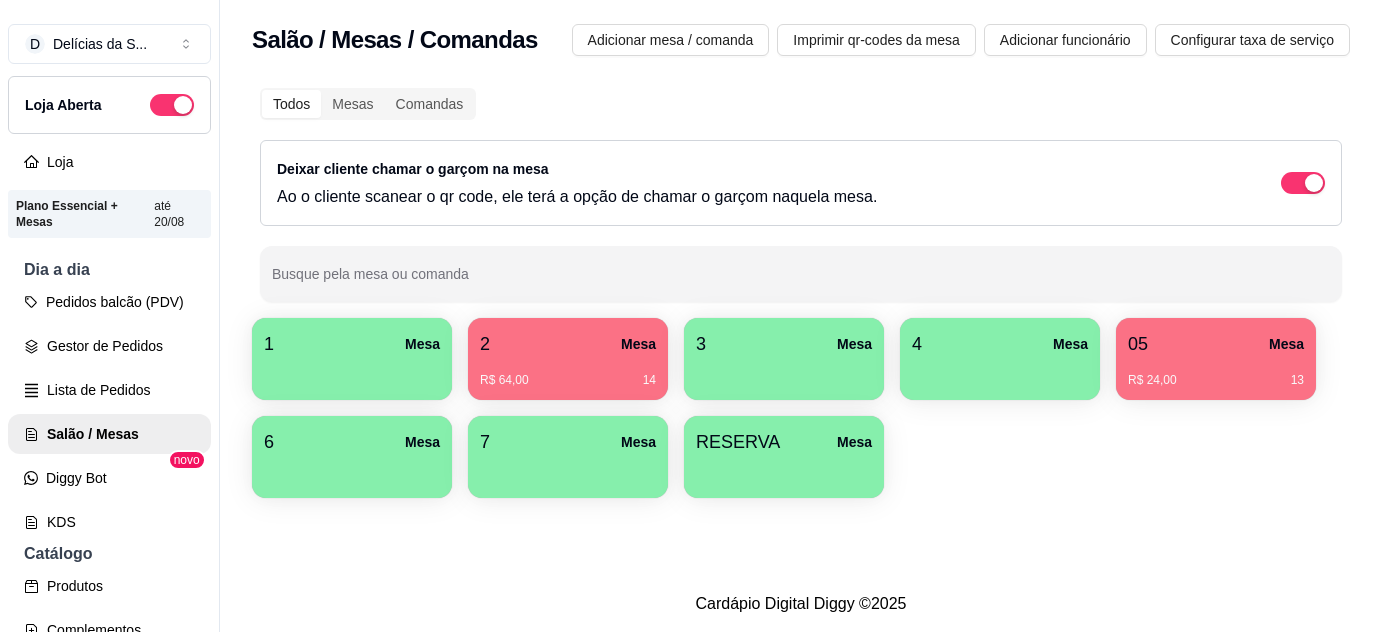 scroll, scrollTop: 0, scrollLeft: 0, axis: both 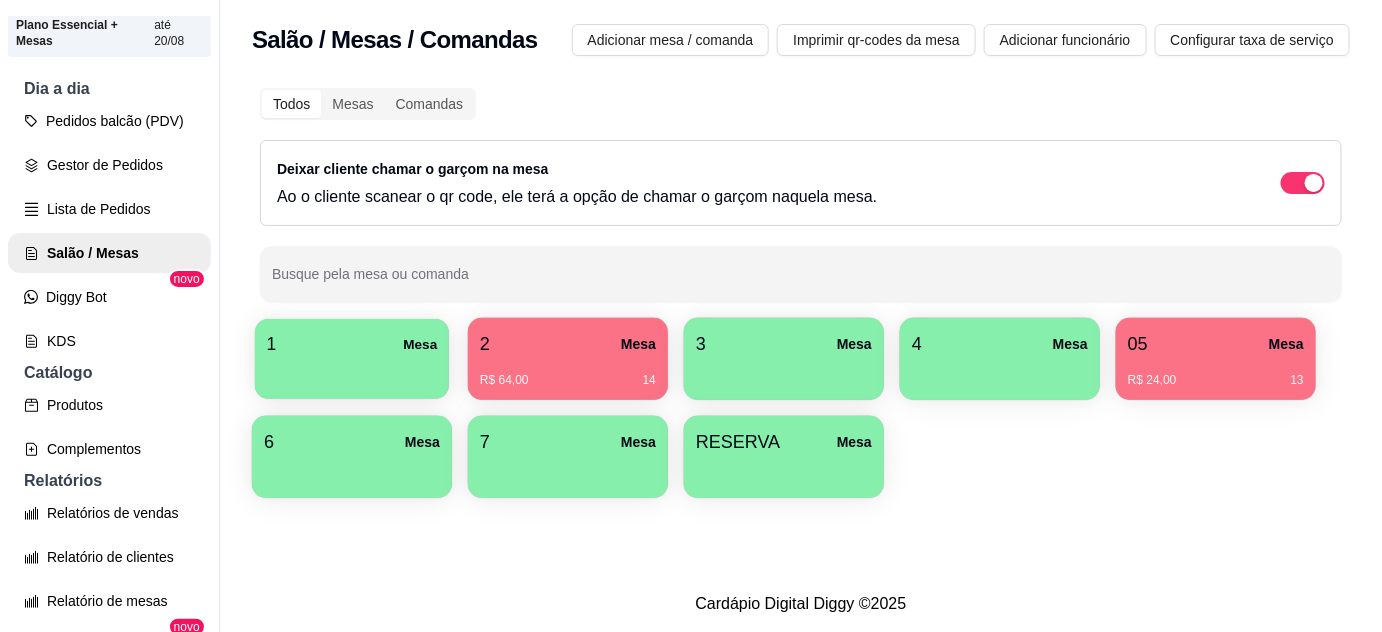 click on "1 Mesa" at bounding box center (352, 359) 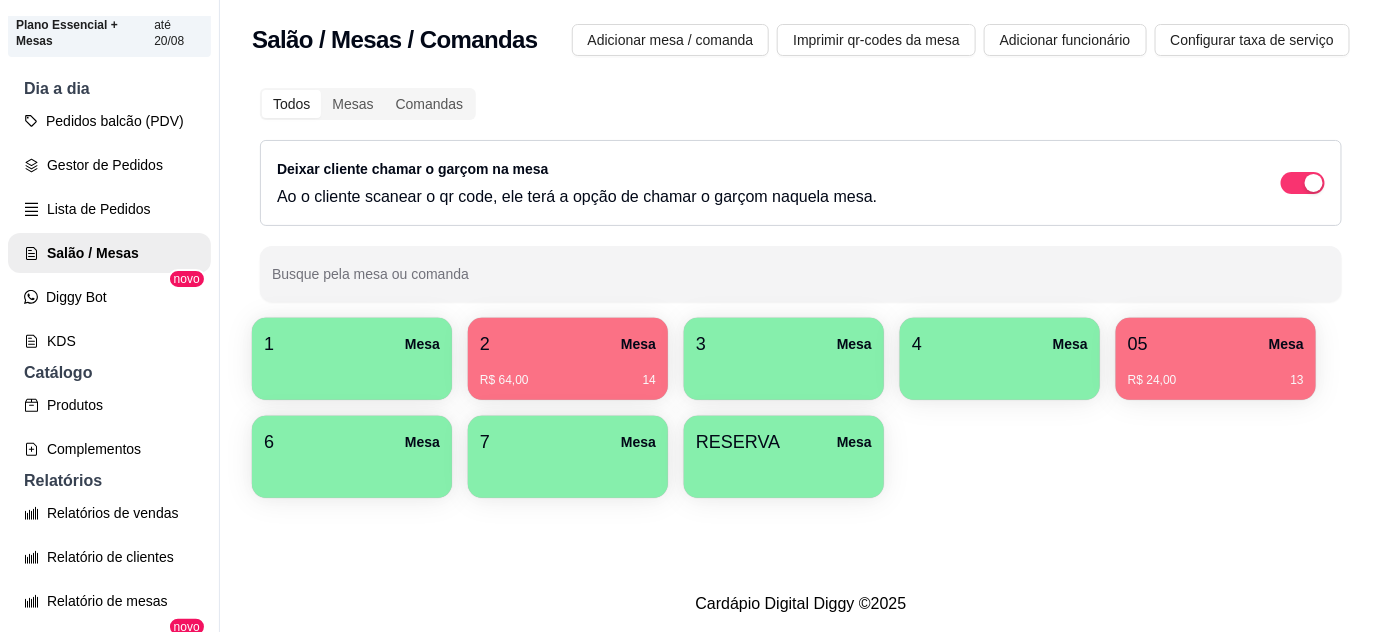click on "R$ 64,00 14" at bounding box center [568, 380] 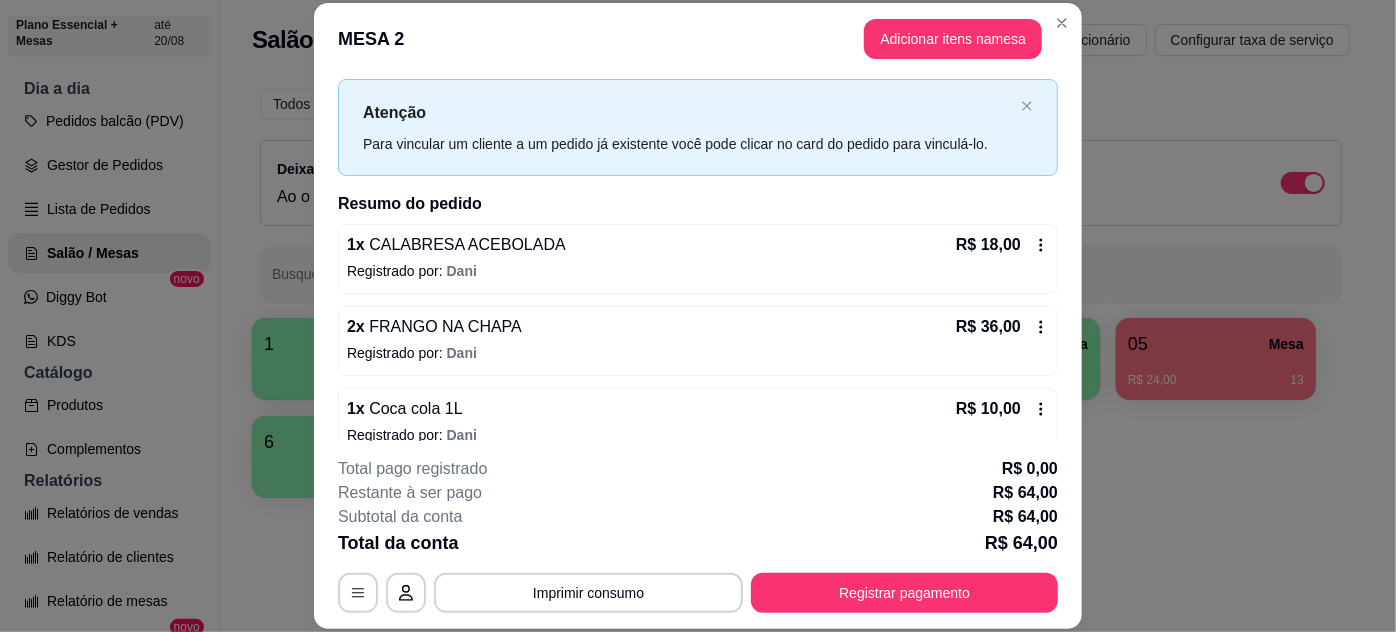 scroll, scrollTop: 63, scrollLeft: 0, axis: vertical 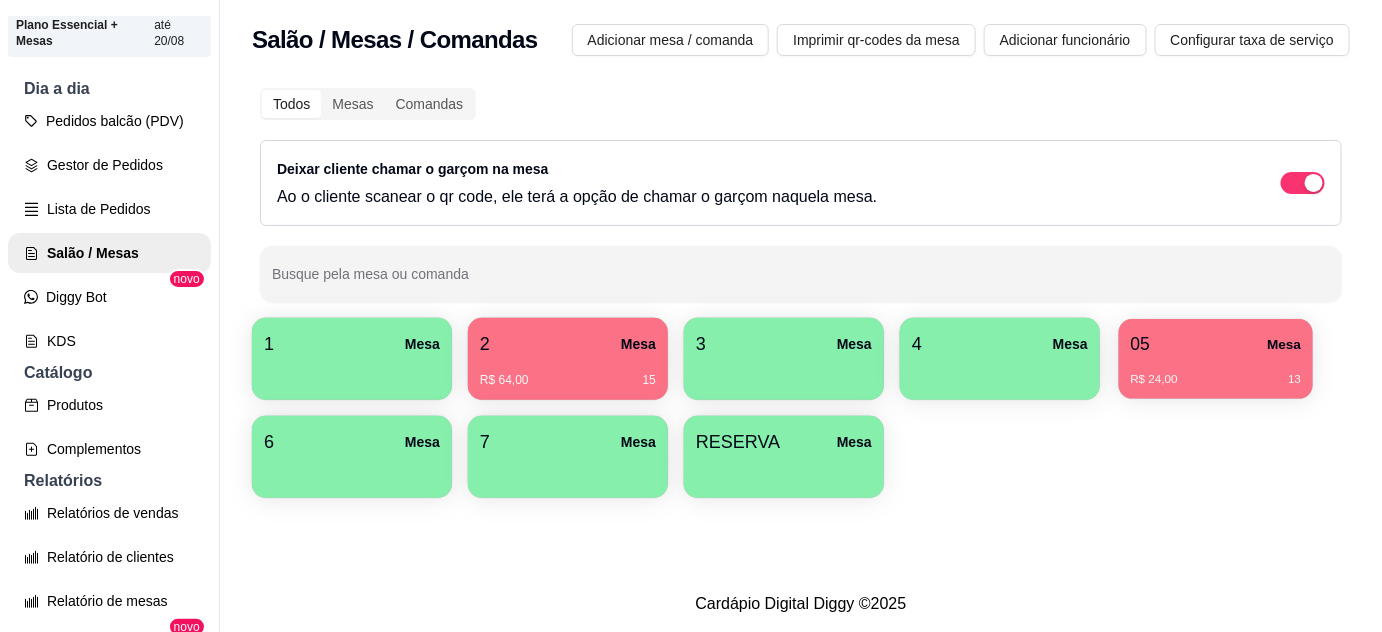click on "05 Mesa" at bounding box center (1216, 344) 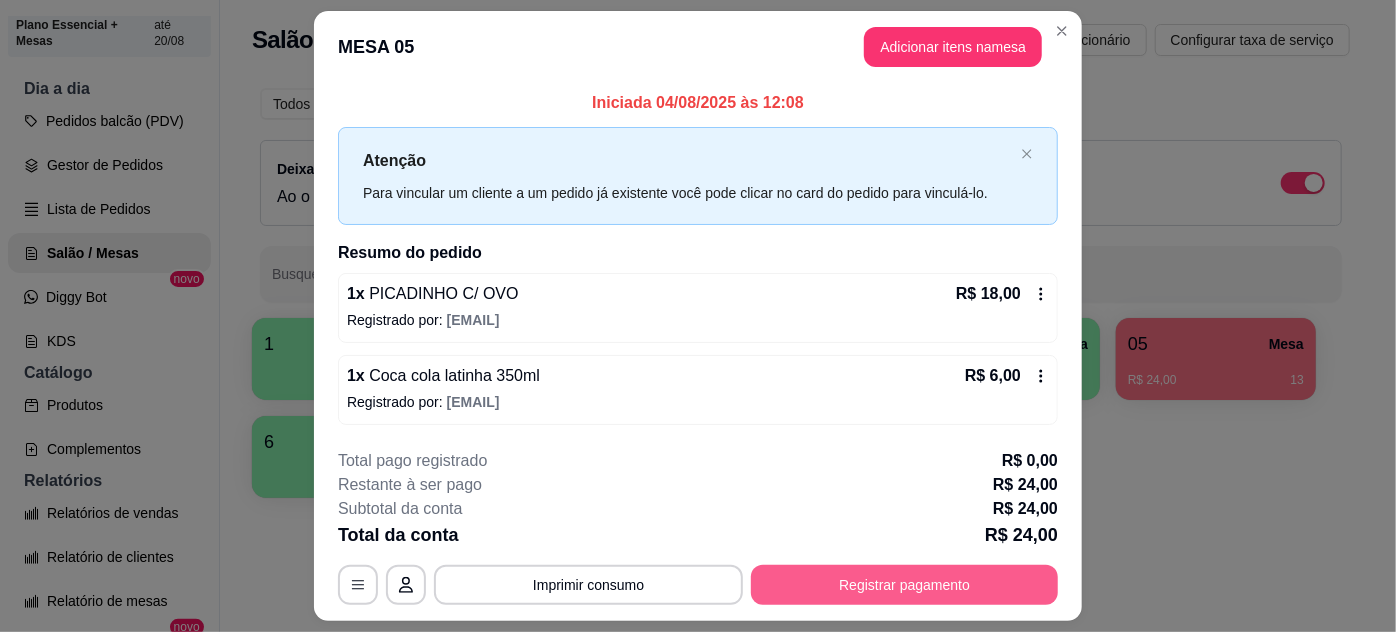 click on "Registrar pagamento" at bounding box center (904, 585) 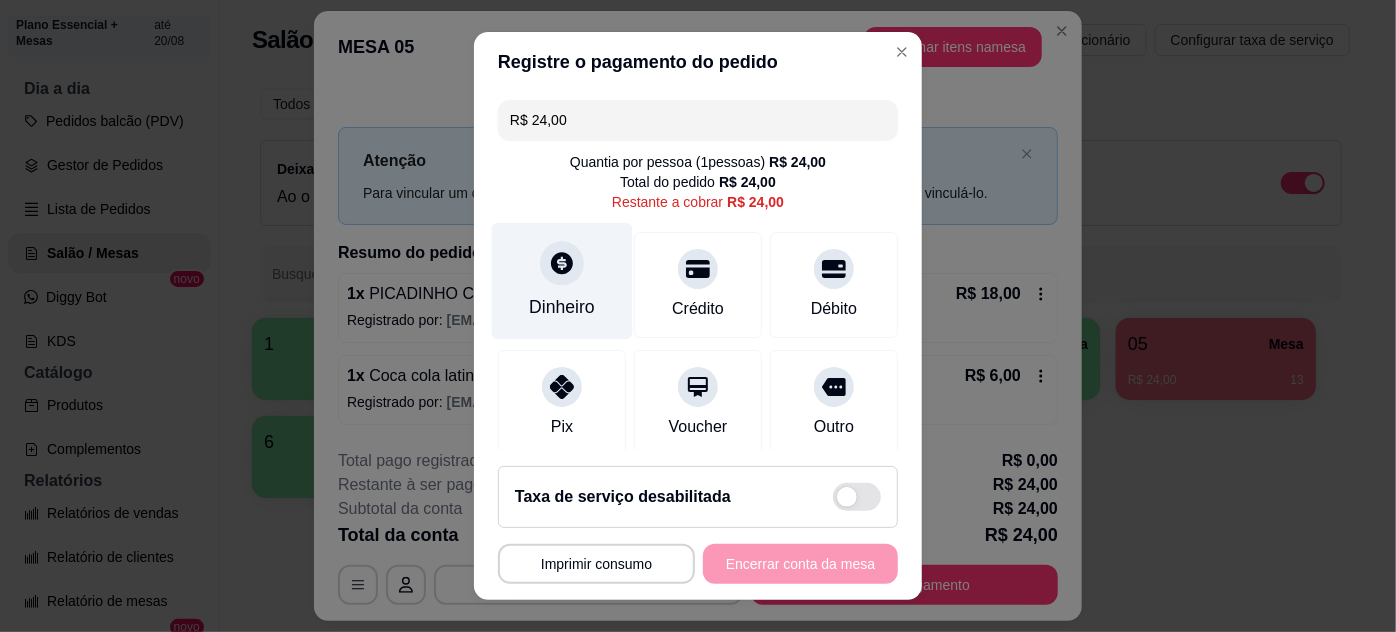click on "Dinheiro" at bounding box center (562, 280) 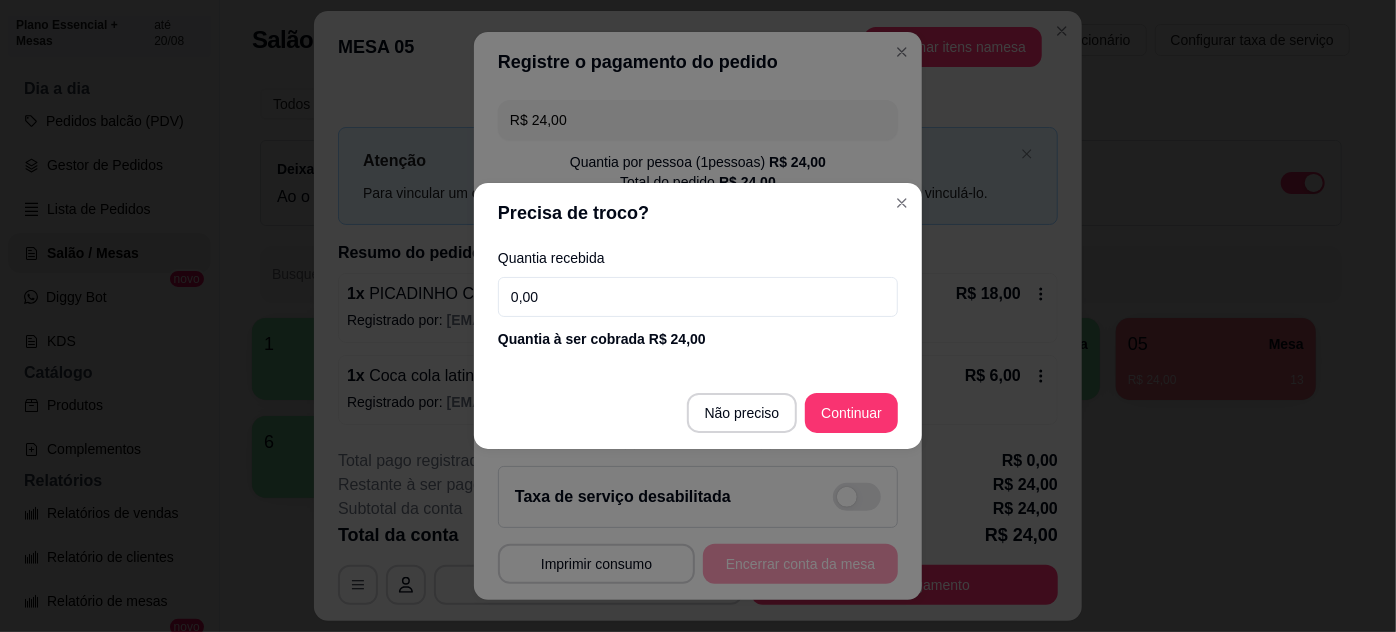 click on "0,00" at bounding box center (698, 297) 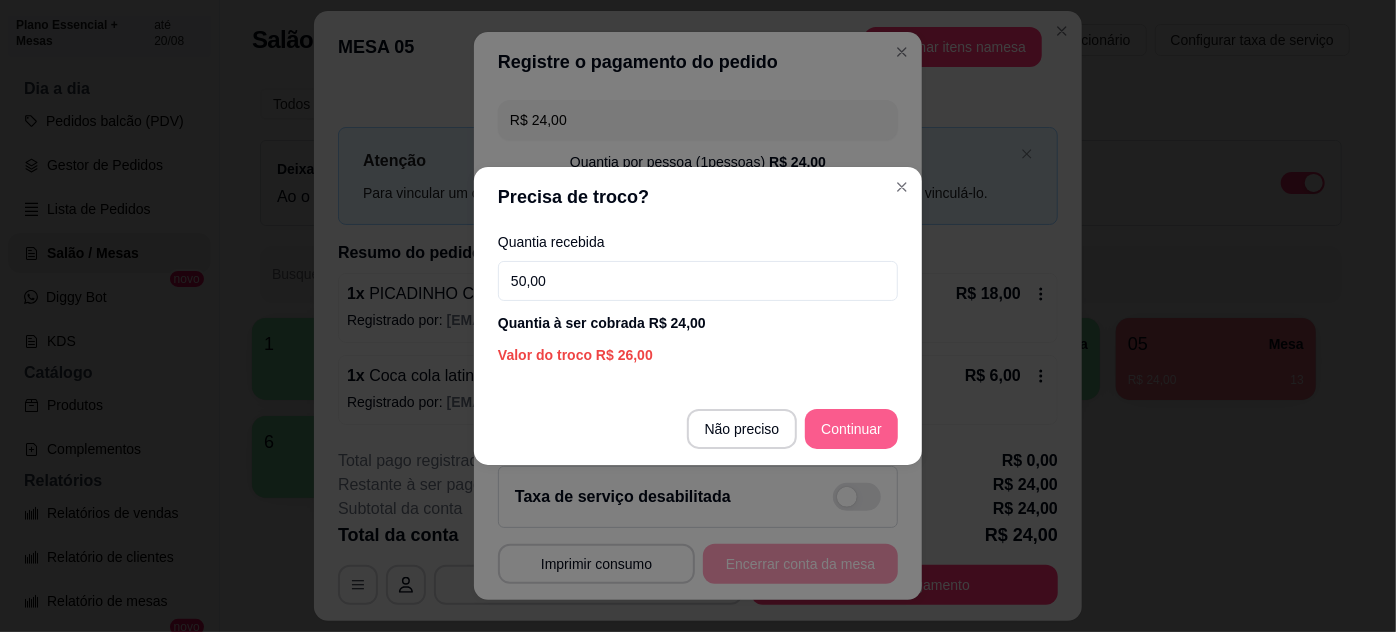 type on "50,00" 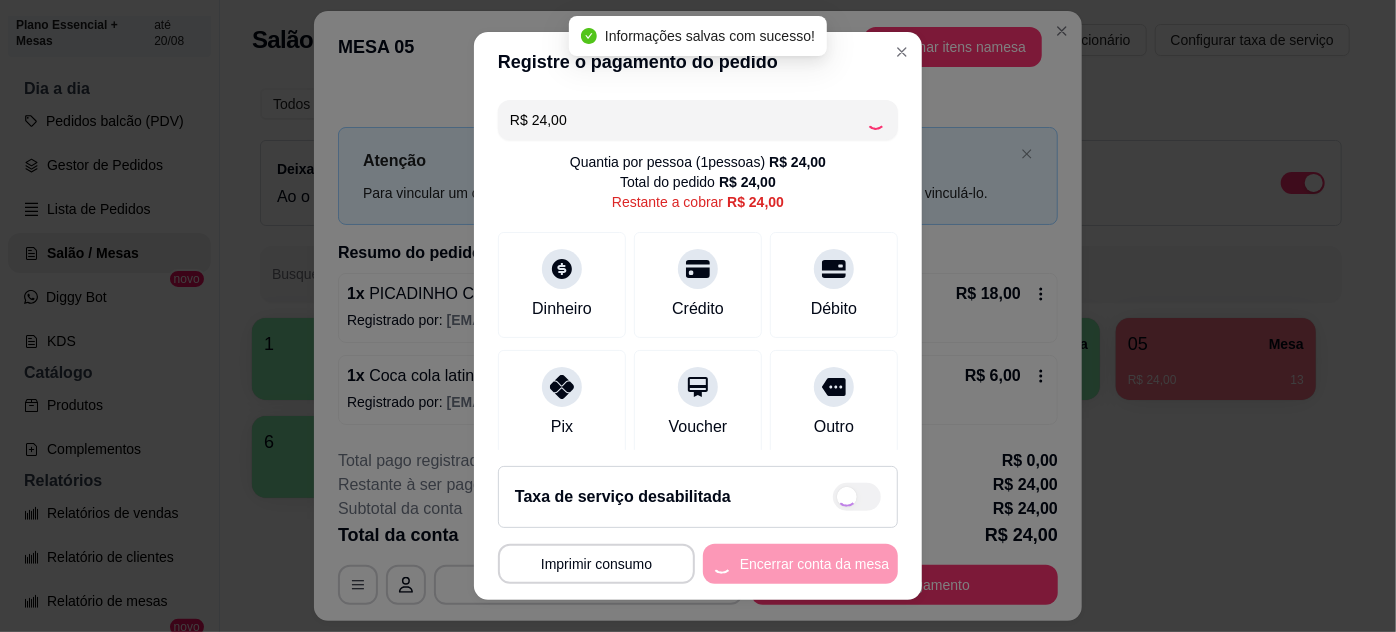 type on "R$ 0,00" 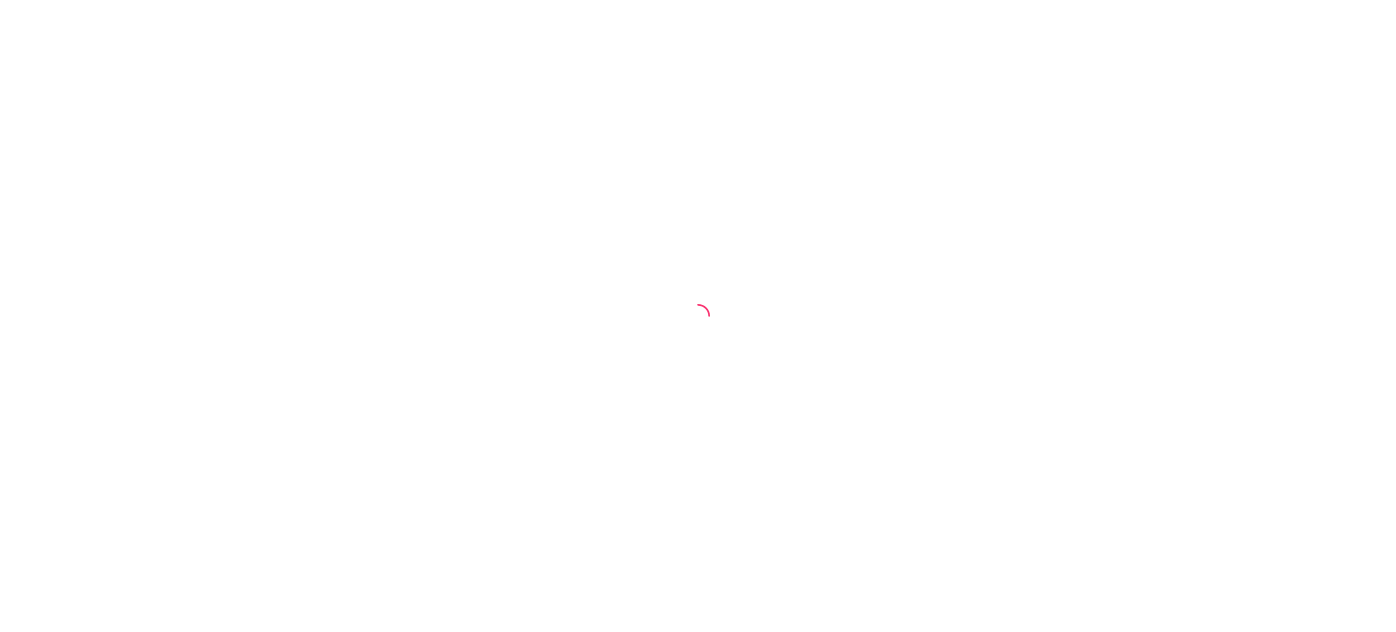 scroll, scrollTop: 0, scrollLeft: 0, axis: both 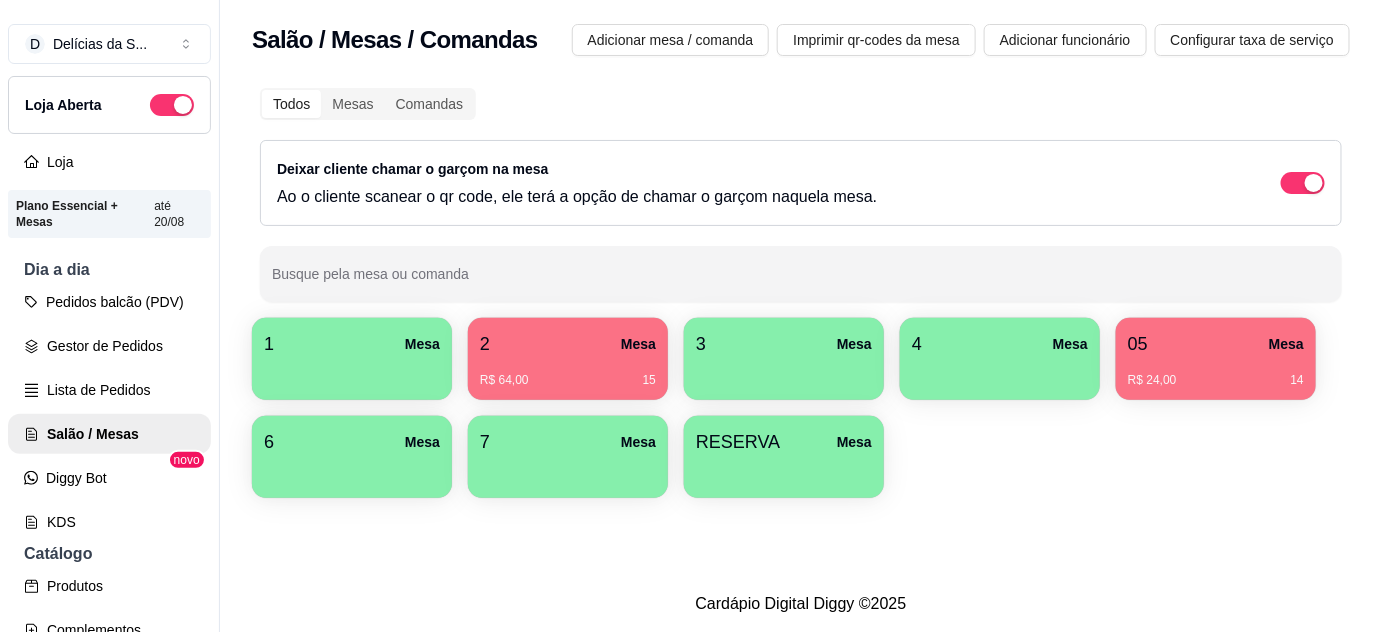 click on "05 Mesa" at bounding box center [1216, 344] 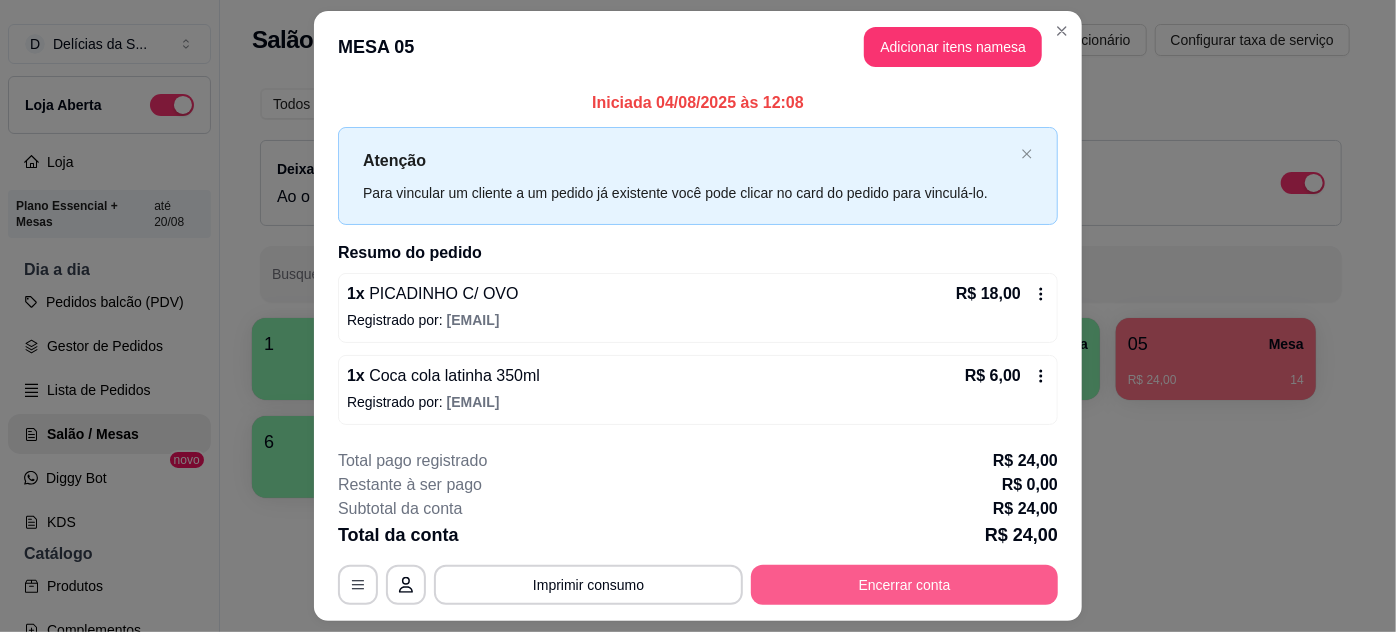 click on "Encerrar conta" at bounding box center [904, 585] 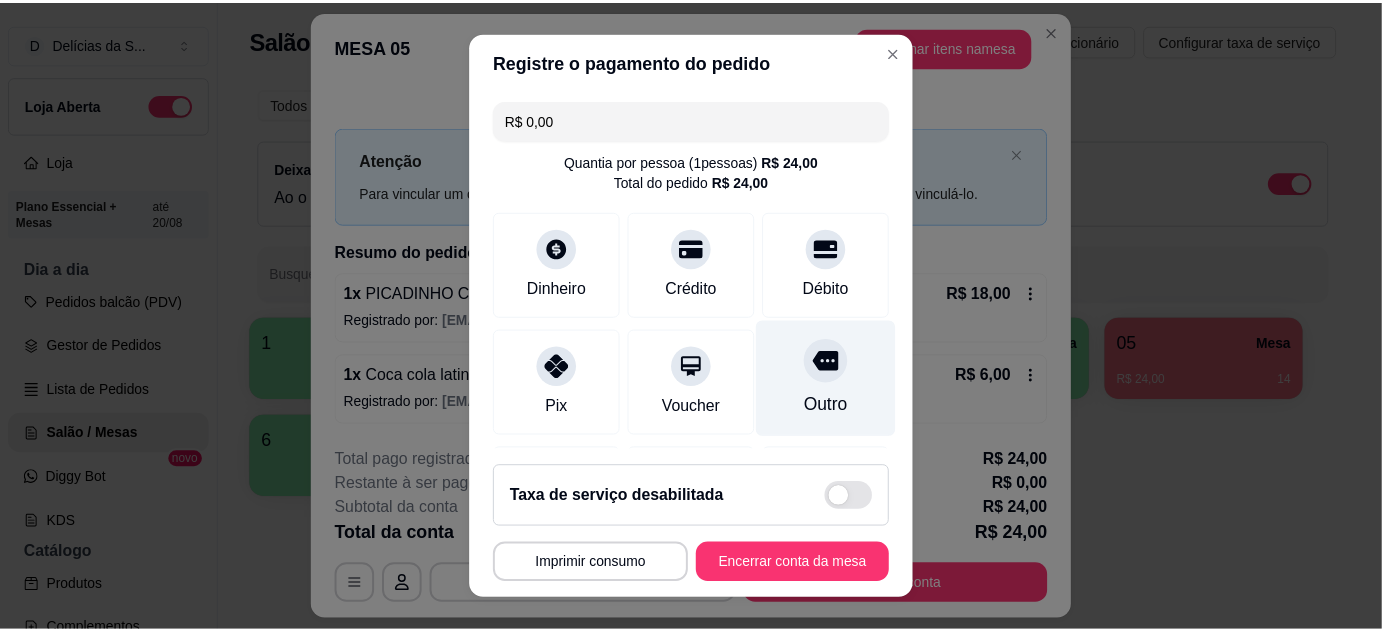 scroll, scrollTop: 237, scrollLeft: 0, axis: vertical 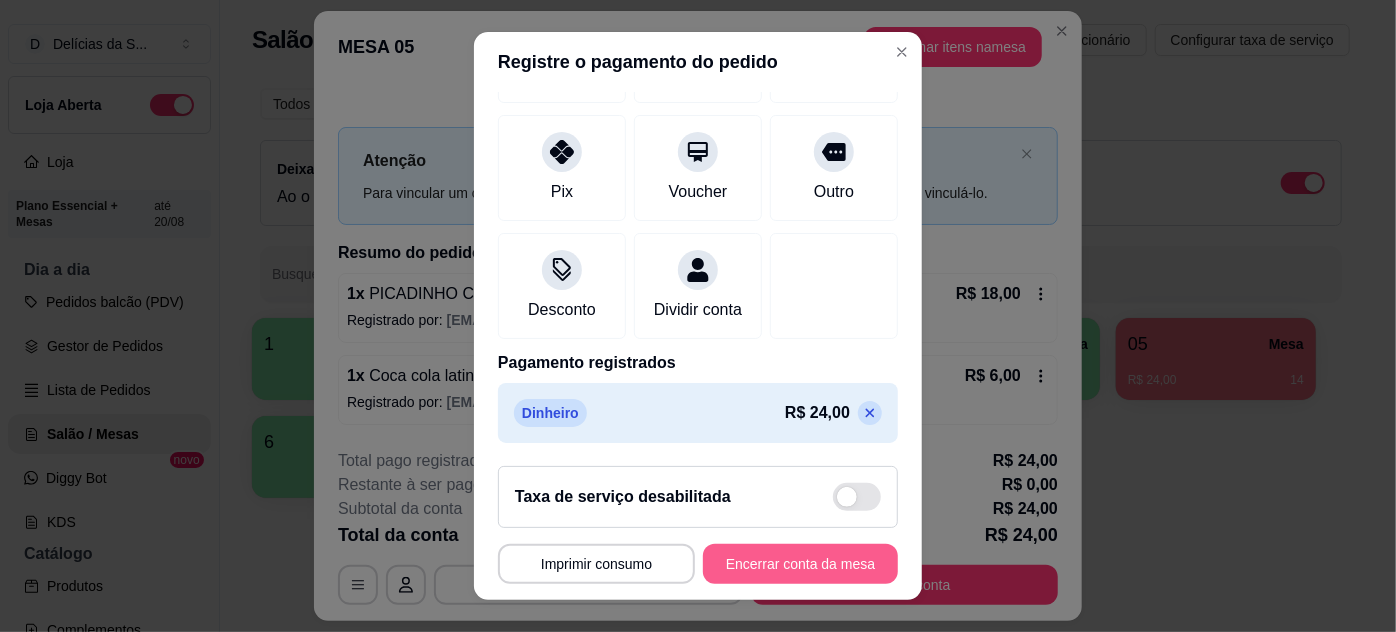 click on "Encerrar conta da mesa" at bounding box center [800, 564] 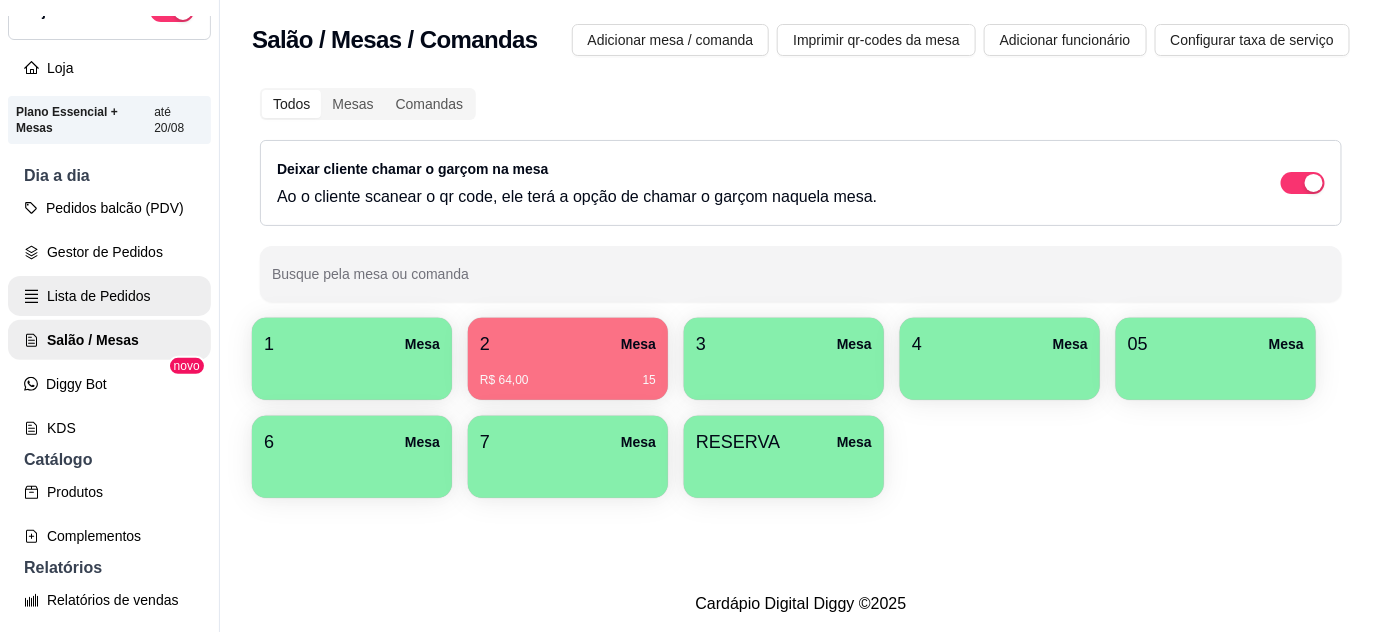scroll, scrollTop: 181, scrollLeft: 0, axis: vertical 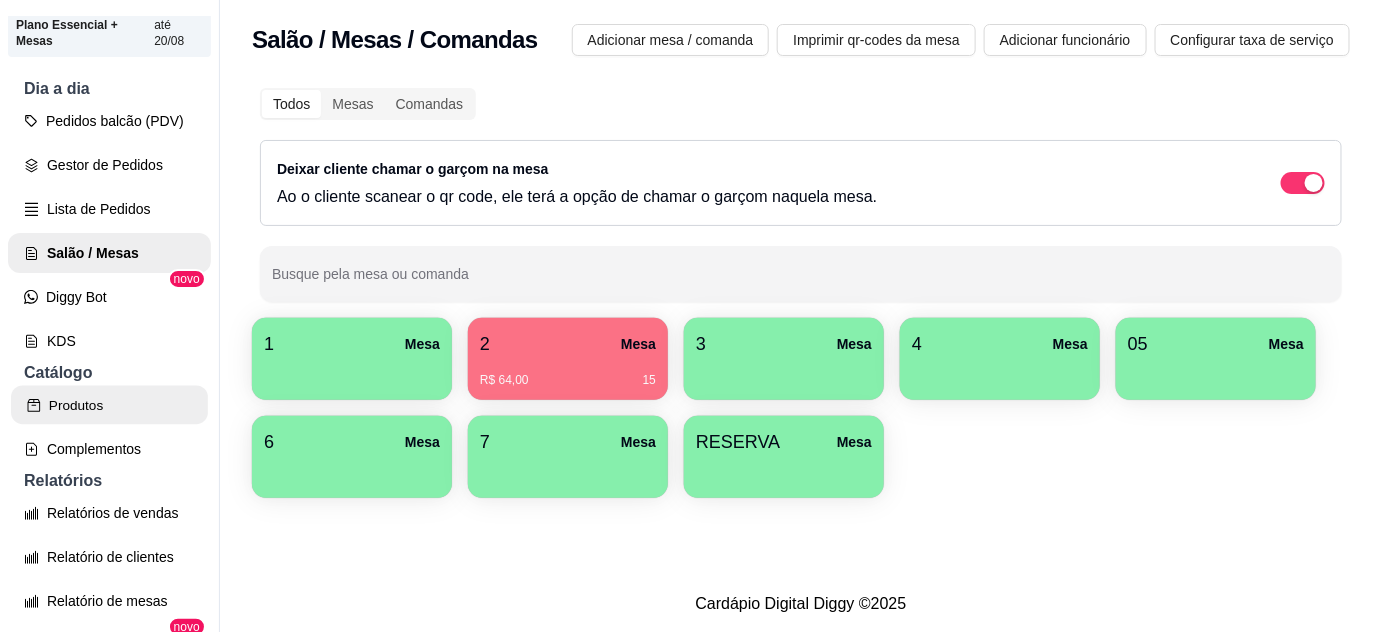 click on "Produtos" at bounding box center (109, 405) 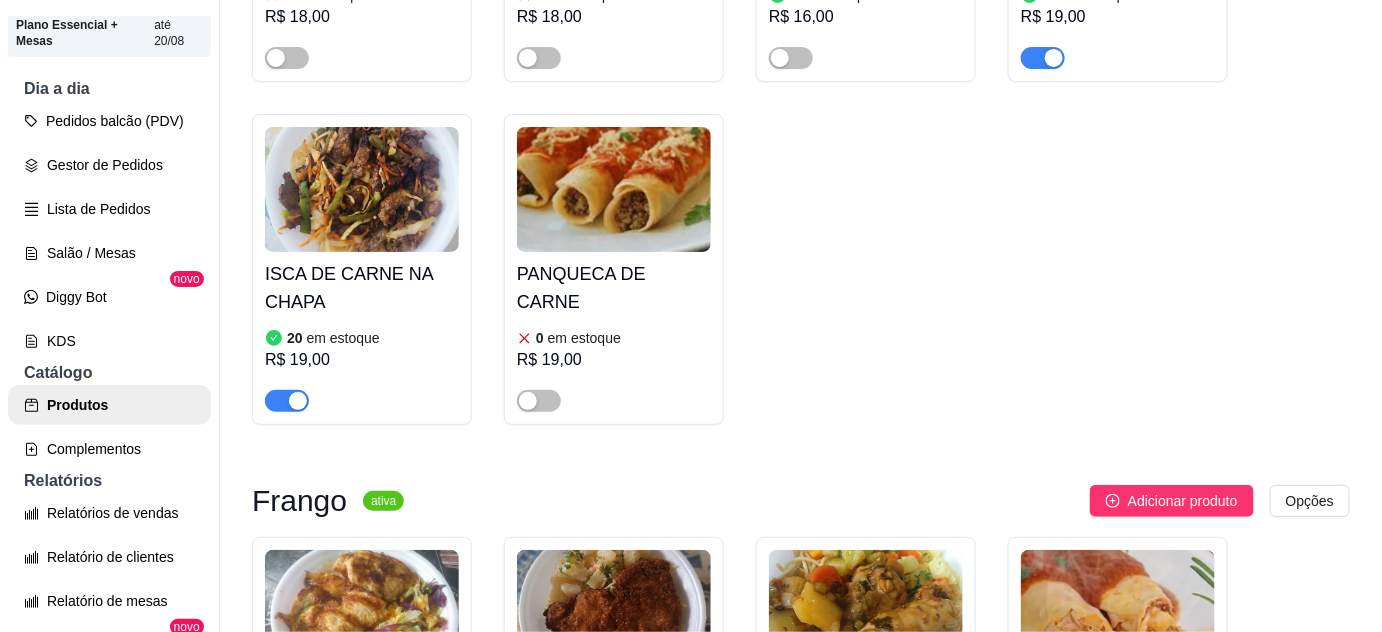 scroll, scrollTop: 909, scrollLeft: 0, axis: vertical 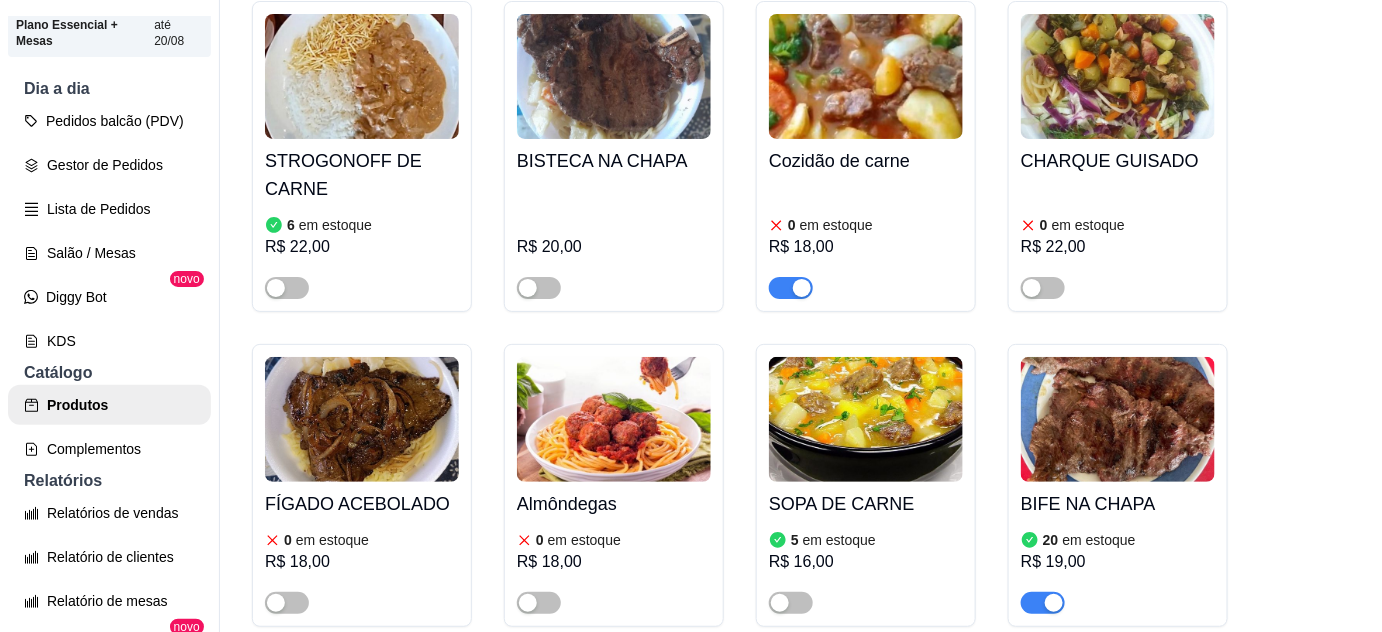 click at bounding box center (866, 419) 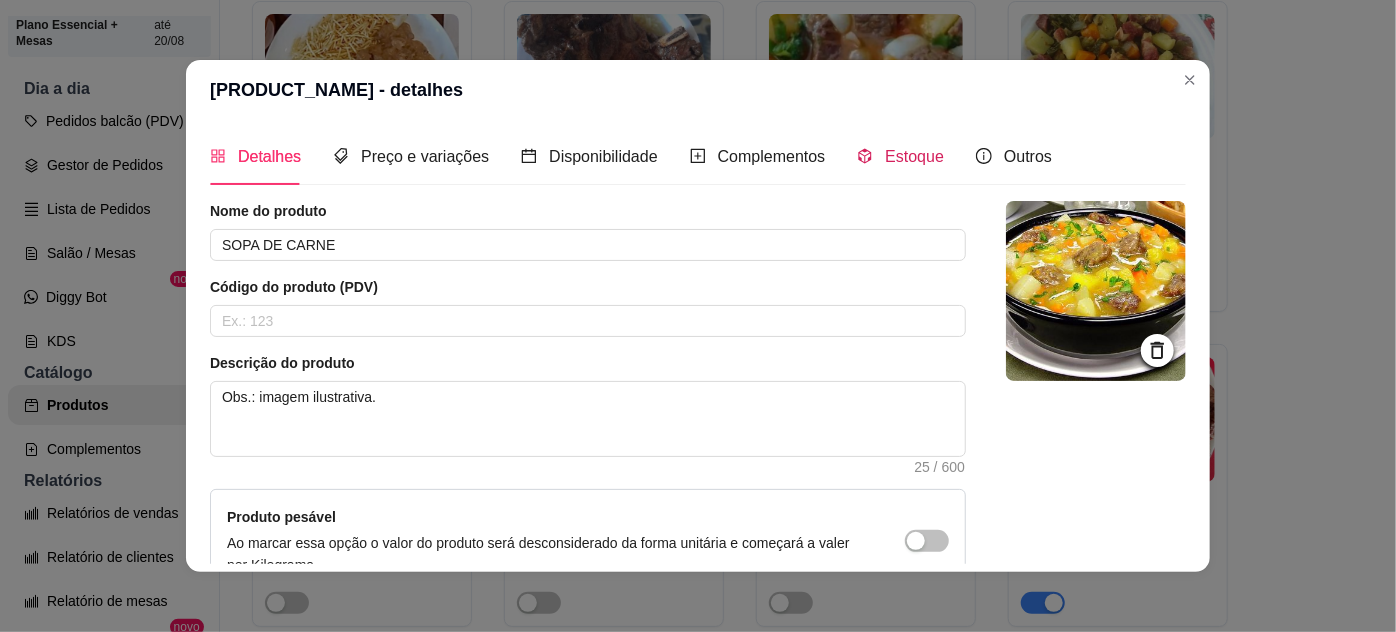 click on "Estoque" at bounding box center (914, 156) 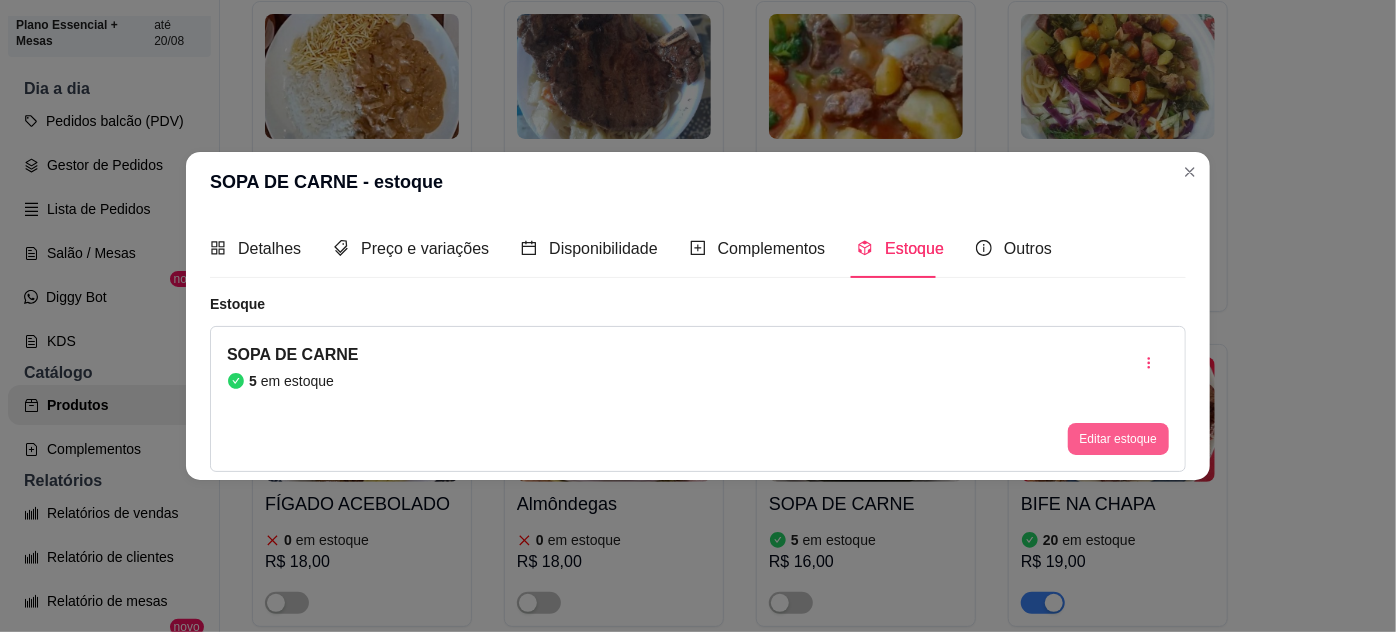 click on "Editar estoque" at bounding box center (1118, 439) 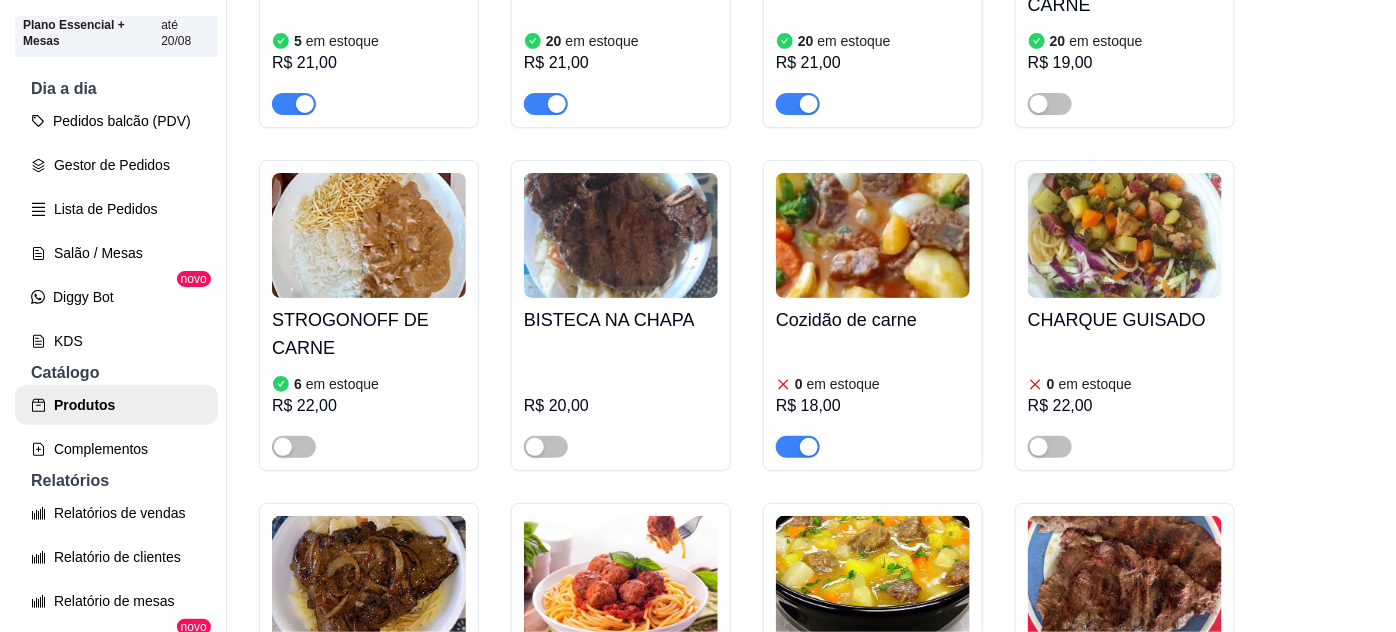 scroll, scrollTop: 727, scrollLeft: 0, axis: vertical 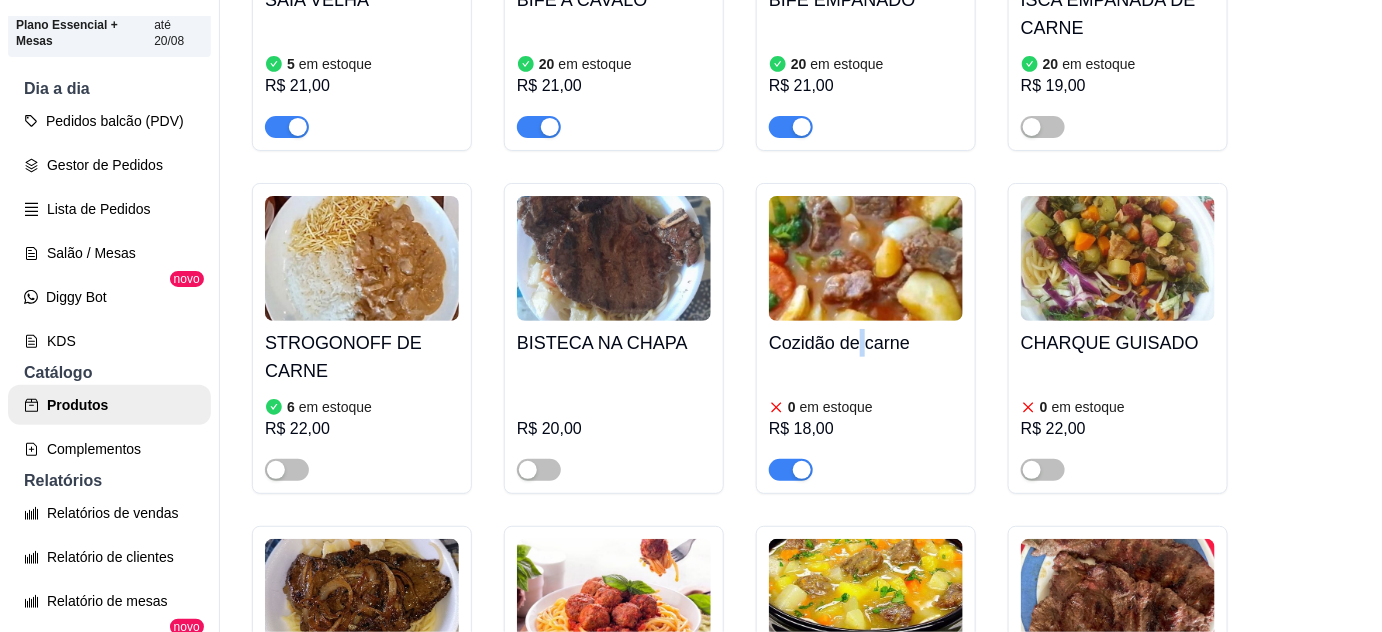 click on "Cozidão de carne" at bounding box center [866, 343] 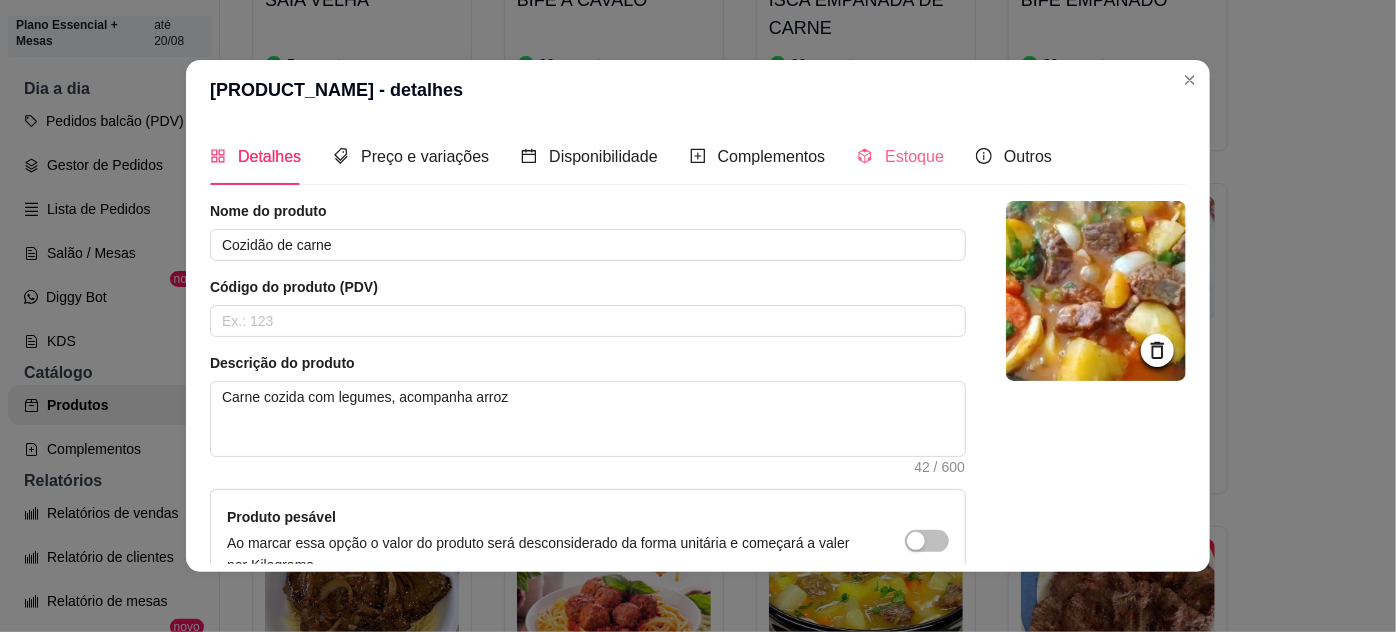 click on "Estoque" at bounding box center [900, 156] 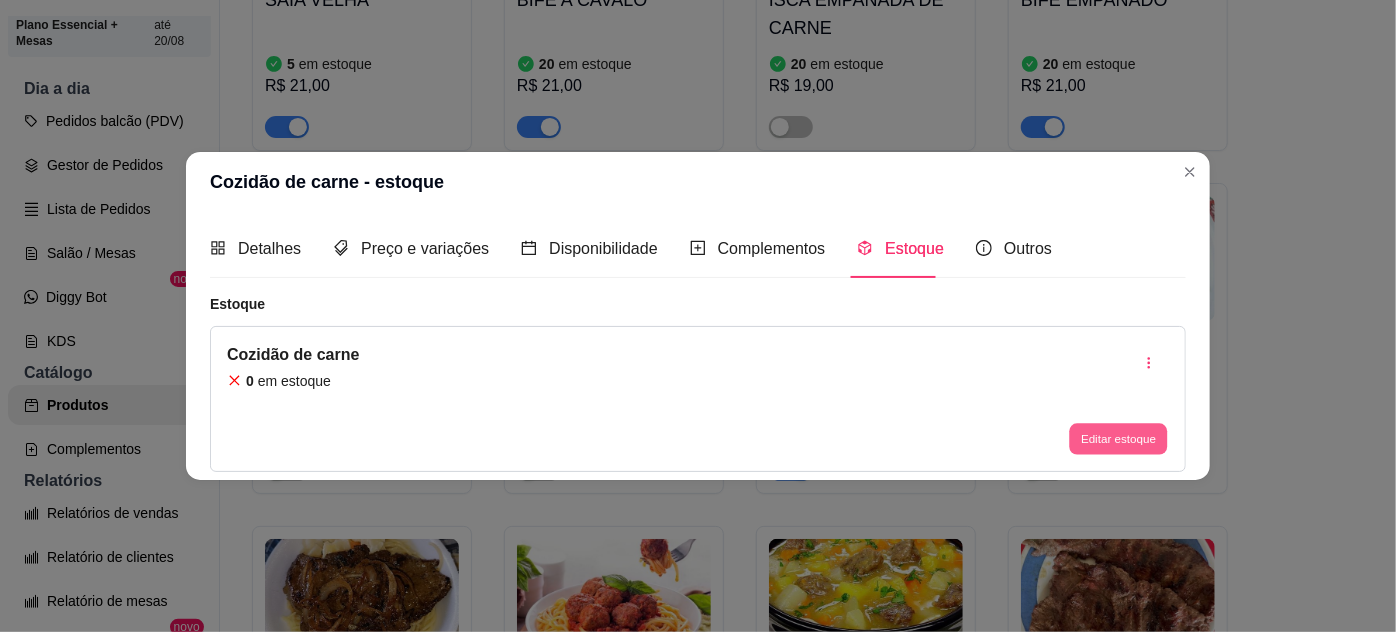 click on "Editar estoque" at bounding box center (1118, 438) 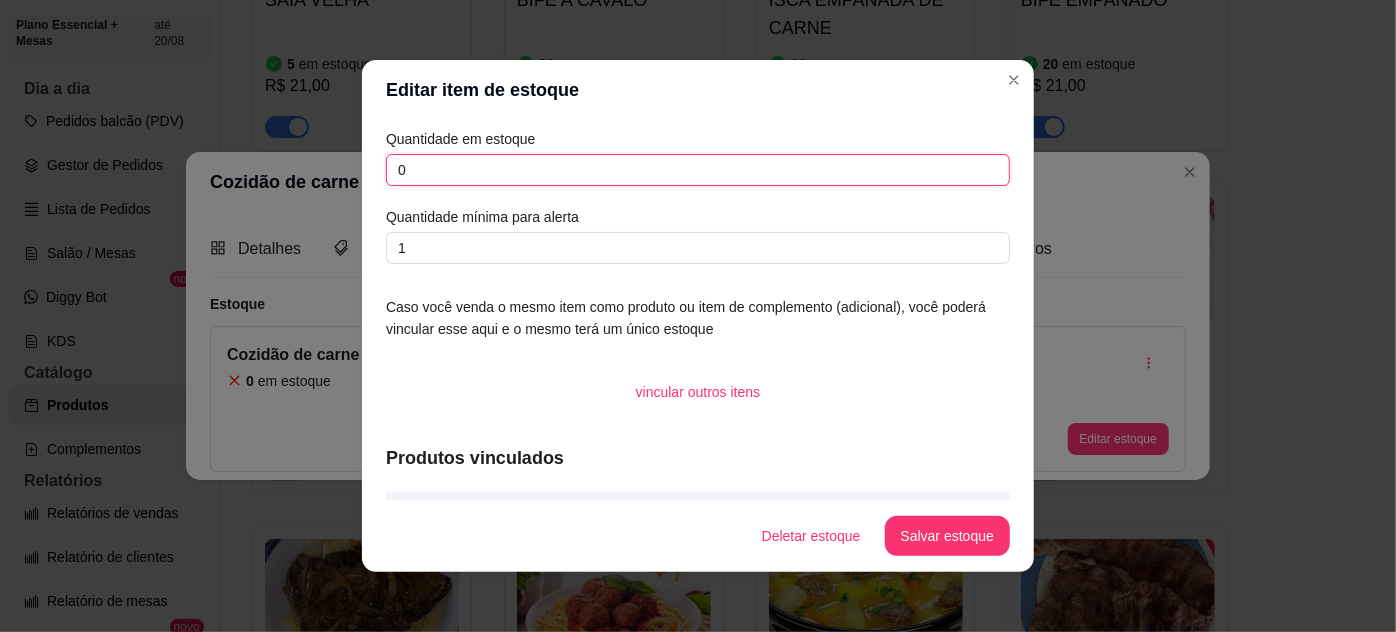 click on "0" at bounding box center (698, 170) 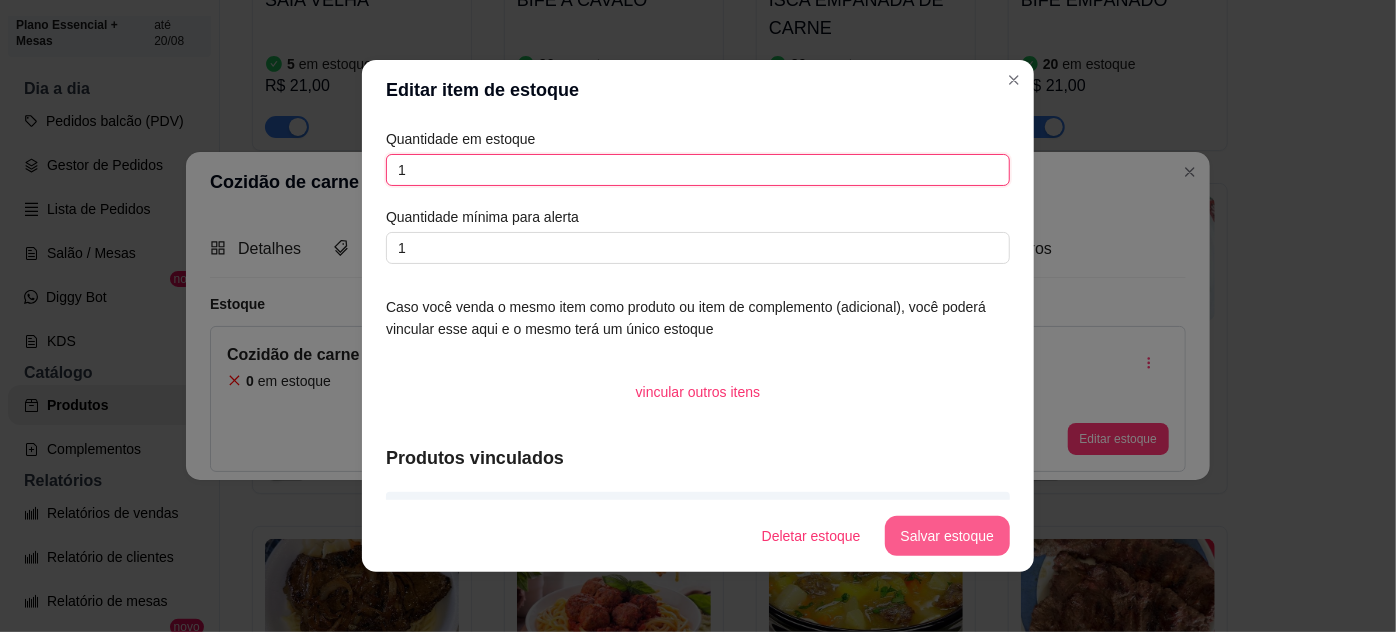 type on "1" 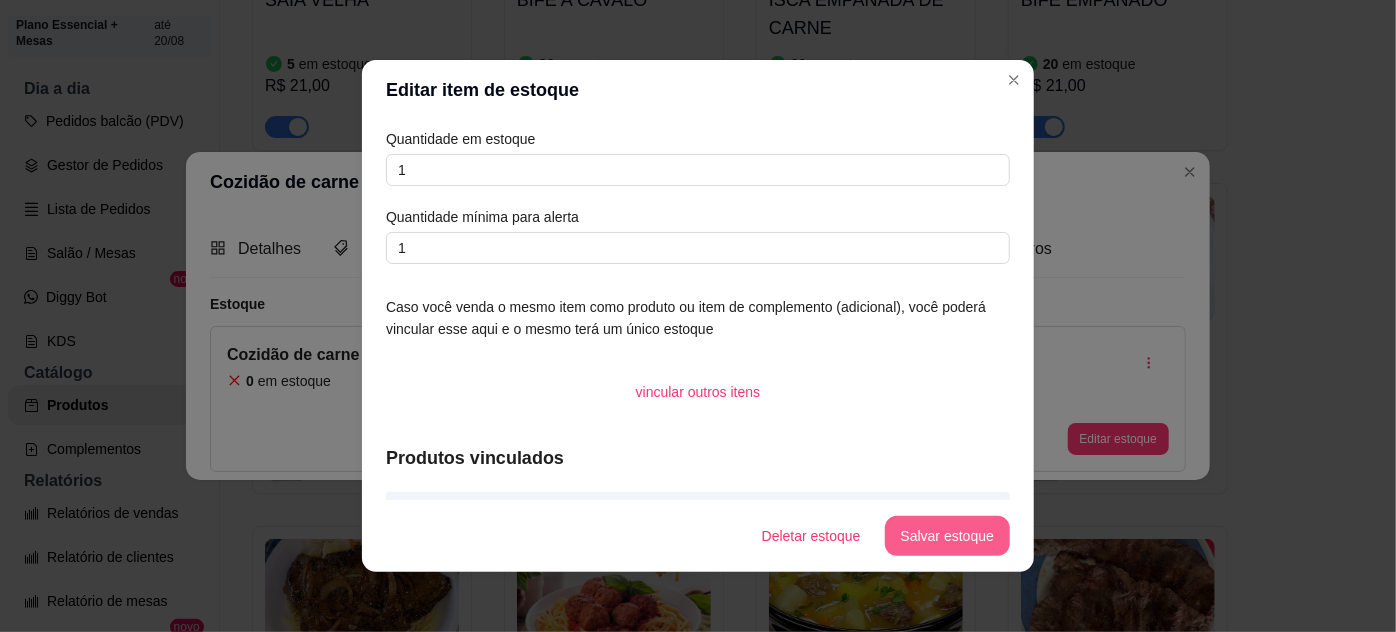 click on "Salvar estoque" at bounding box center (947, 536) 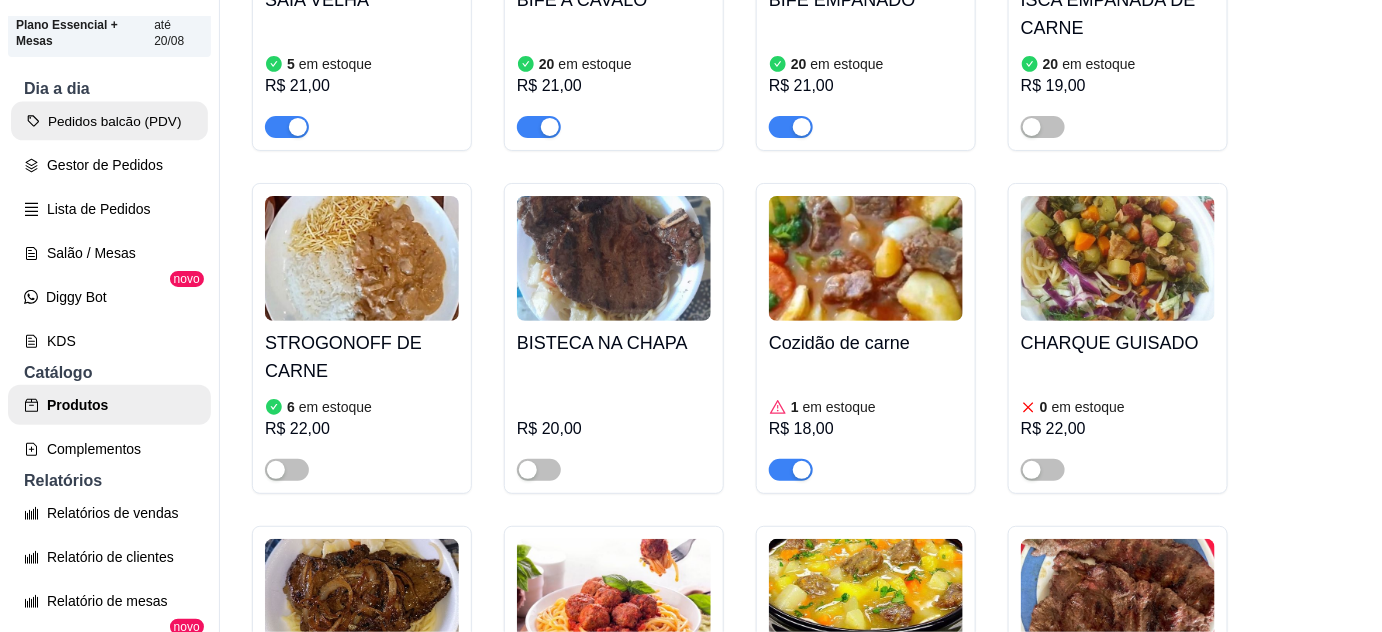click on "Pedidos balcão (PDV)" at bounding box center (109, 121) 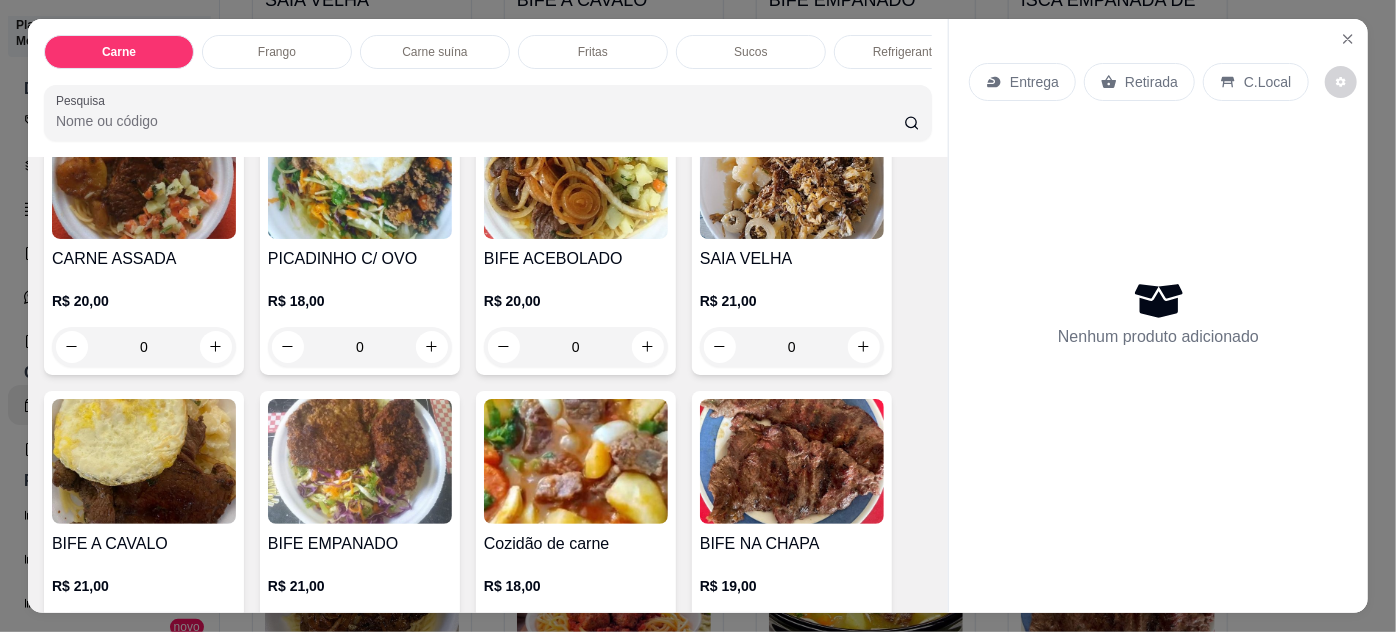 scroll, scrollTop: 545, scrollLeft: 0, axis: vertical 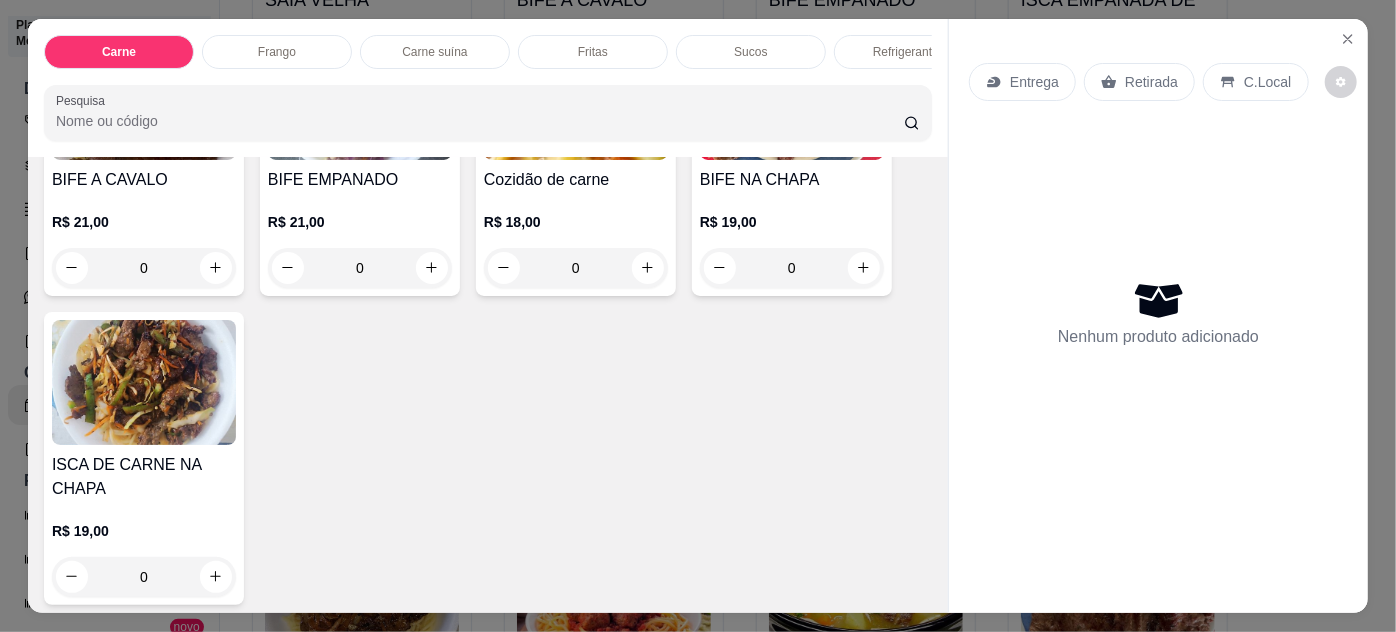 click on "0" at bounding box center (576, 268) 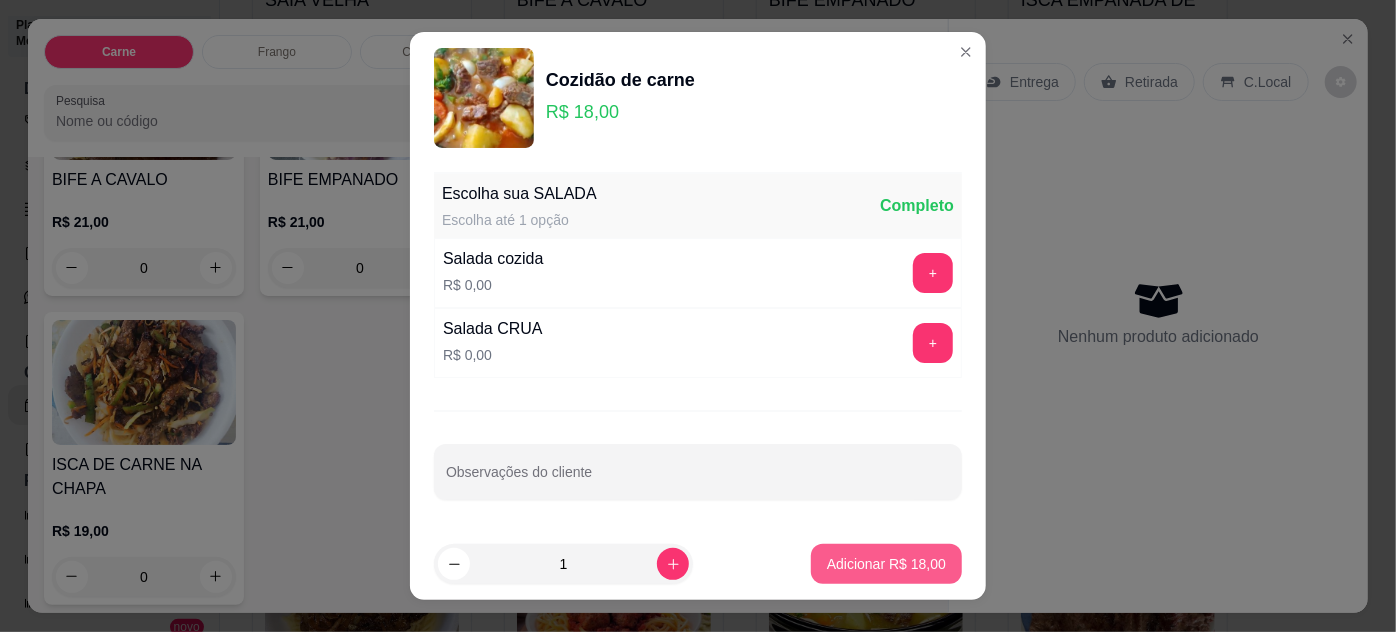 click on "Adicionar   R$ 18,00" at bounding box center (886, 564) 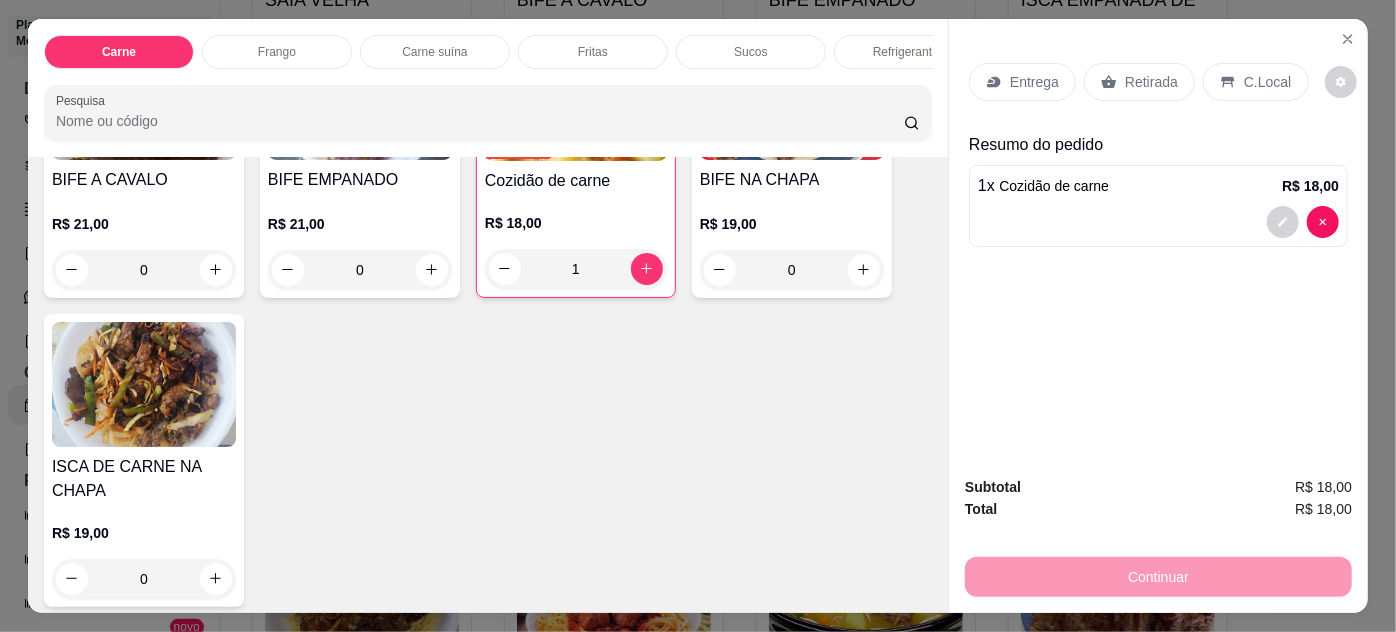 click 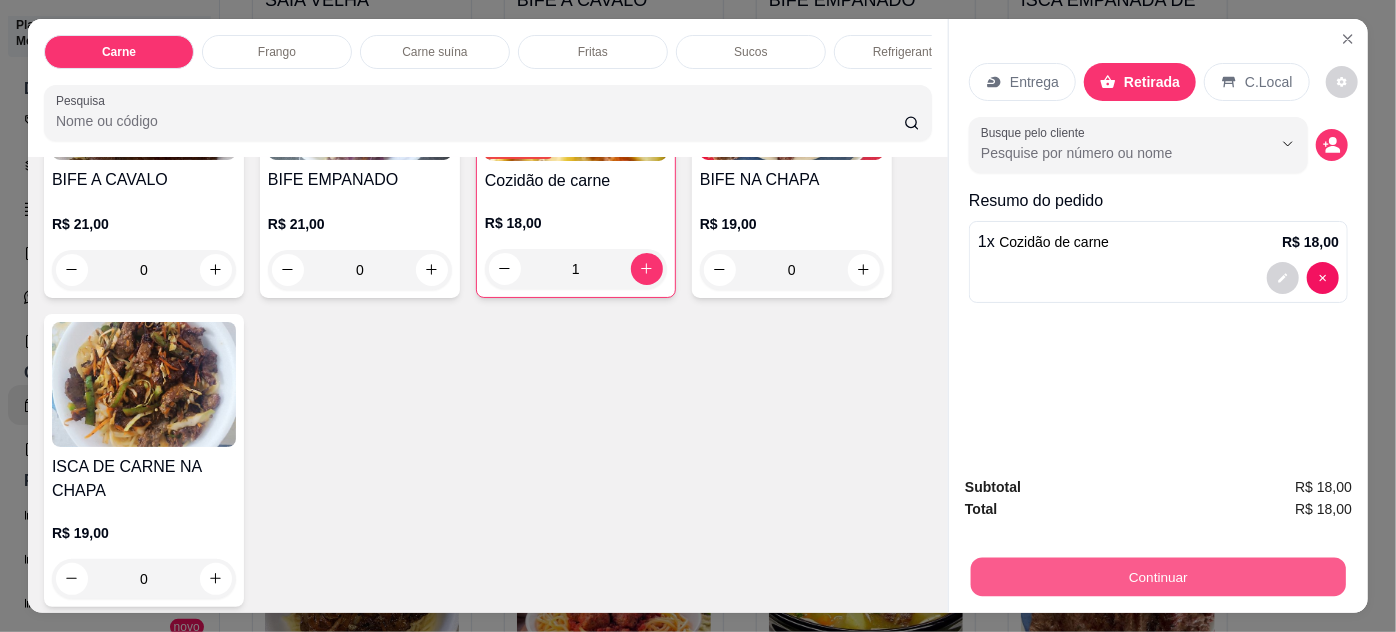click on "Continuar" at bounding box center (1158, 577) 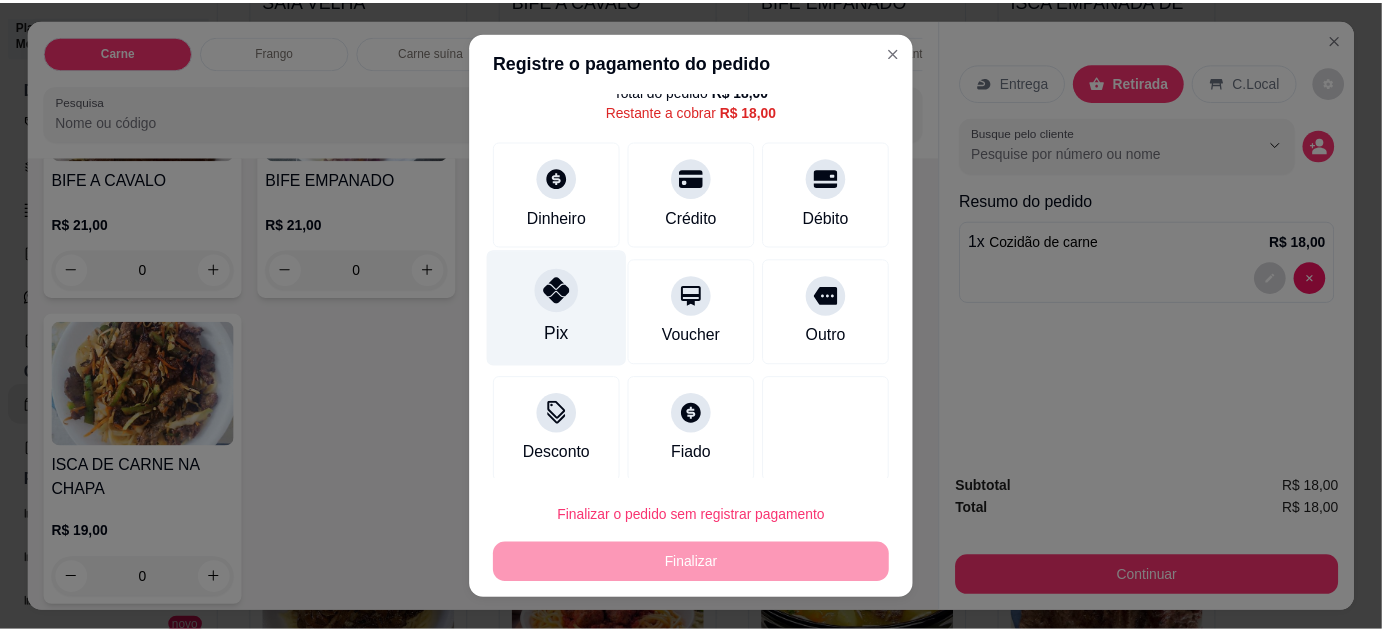 scroll, scrollTop: 79, scrollLeft: 0, axis: vertical 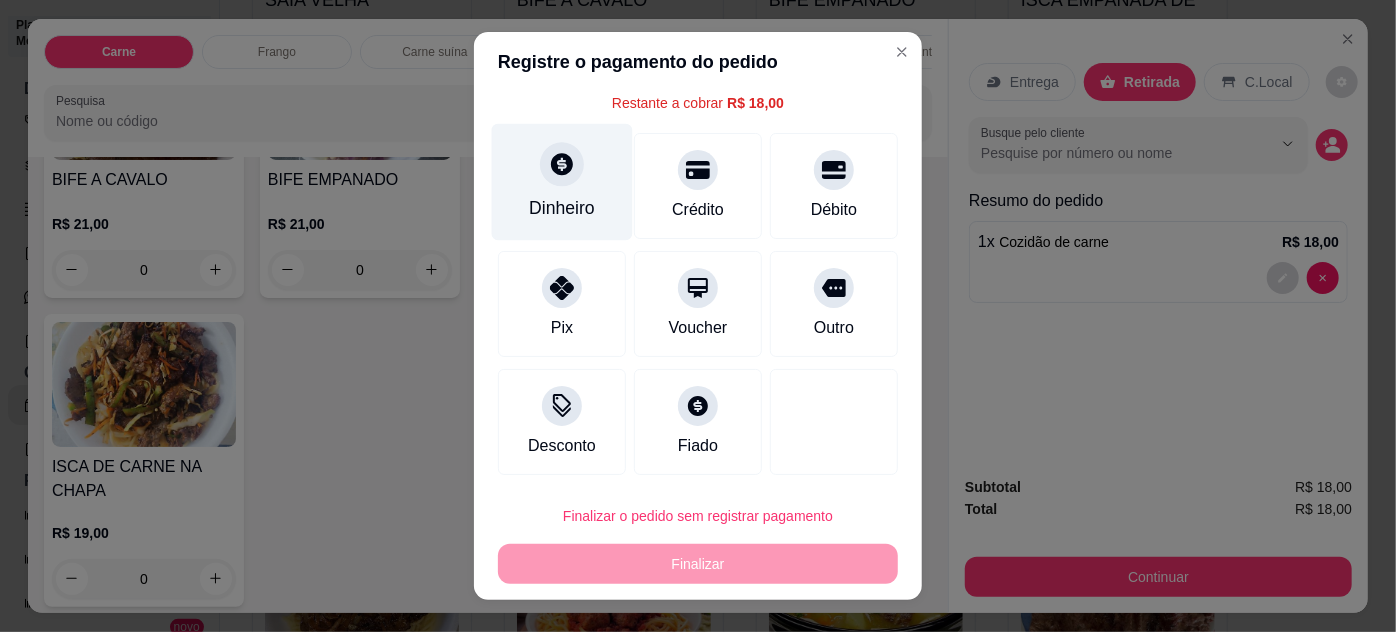 click on "Dinheiro" at bounding box center (562, 181) 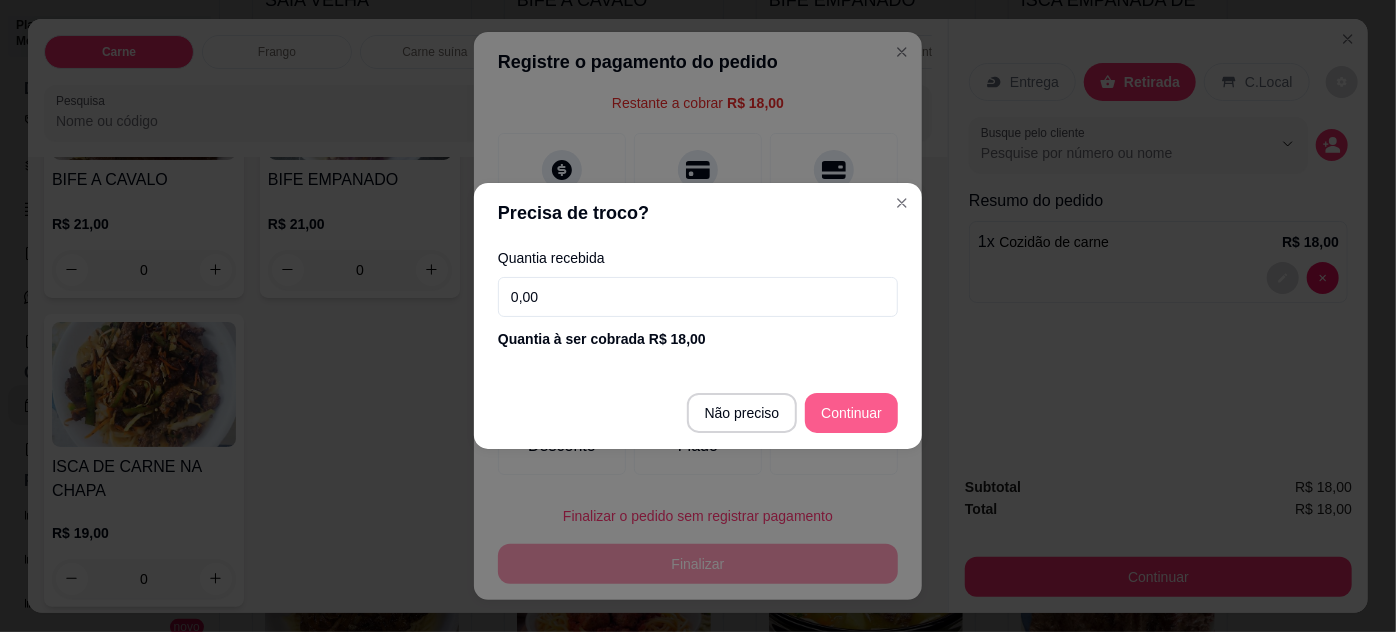 type on "R$ 0,00" 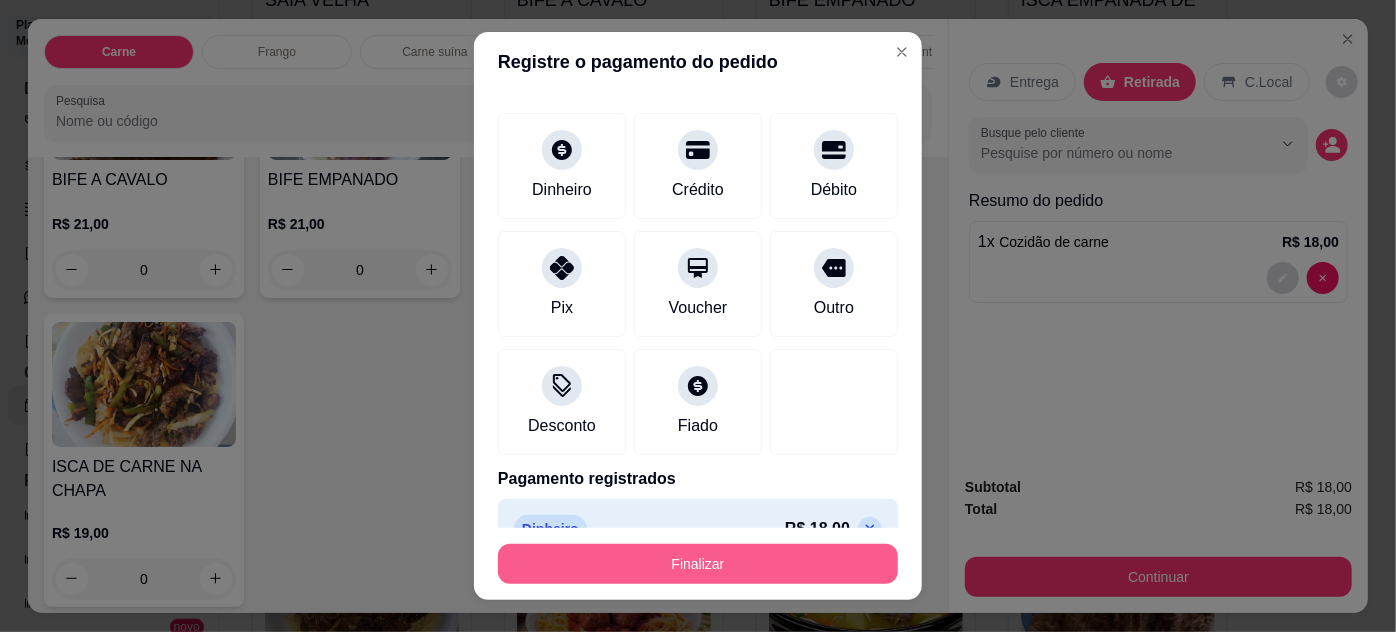 click on "Finalizar" at bounding box center [698, 564] 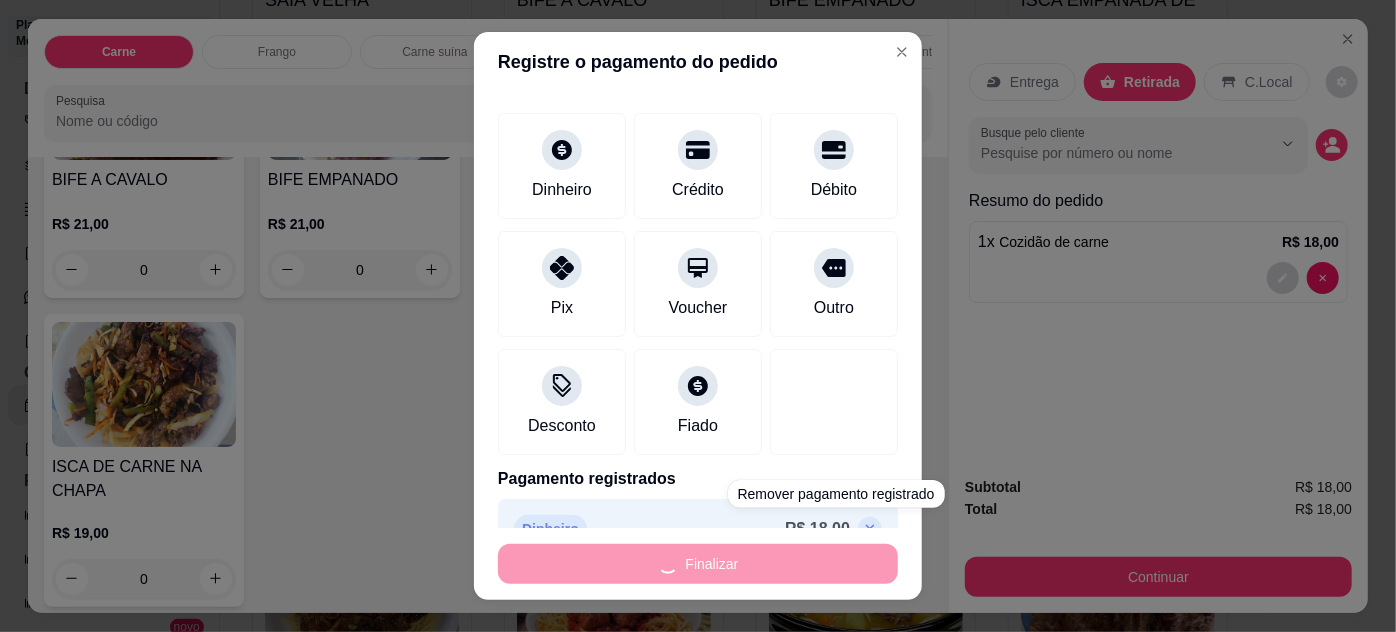 type on "0" 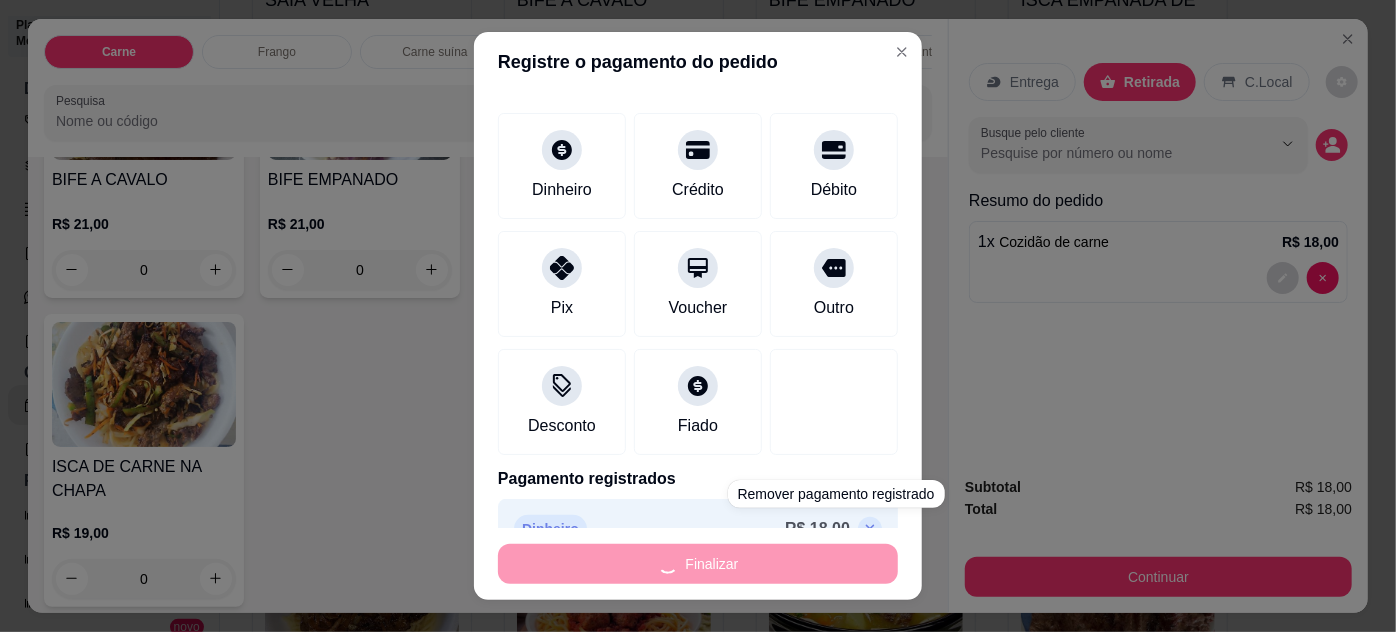 type on "-R$ 18,00" 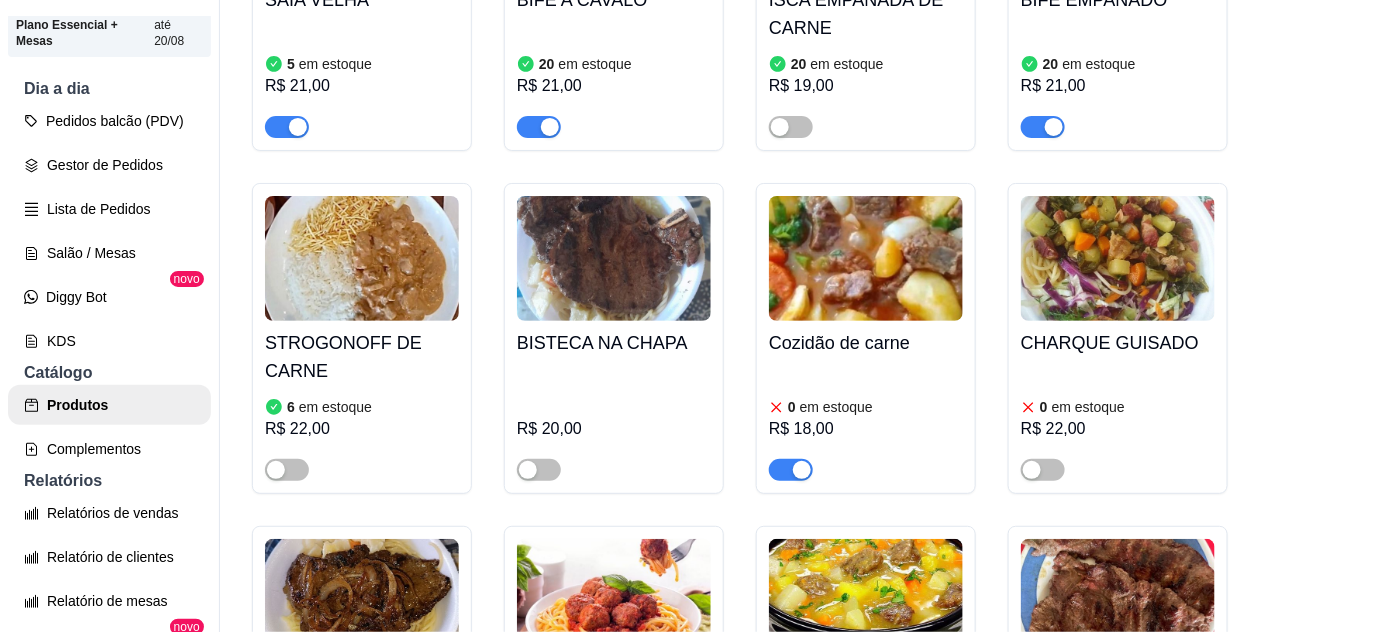 scroll, scrollTop: 0, scrollLeft: 0, axis: both 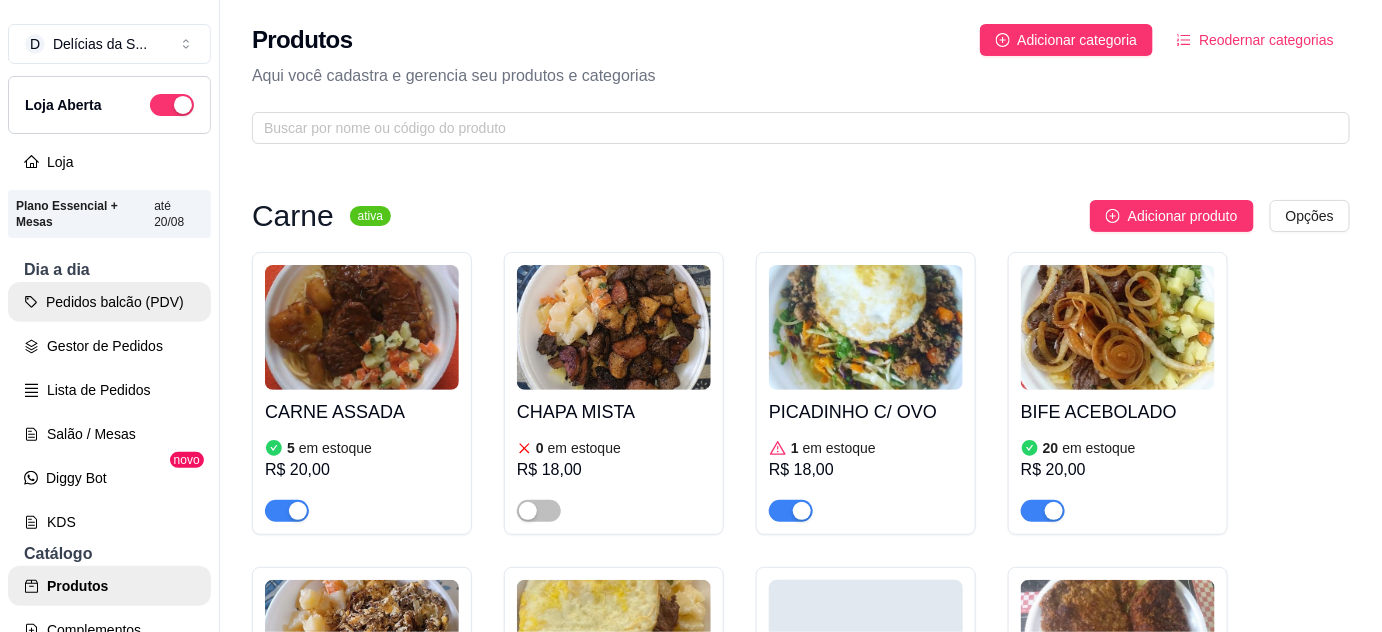 click on "Pedidos balcão (PDV)" at bounding box center [109, 302] 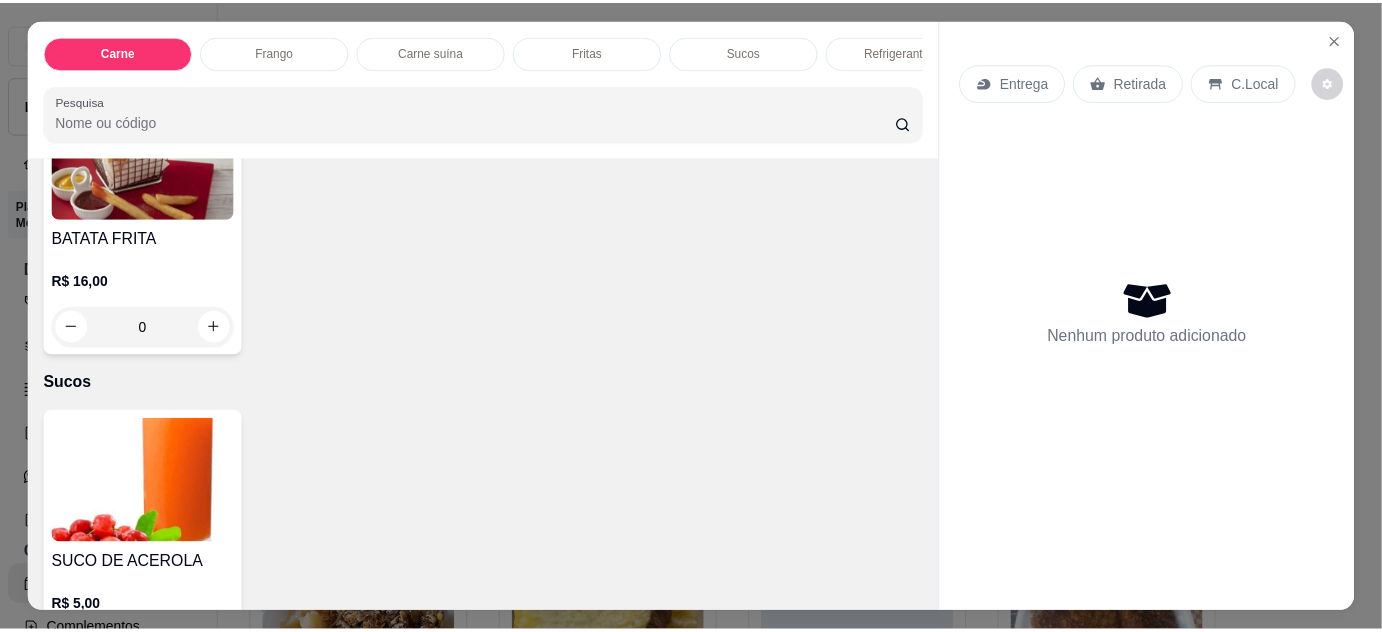 scroll, scrollTop: 2363, scrollLeft: 0, axis: vertical 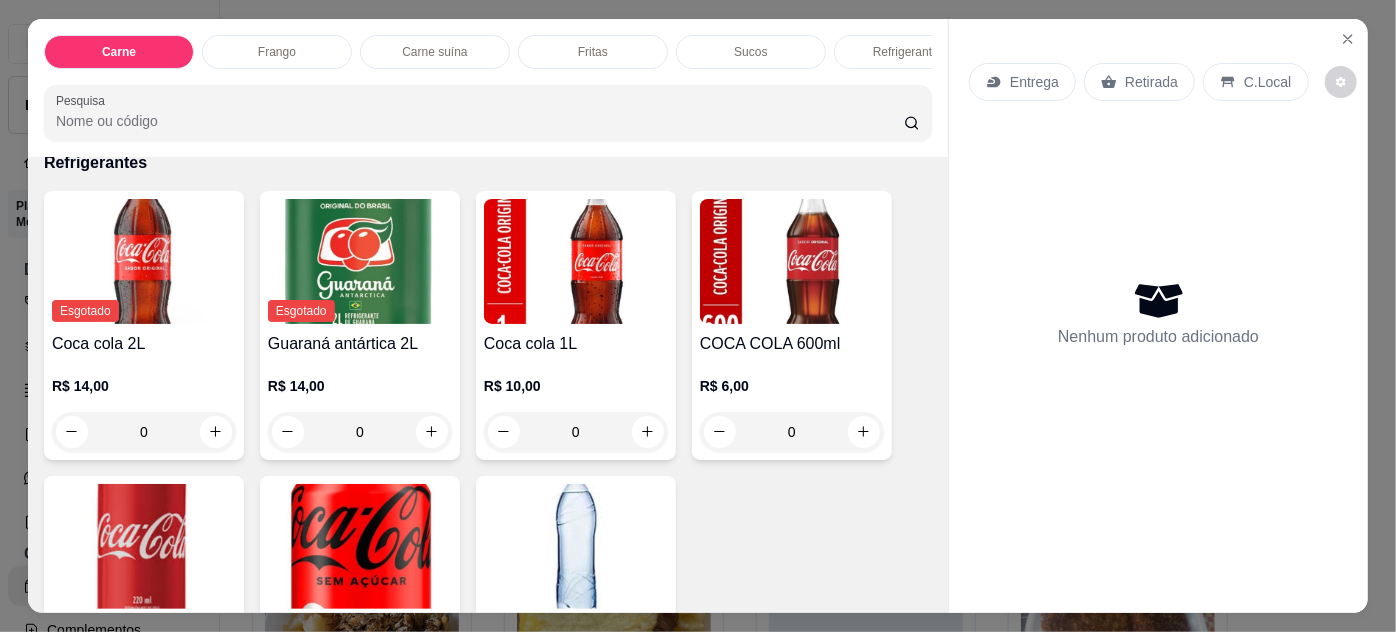 click on "Entrega Retirada C.Local Nenhum produto adicionado" at bounding box center (1158, 300) 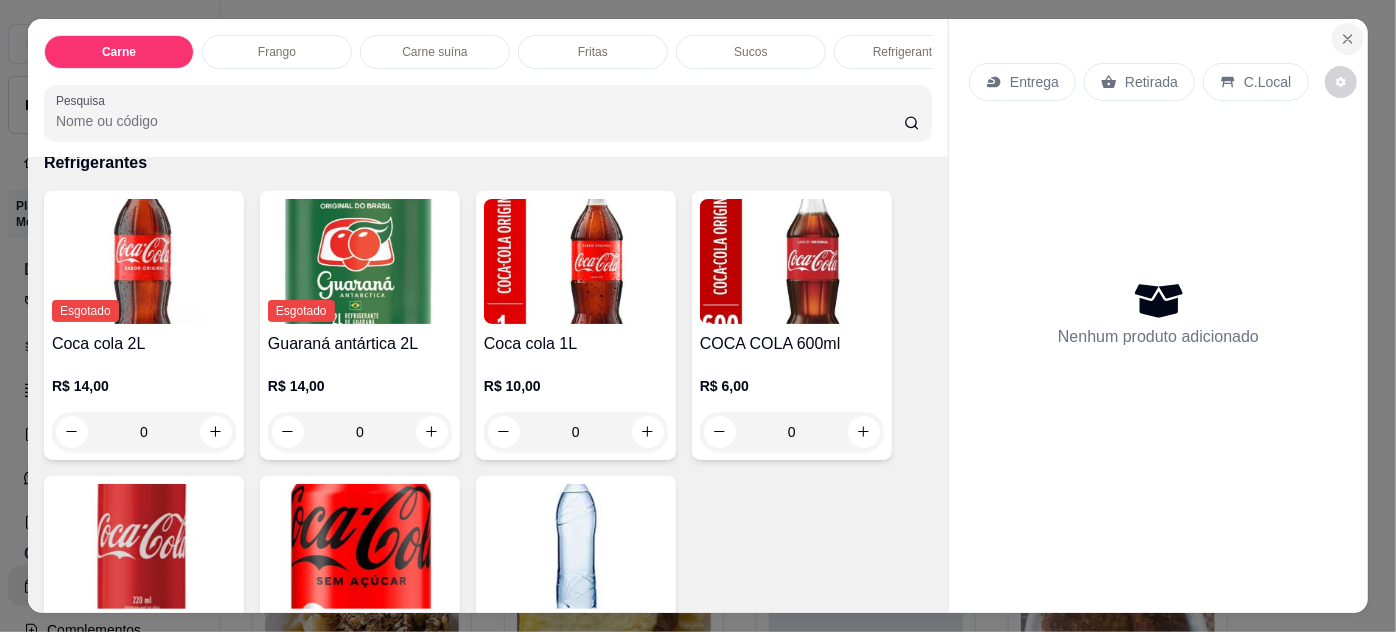 click 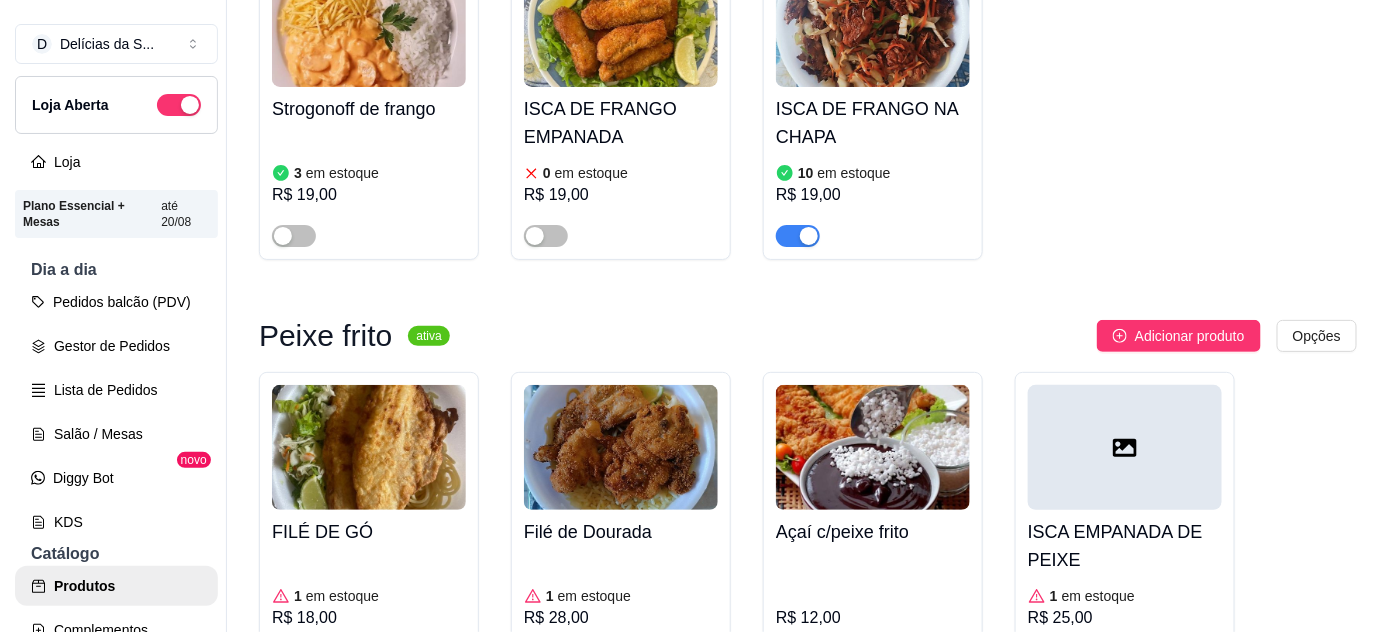 scroll, scrollTop: 2545, scrollLeft: 0, axis: vertical 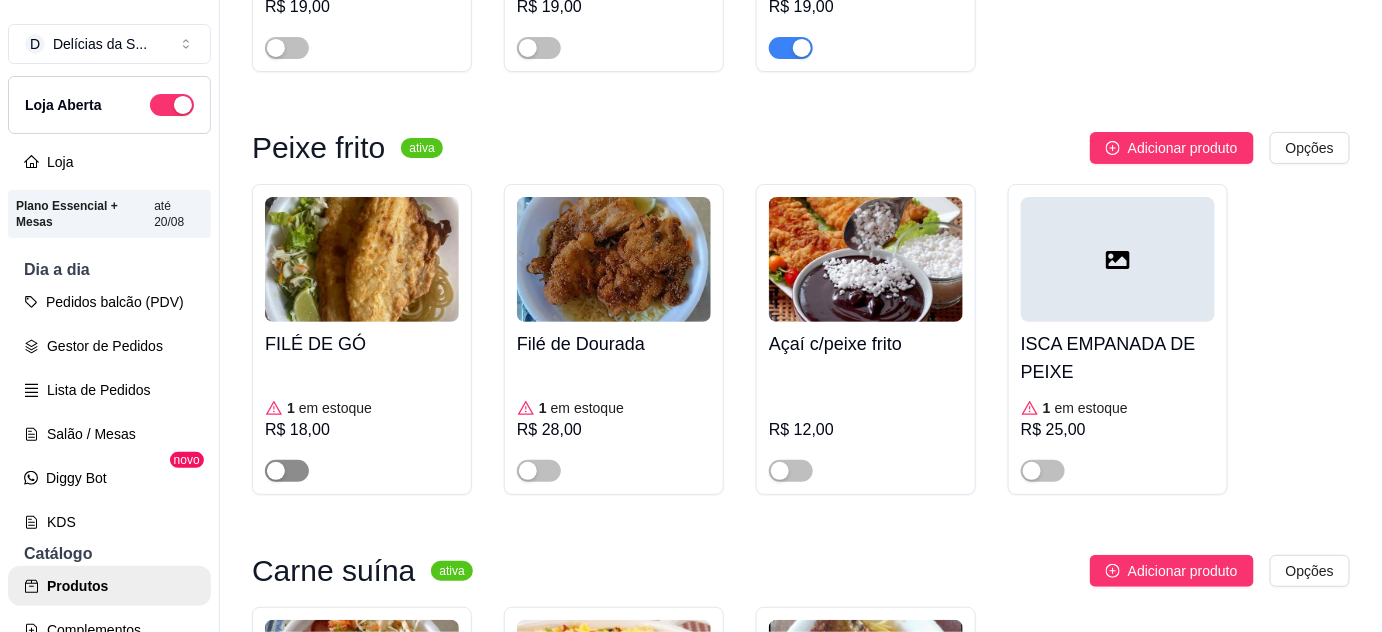 click at bounding box center [287, 471] 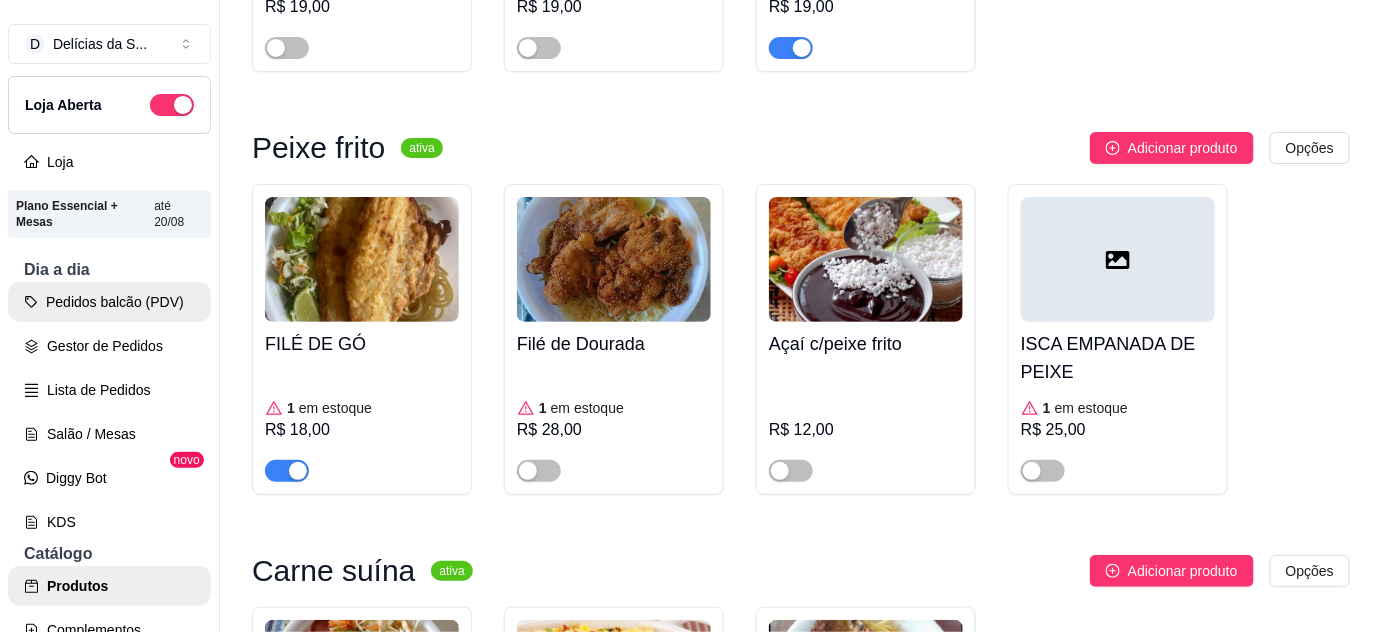 click on "Pedidos balcão (PDV)" at bounding box center [109, 302] 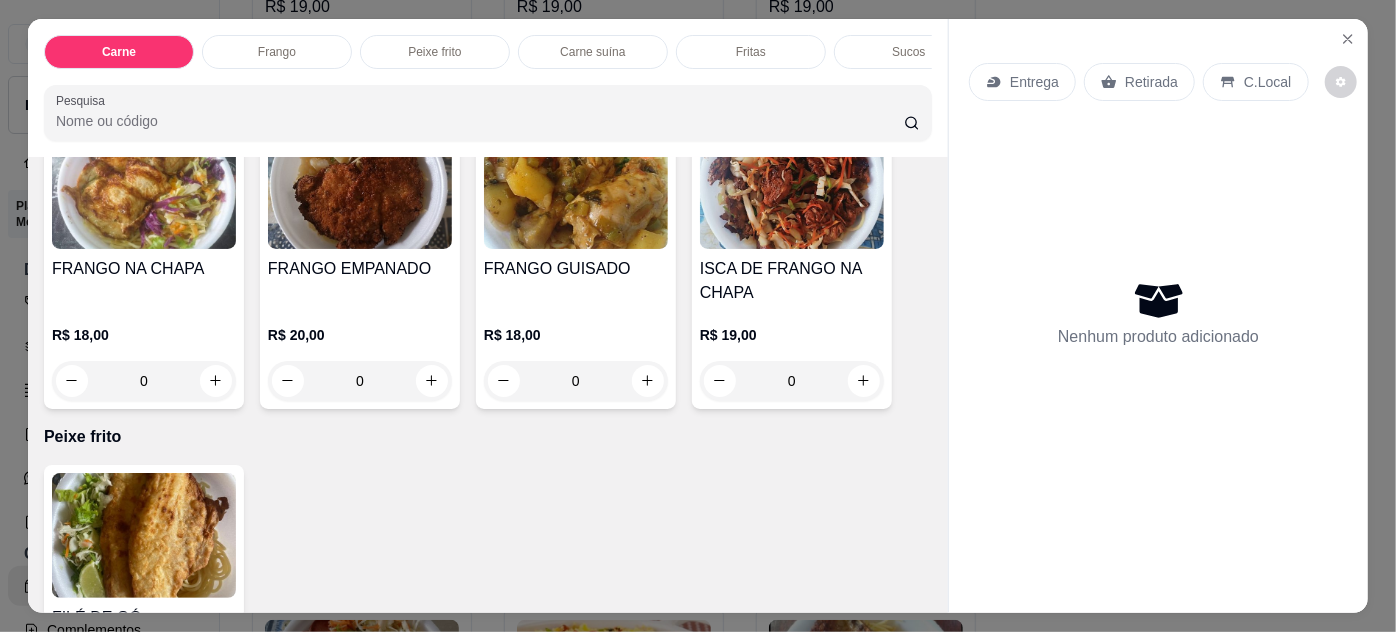 scroll, scrollTop: 1272, scrollLeft: 0, axis: vertical 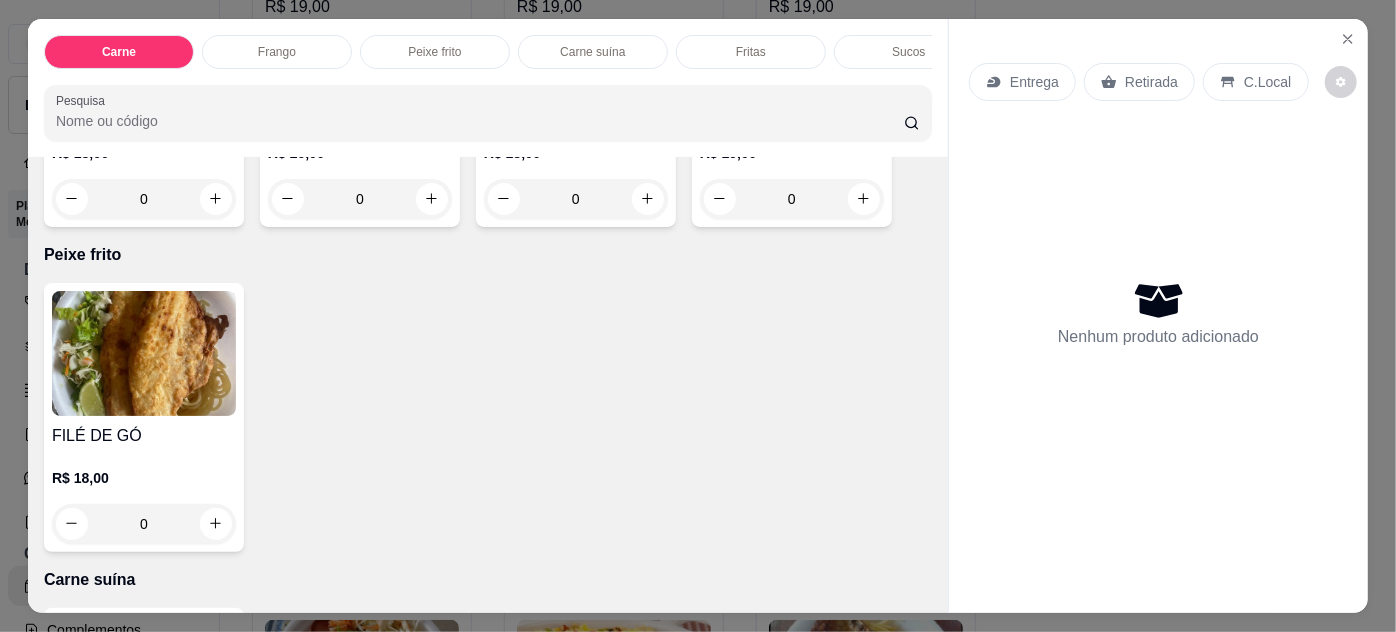 click on "0" at bounding box center (144, 524) 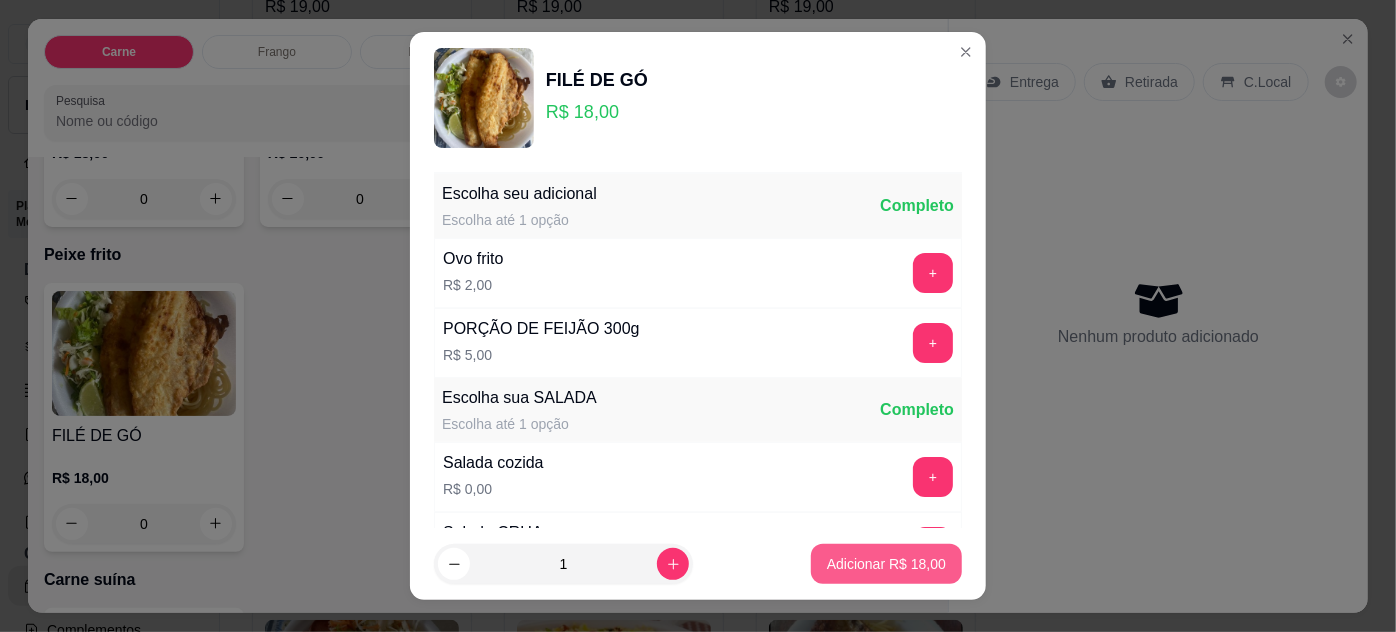 click on "Adicionar   R$ 18,00" at bounding box center (886, 564) 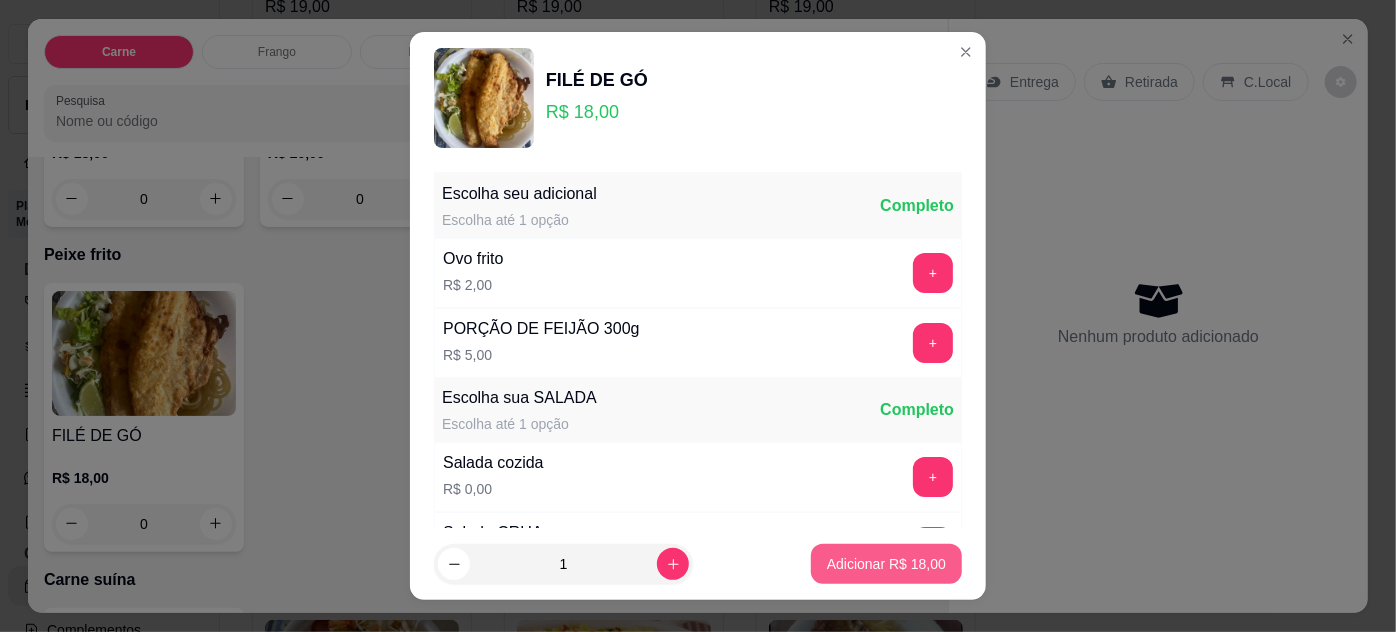 type on "1" 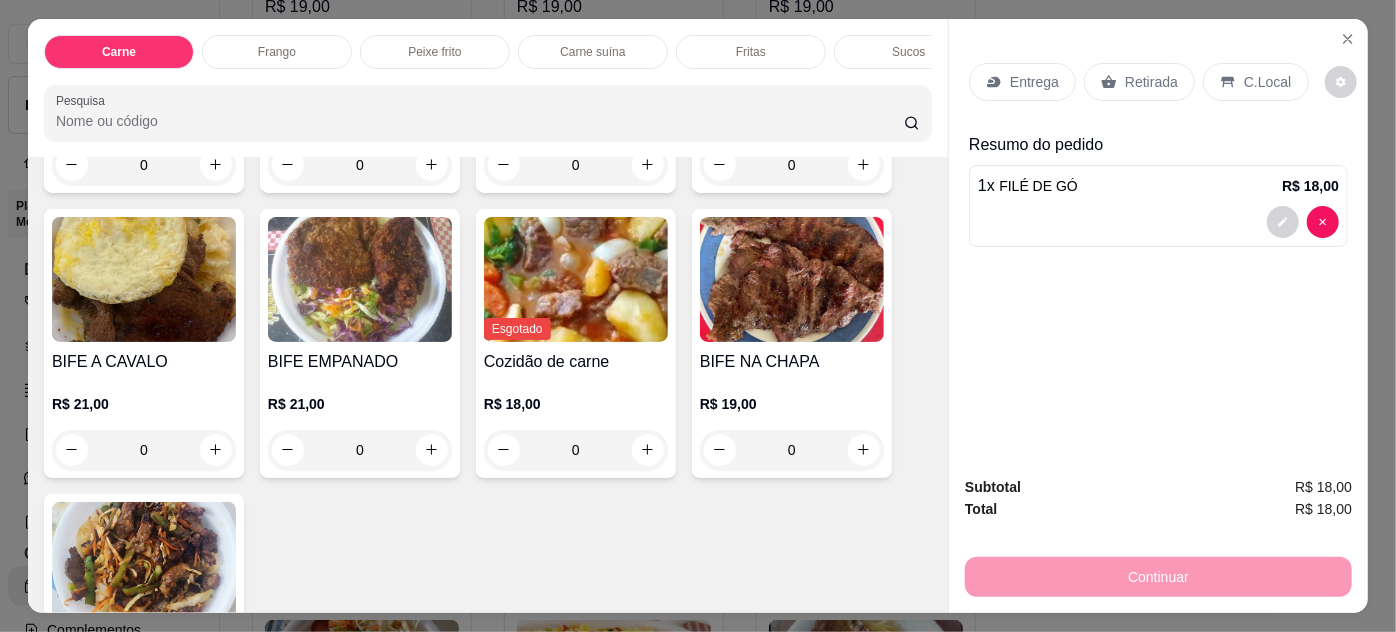 scroll, scrollTop: 0, scrollLeft: 0, axis: both 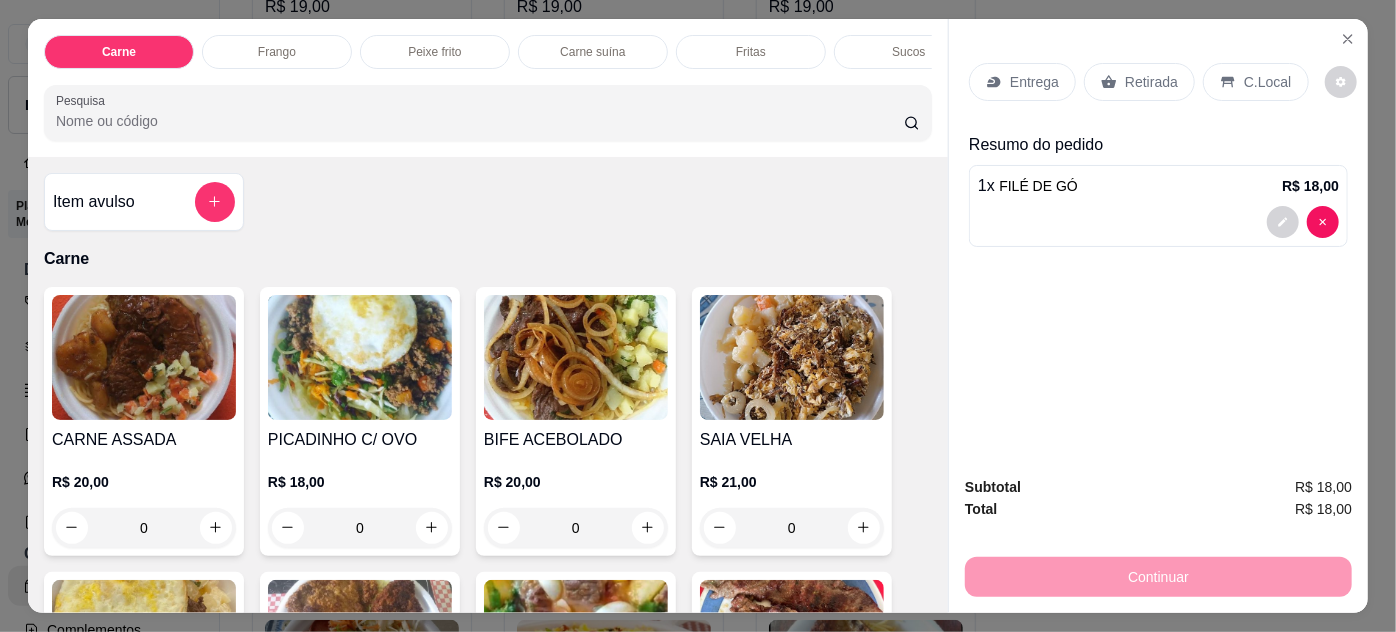 click on "0" at bounding box center [144, 528] 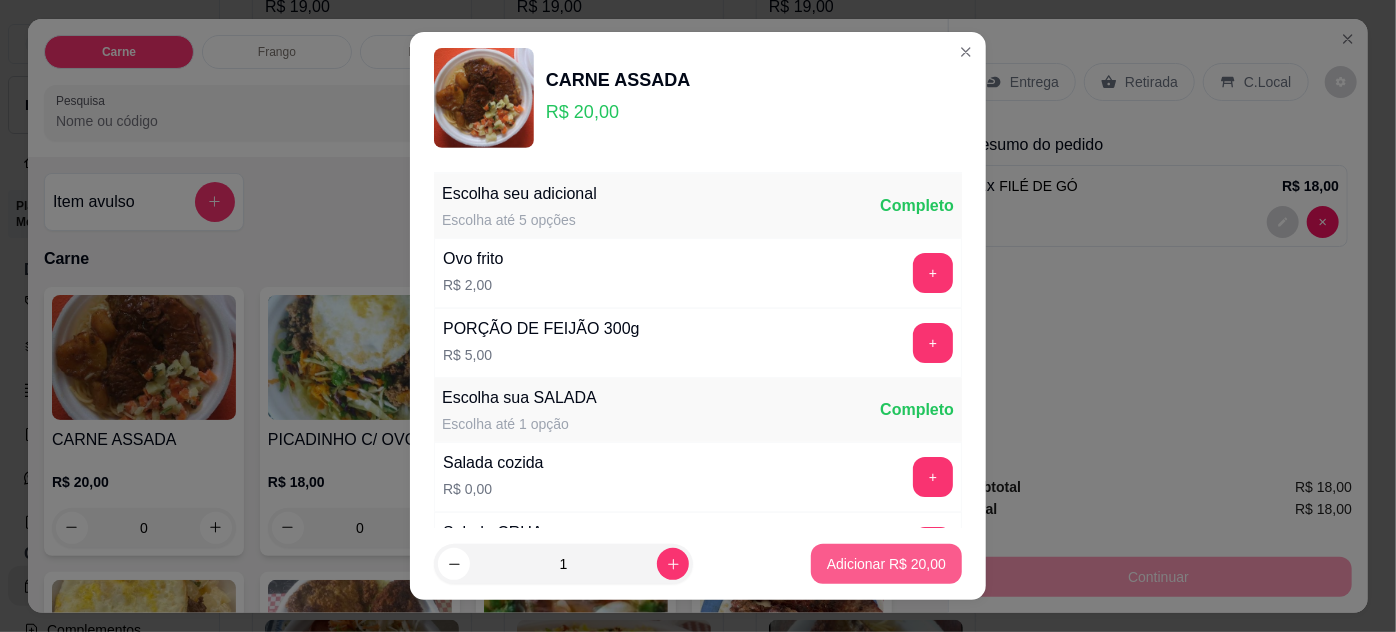 click on "Adicionar   R$ 20,00" at bounding box center (886, 564) 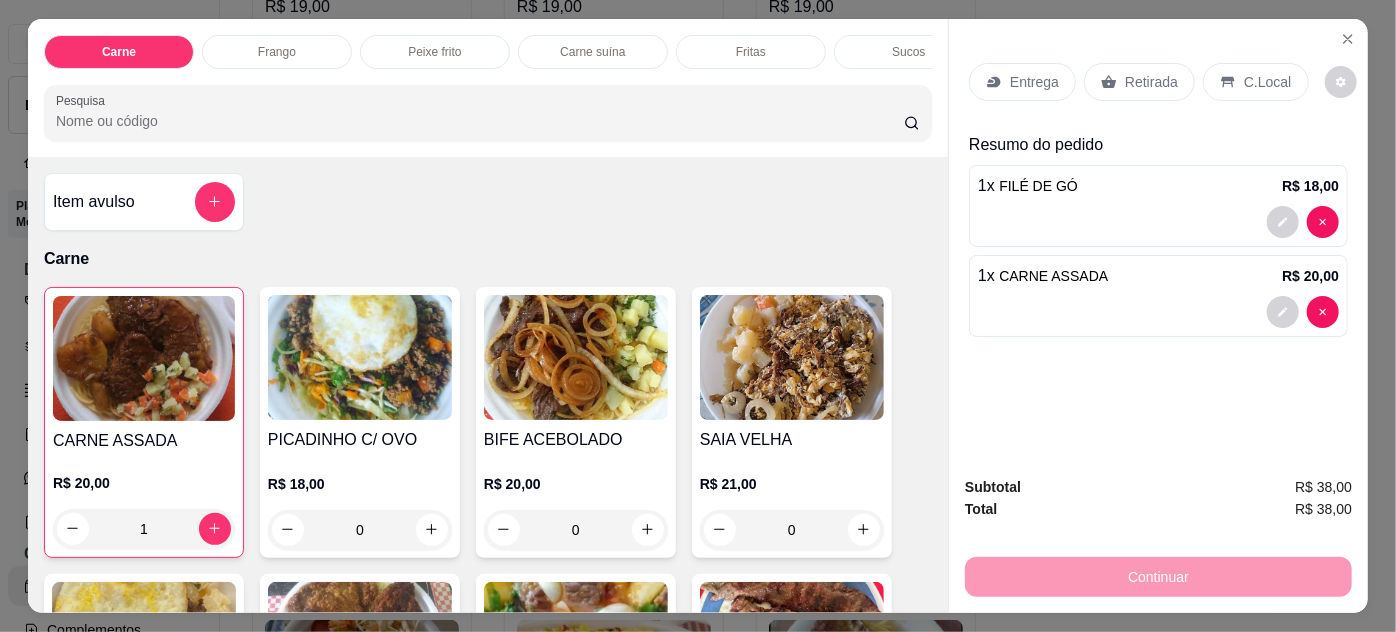 click on "Entrega" at bounding box center [1034, 82] 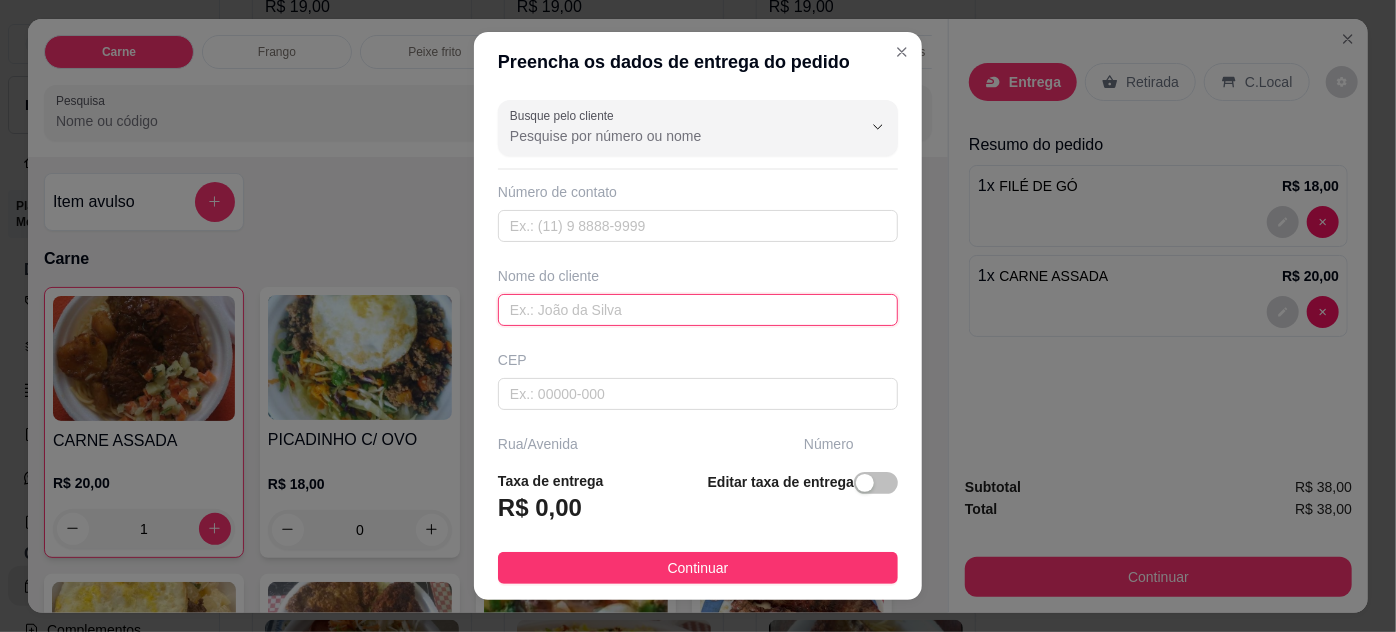 click at bounding box center (698, 310) 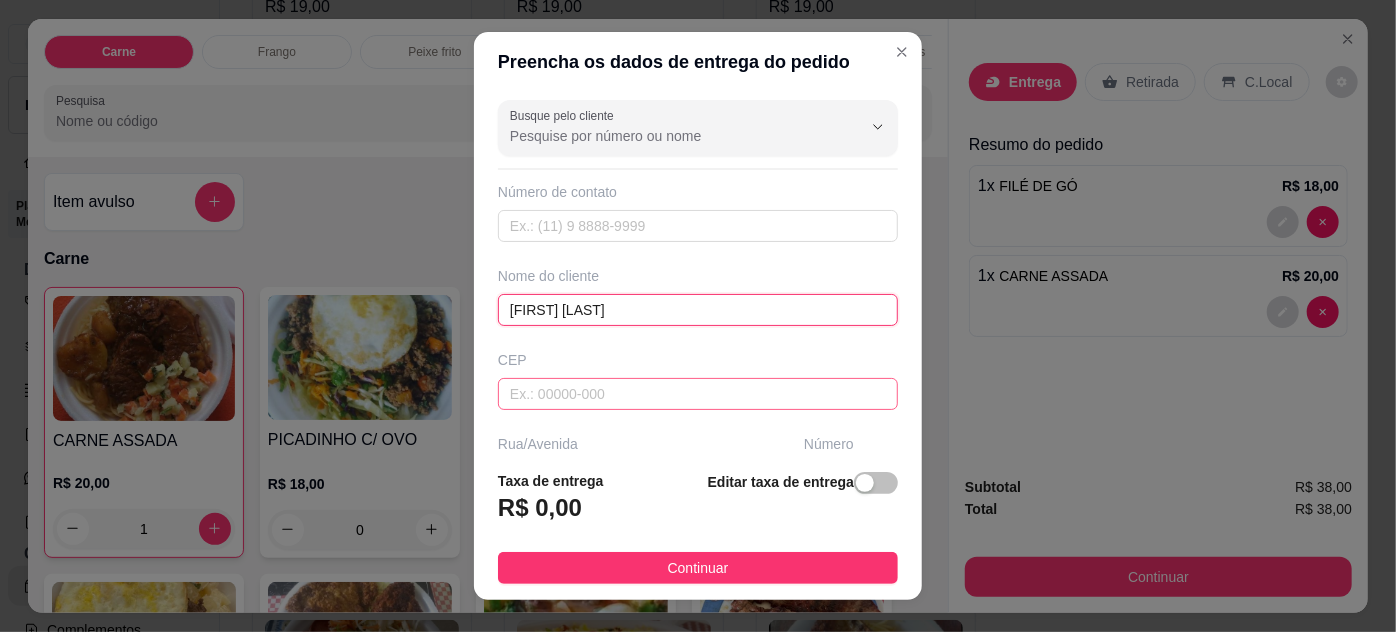 scroll, scrollTop: 181, scrollLeft: 0, axis: vertical 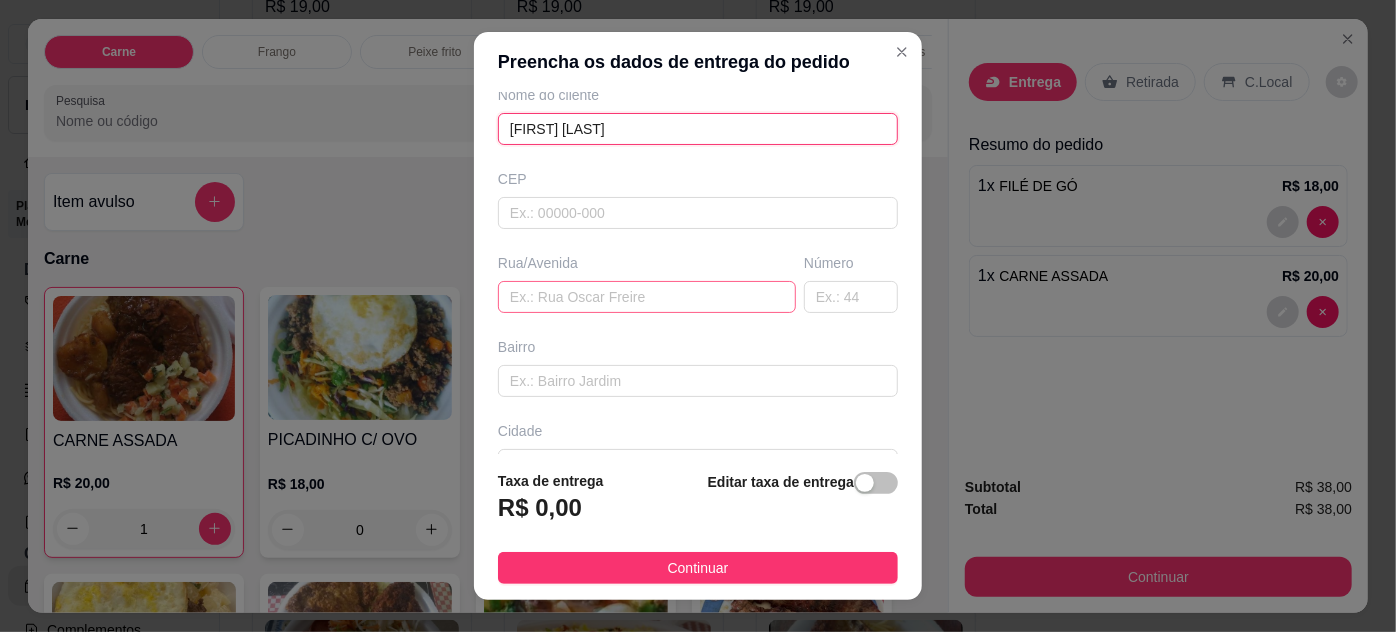 type on "[FIRST] [LAST]" 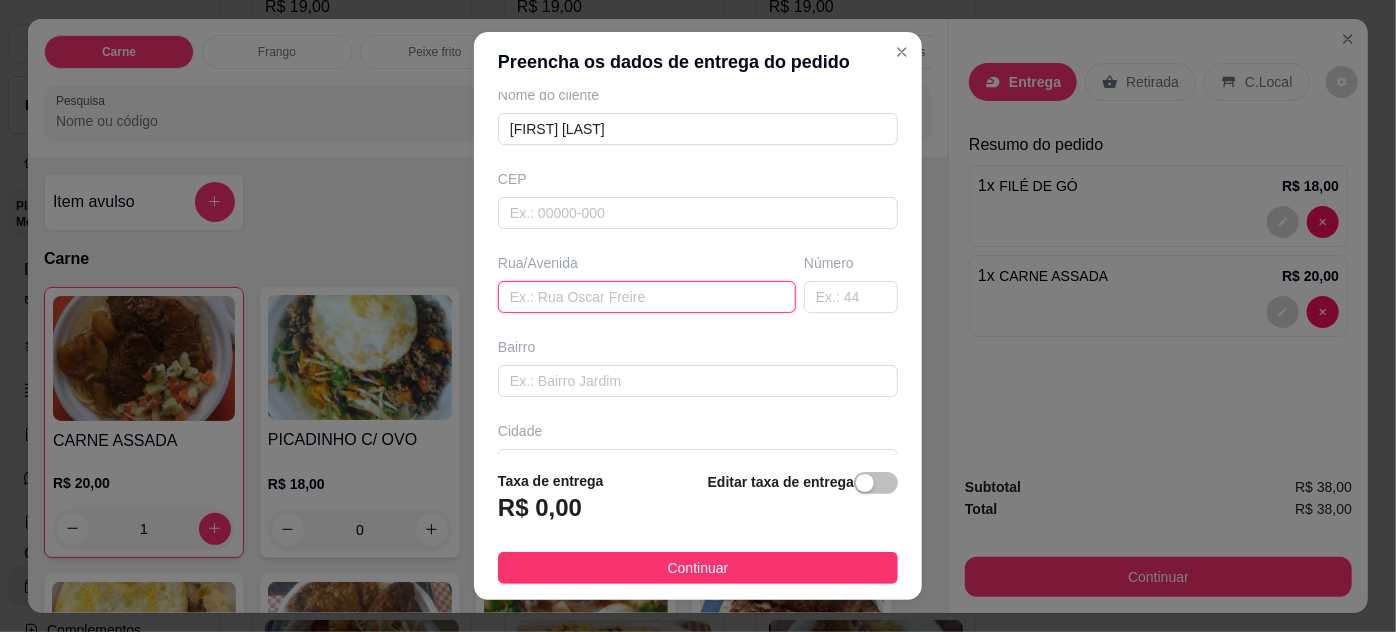 click at bounding box center [647, 297] 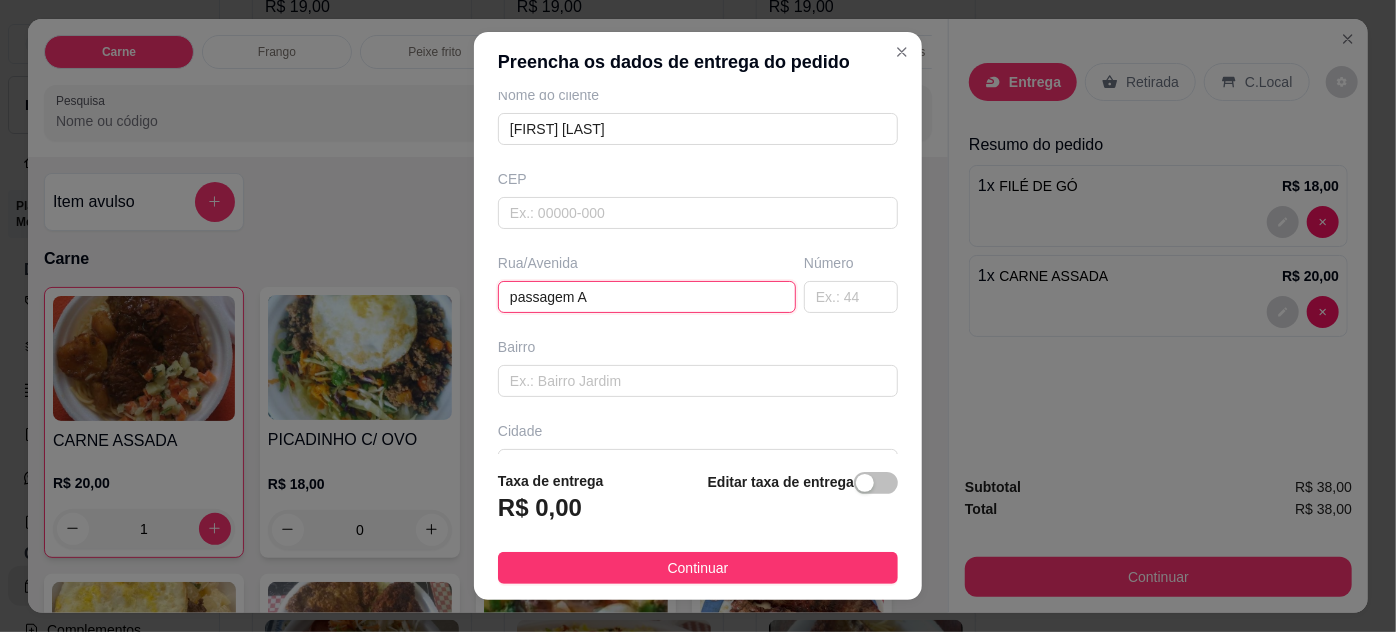 type on "passagem A" 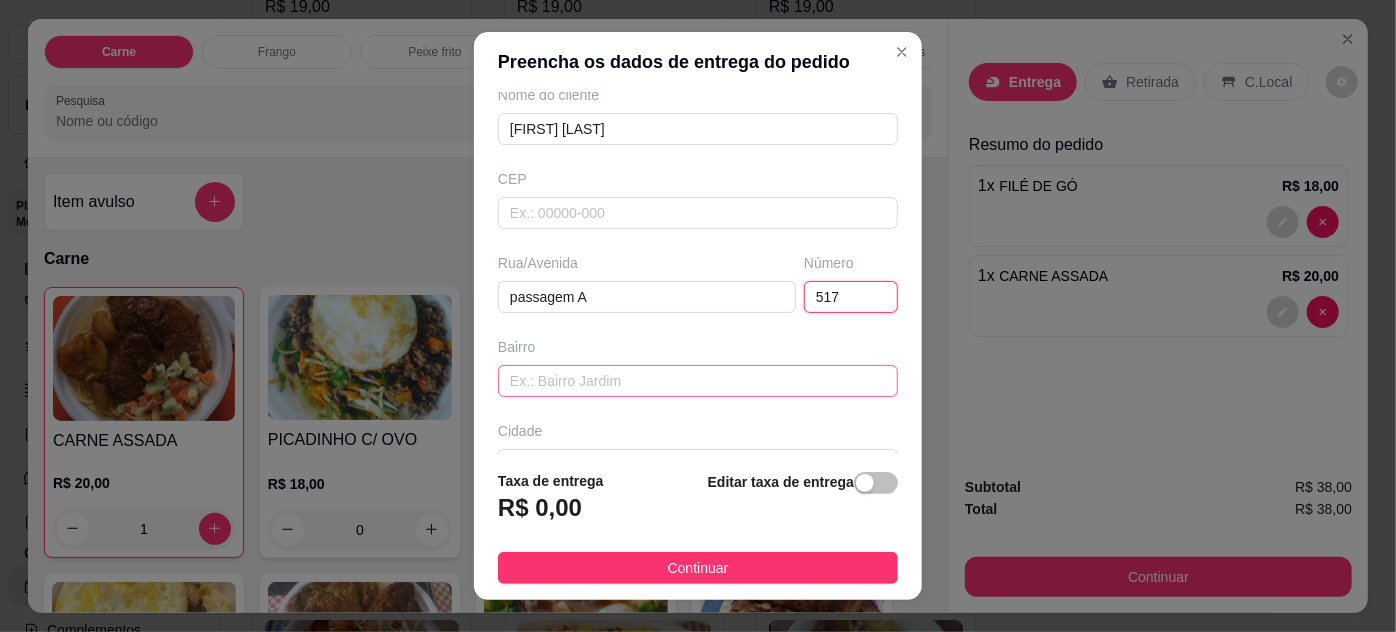 type on "517" 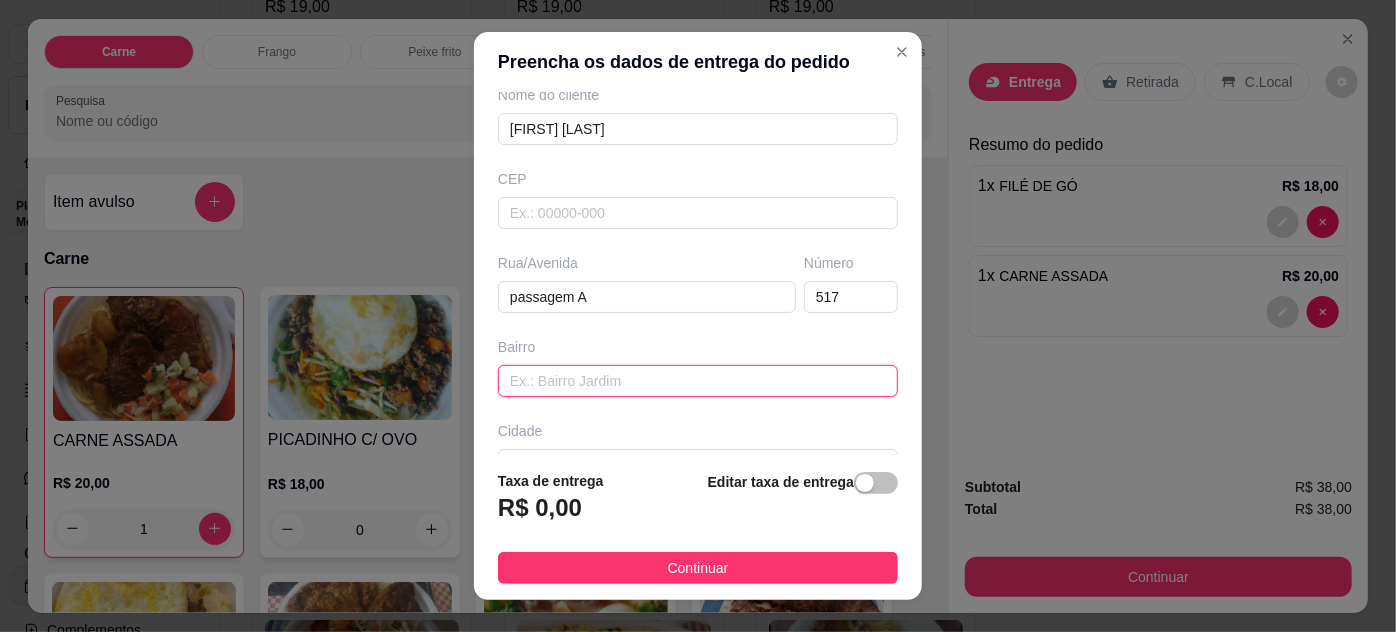 click at bounding box center [698, 381] 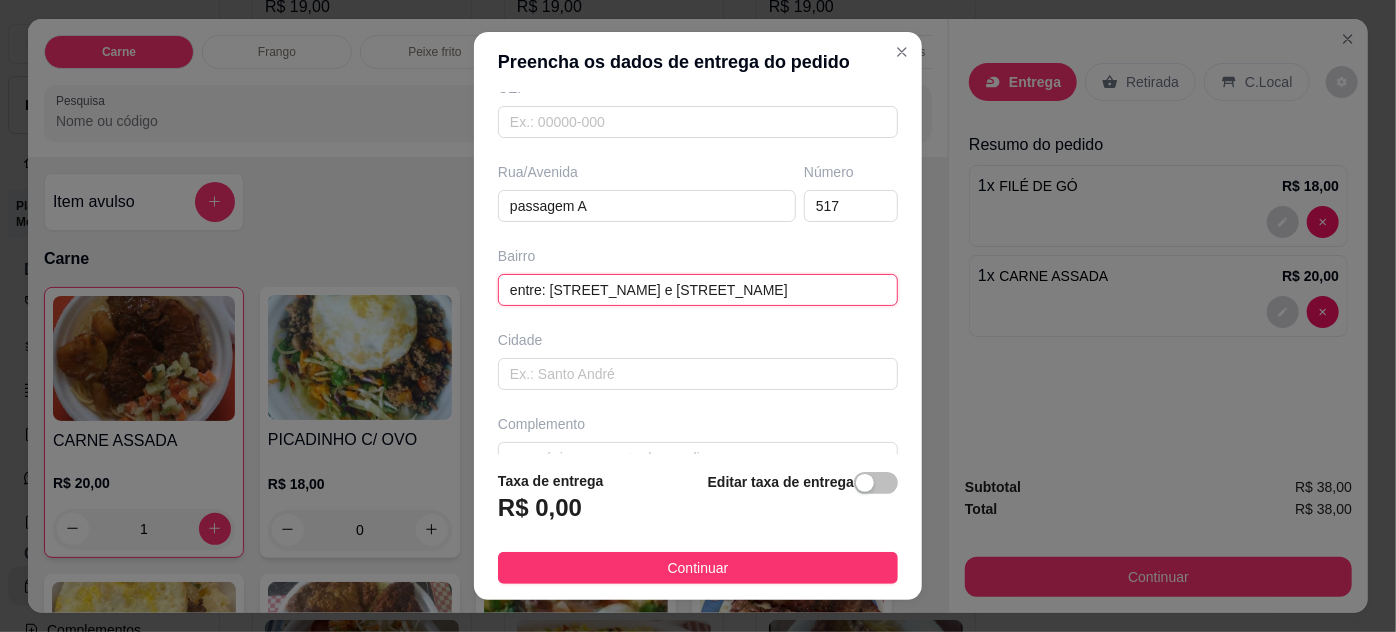 scroll, scrollTop: 306, scrollLeft: 0, axis: vertical 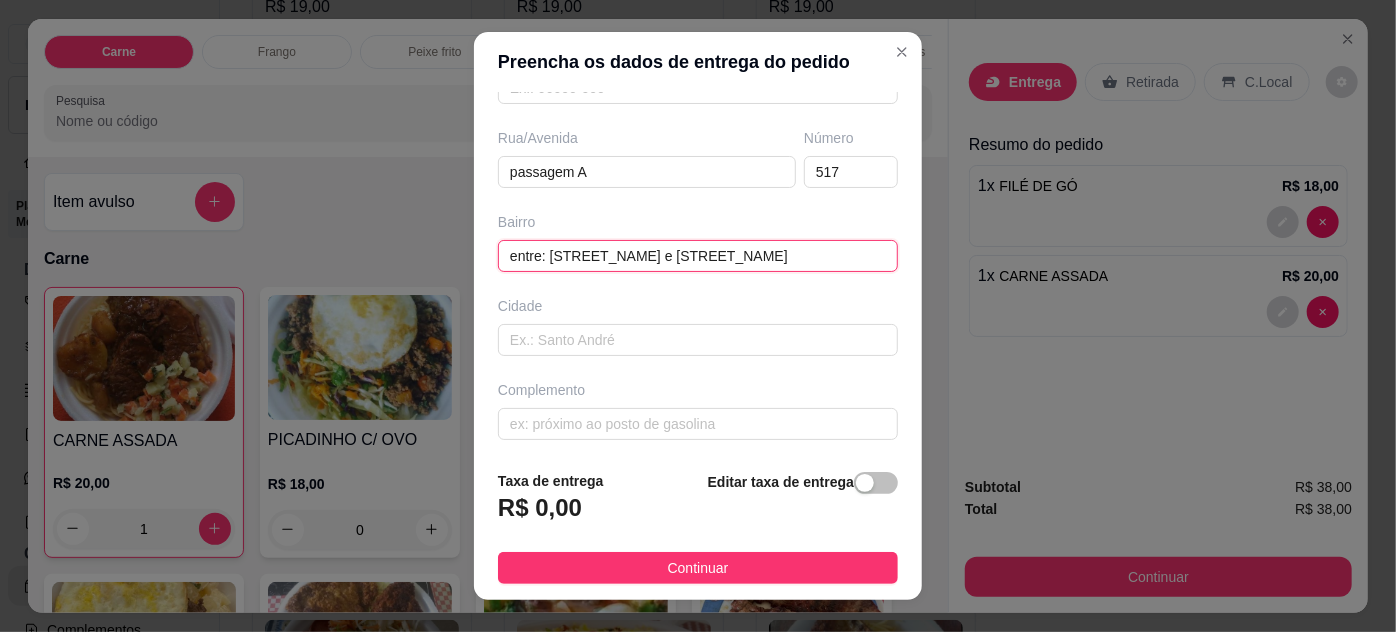 type on "entre: [STREET_NAME] e [STREET_NAME]" 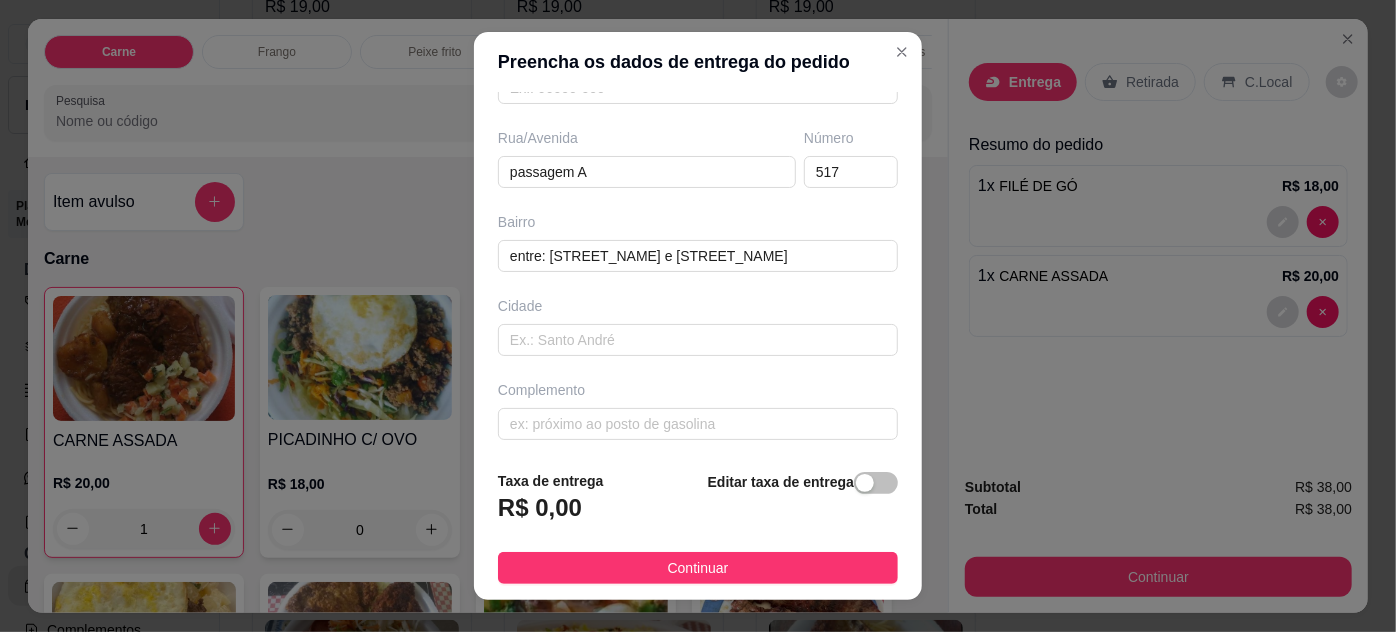 click on "Continuar" at bounding box center (698, 568) 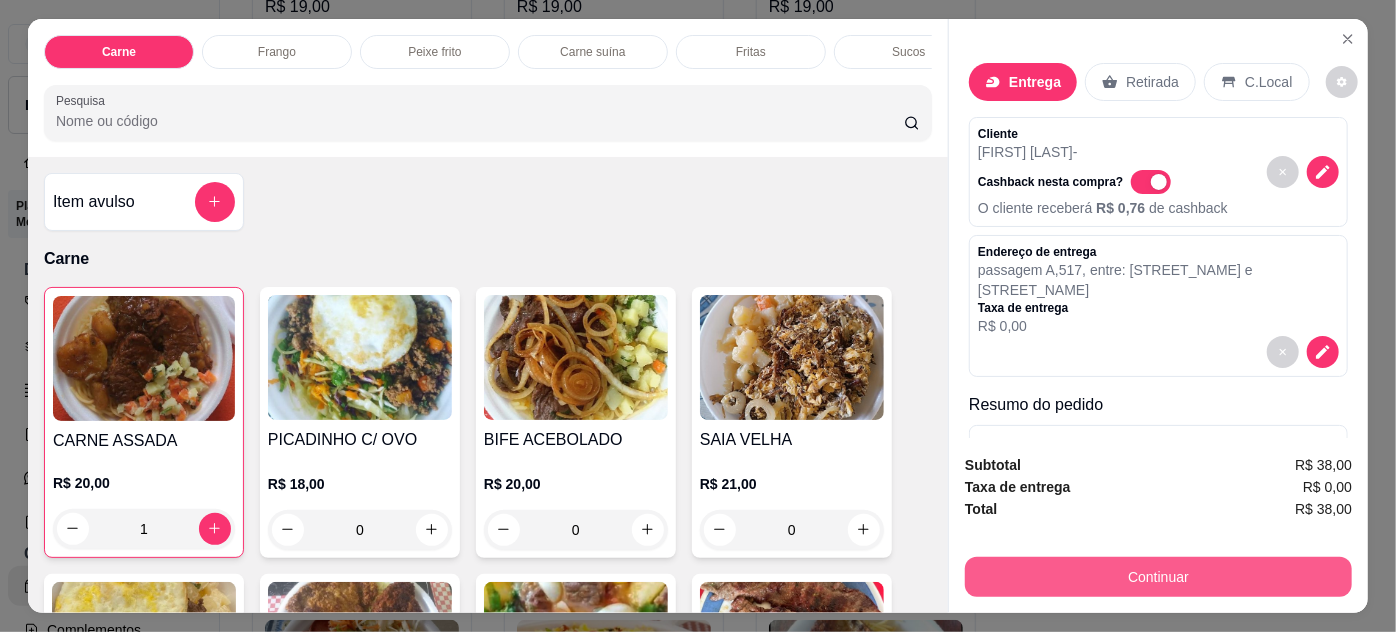 click on "Continuar" at bounding box center (1158, 577) 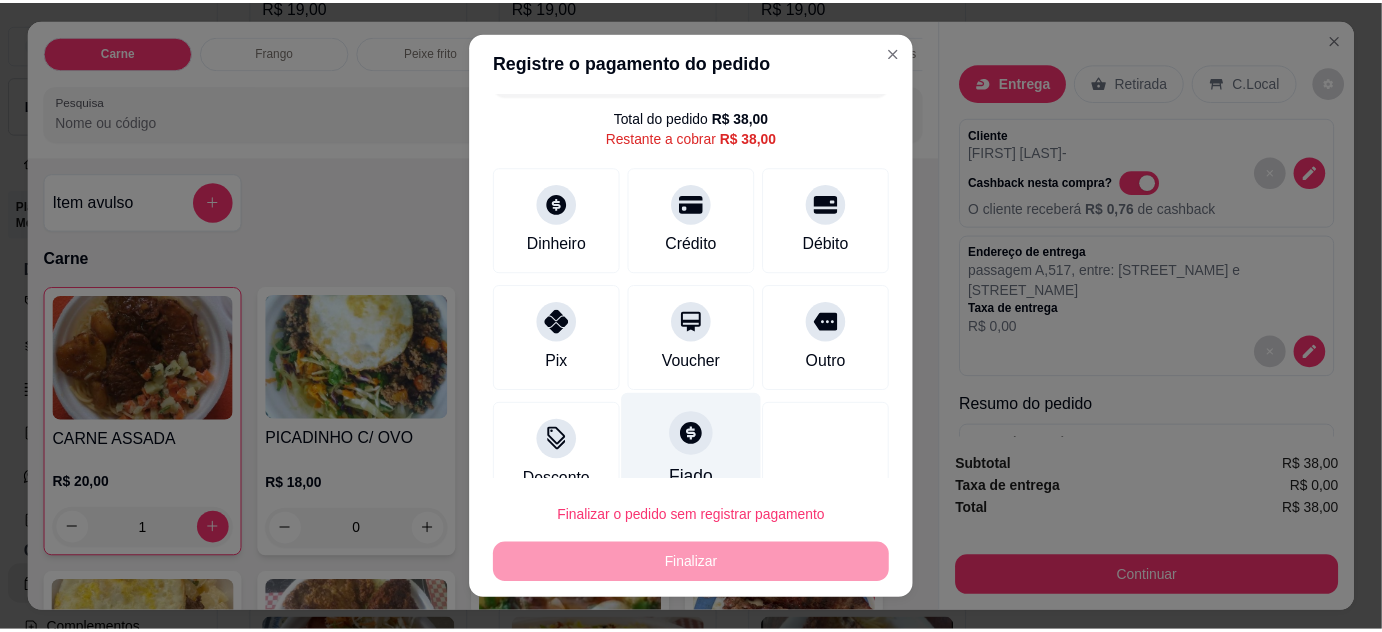 scroll, scrollTop: 79, scrollLeft: 0, axis: vertical 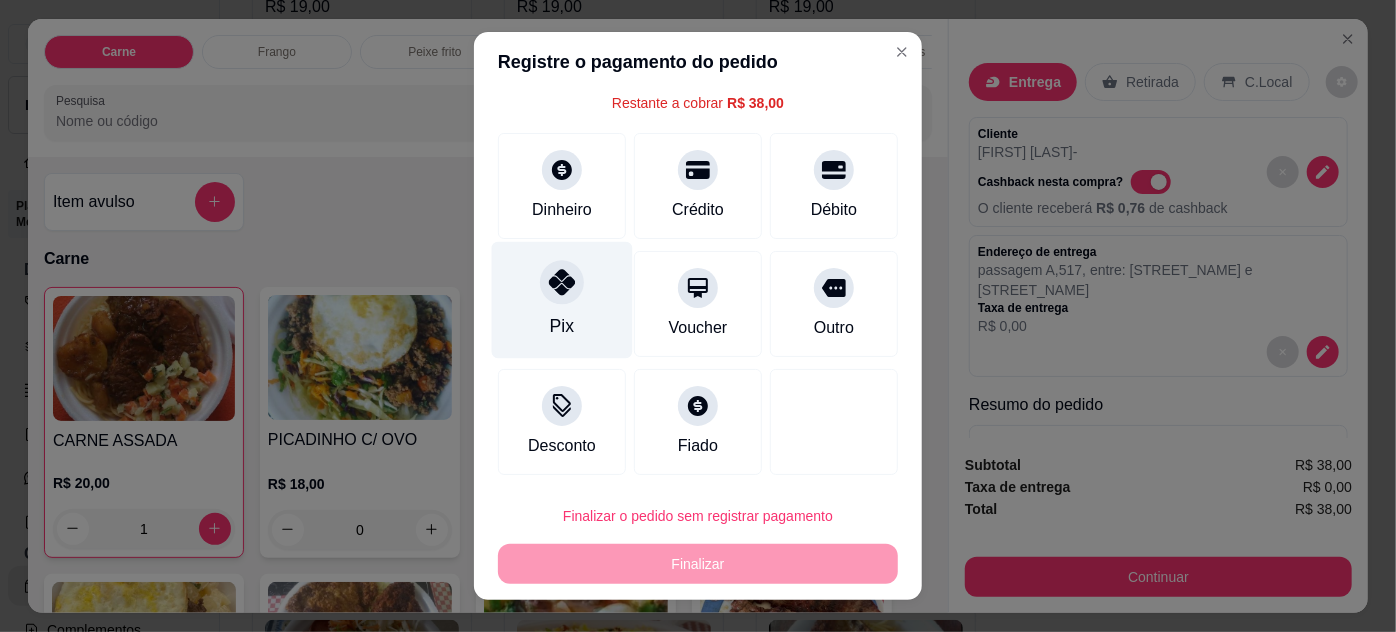 click 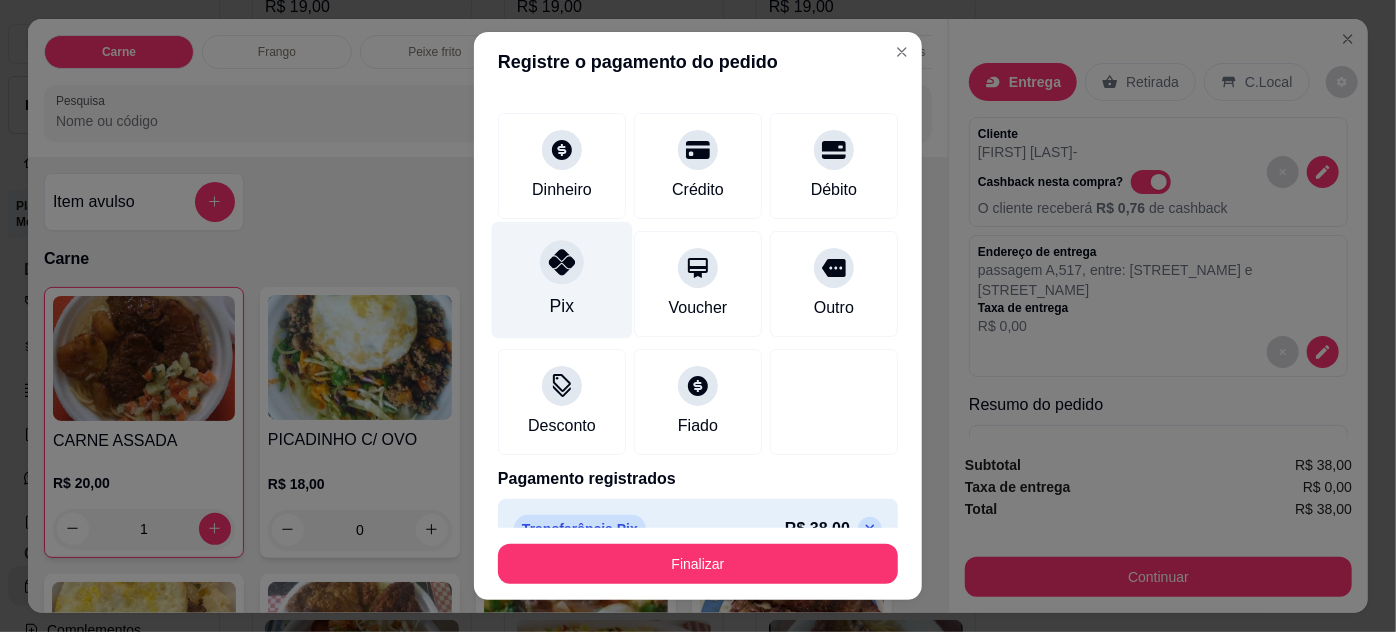 type on "R$ 0,00" 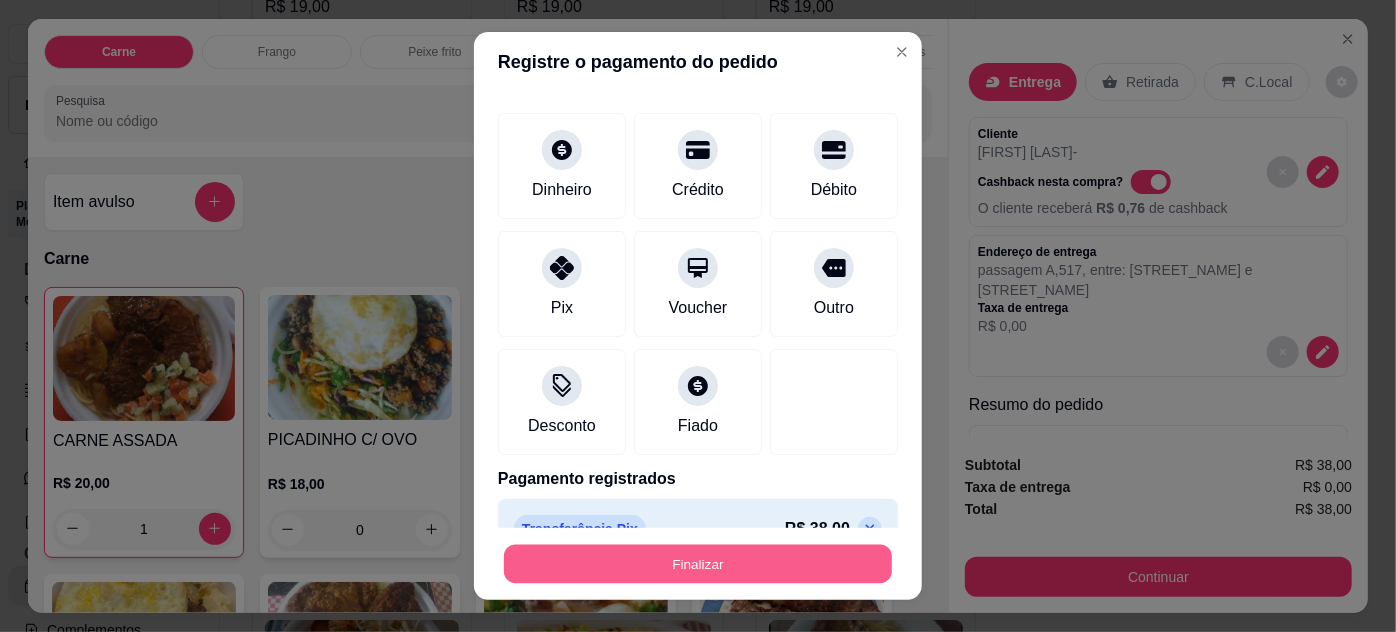 click on "Finalizar" at bounding box center [698, 564] 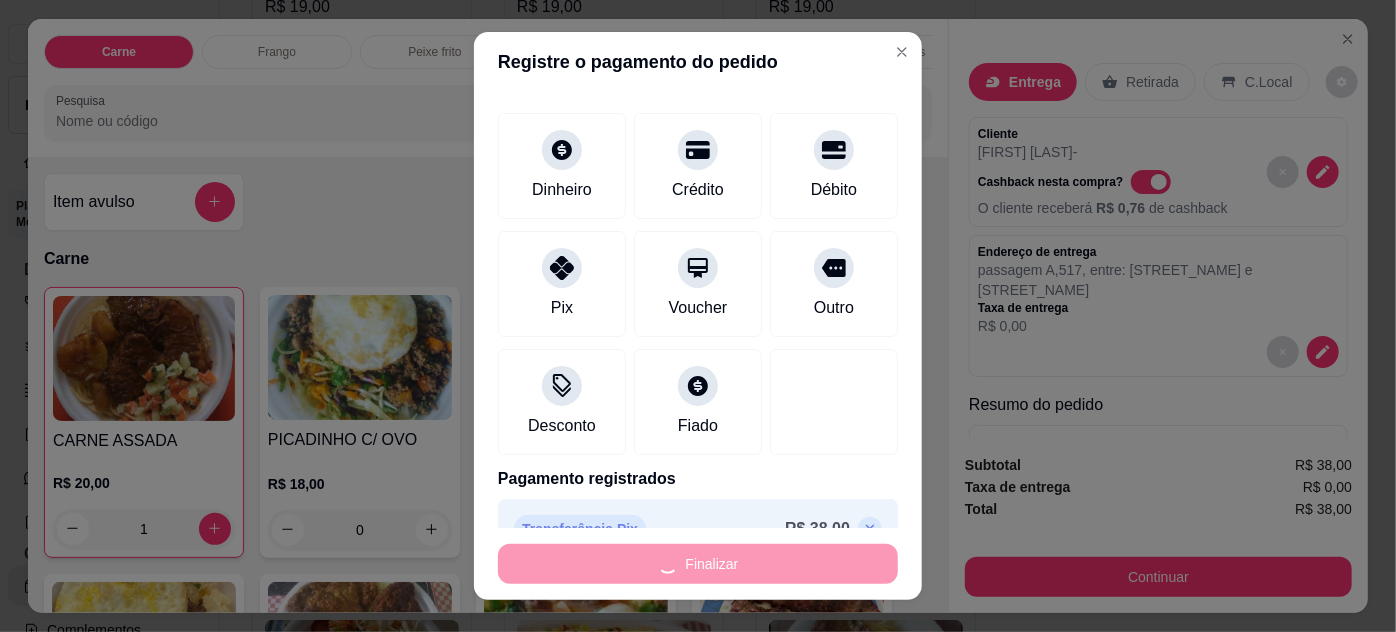 type on "0" 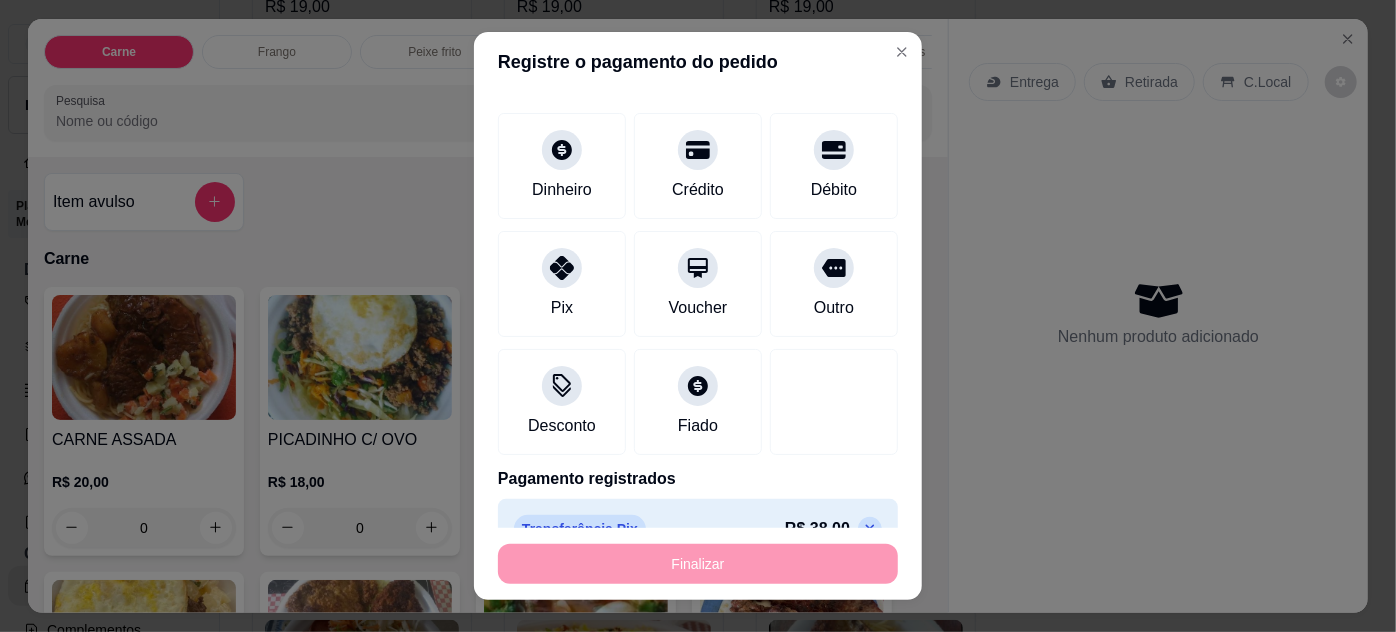 type on "-R$ 38,00" 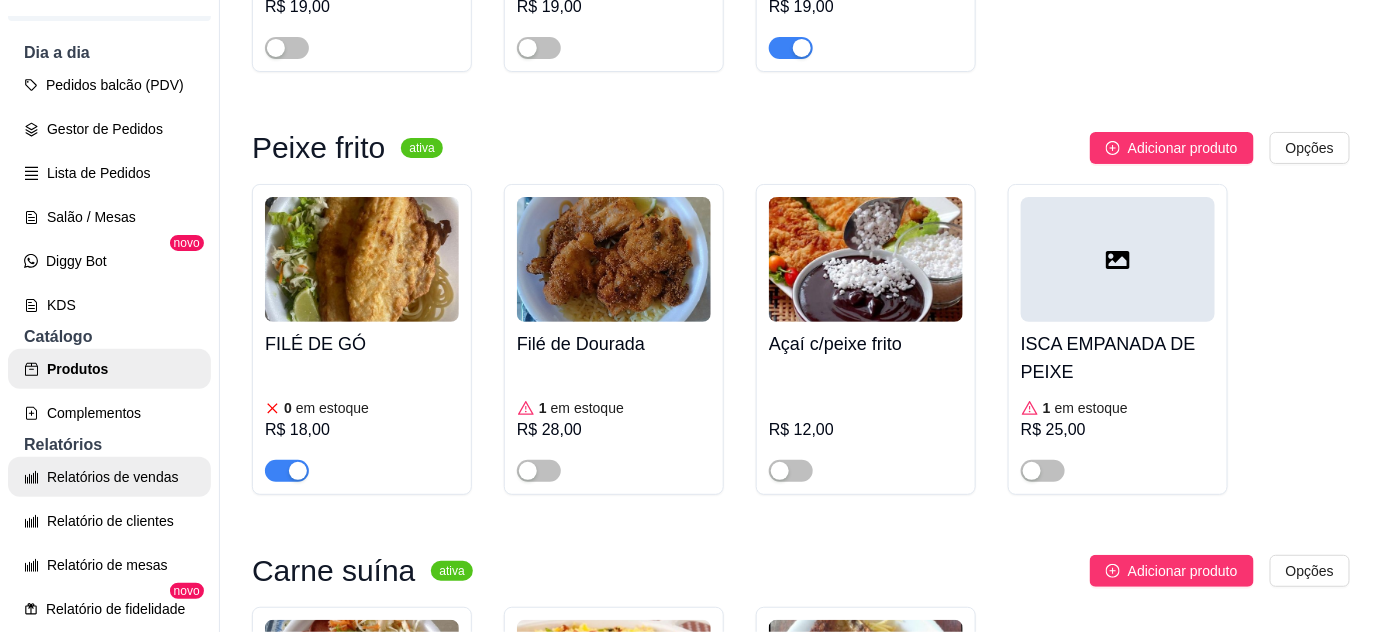 scroll, scrollTop: 363, scrollLeft: 0, axis: vertical 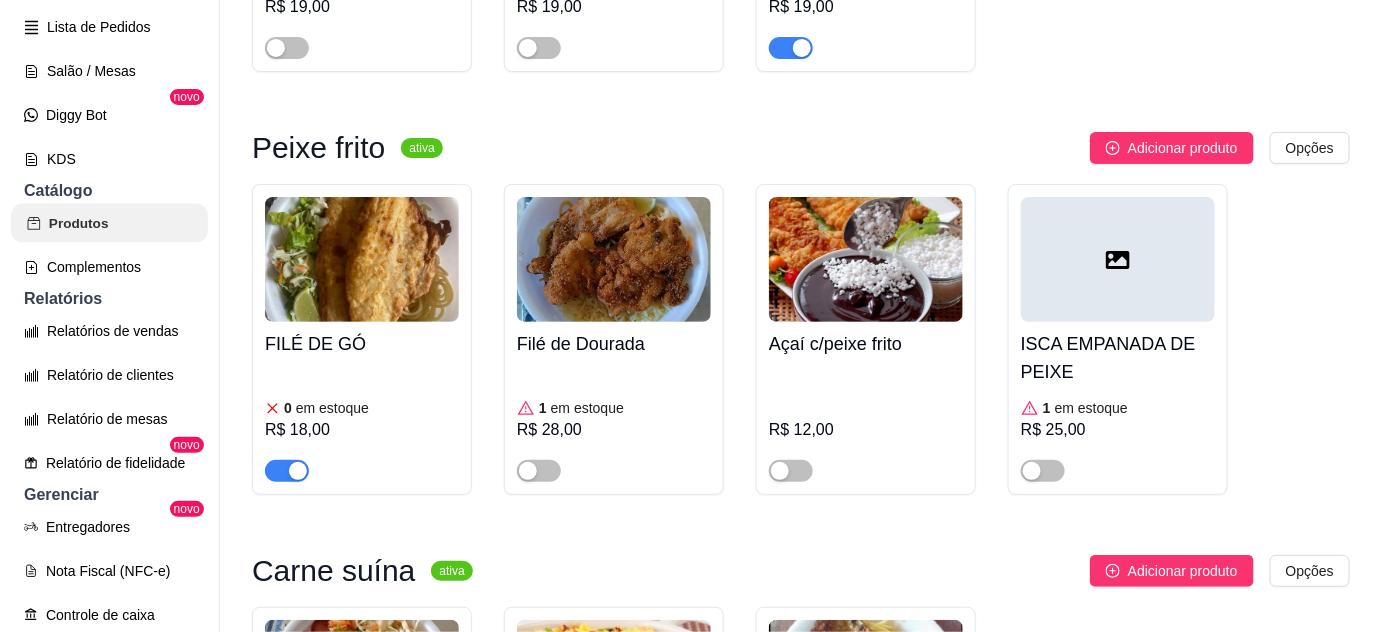 click on "Produtos" at bounding box center [109, 223] 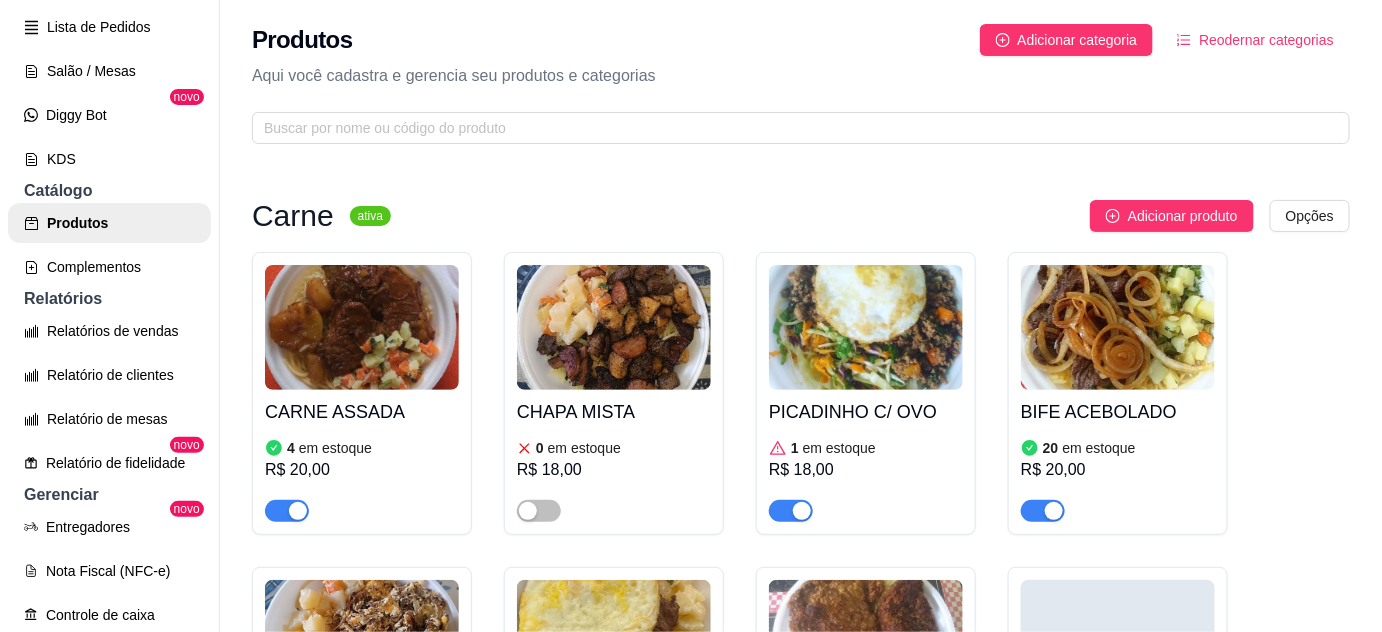 click at bounding box center (362, 327) 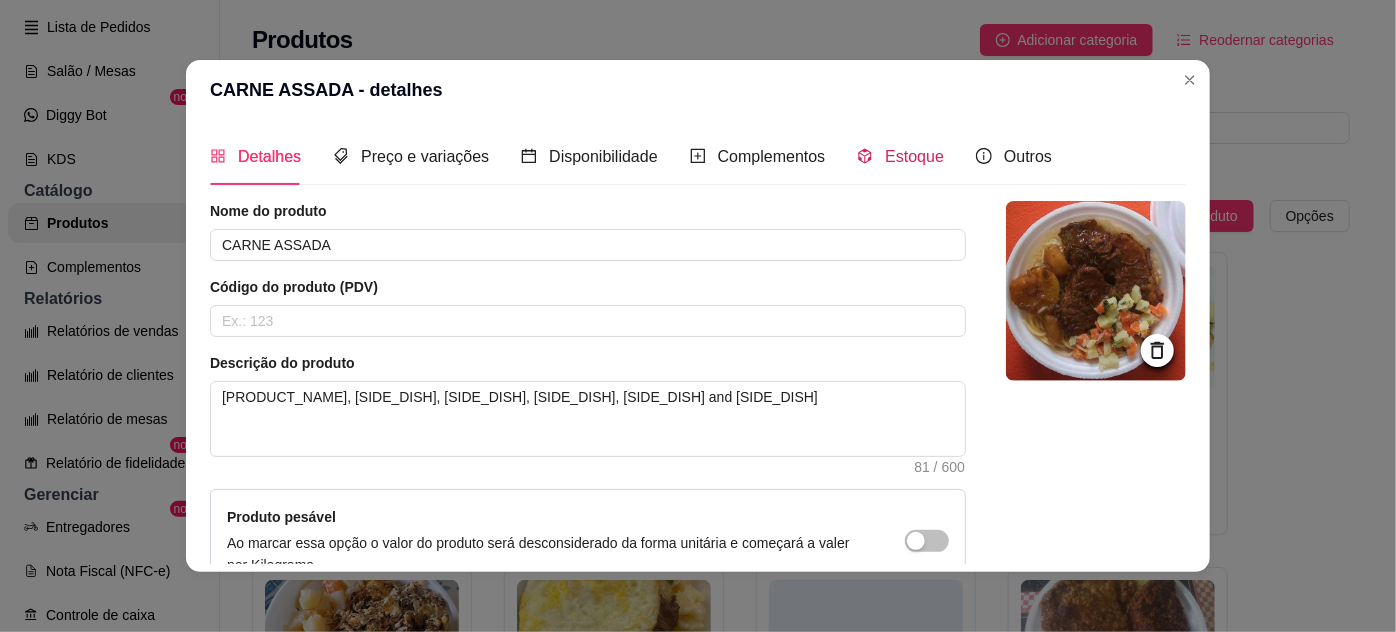 click on "Estoque" at bounding box center [900, 156] 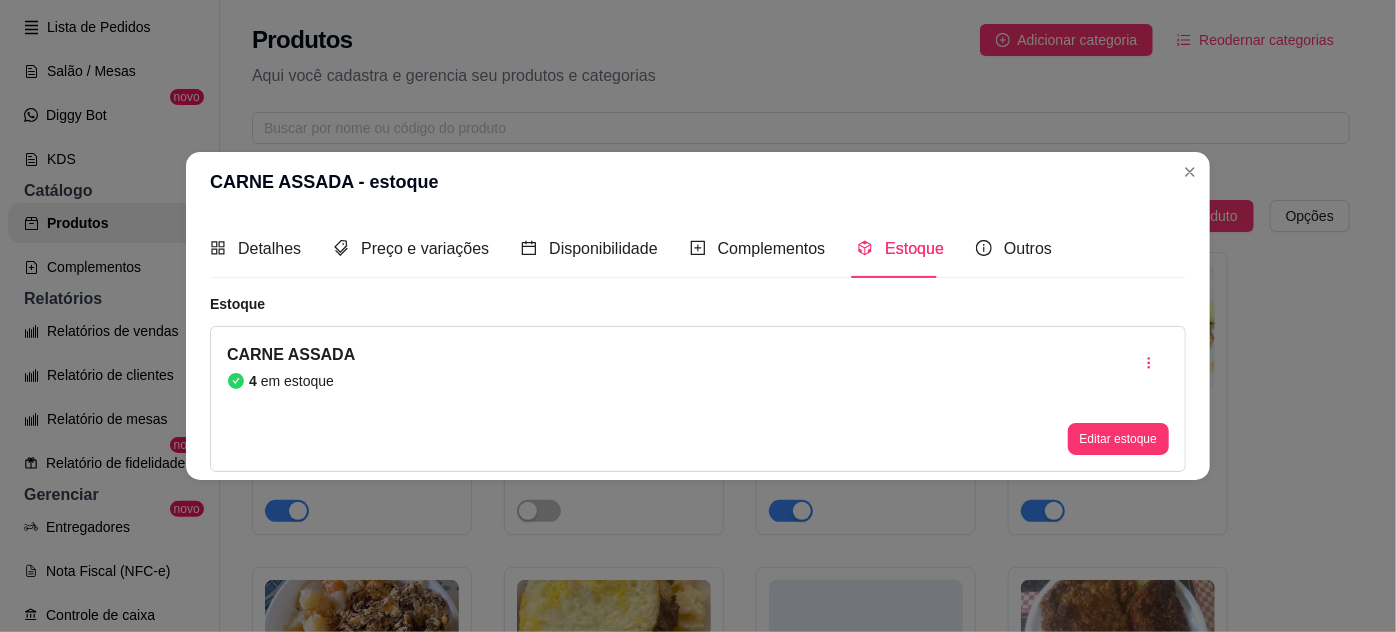 type 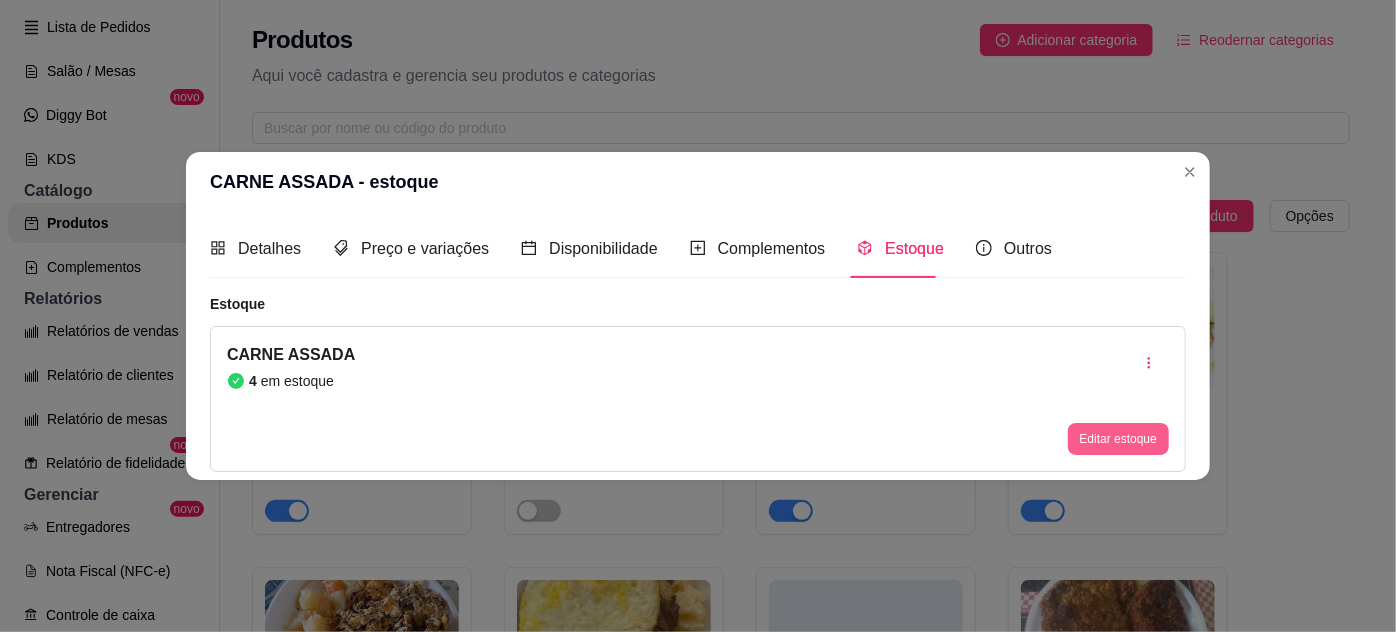 click on "Editar estoque" at bounding box center (1118, 439) 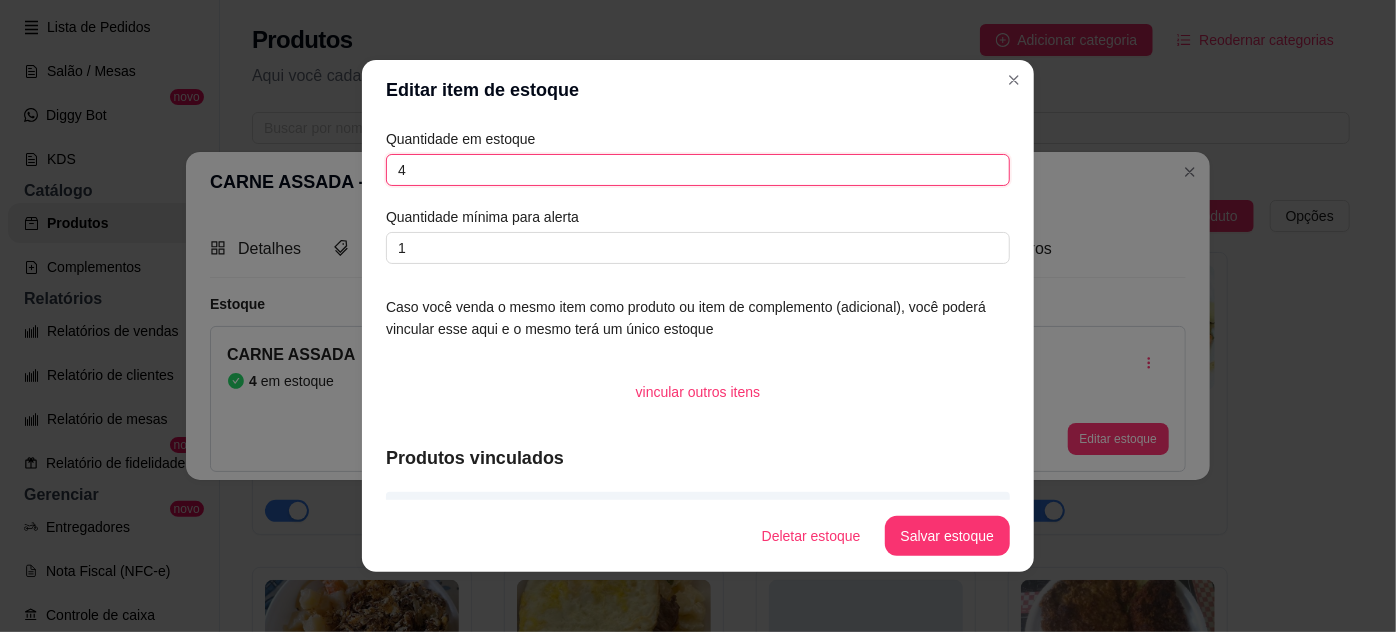 click on "4" at bounding box center (698, 170) 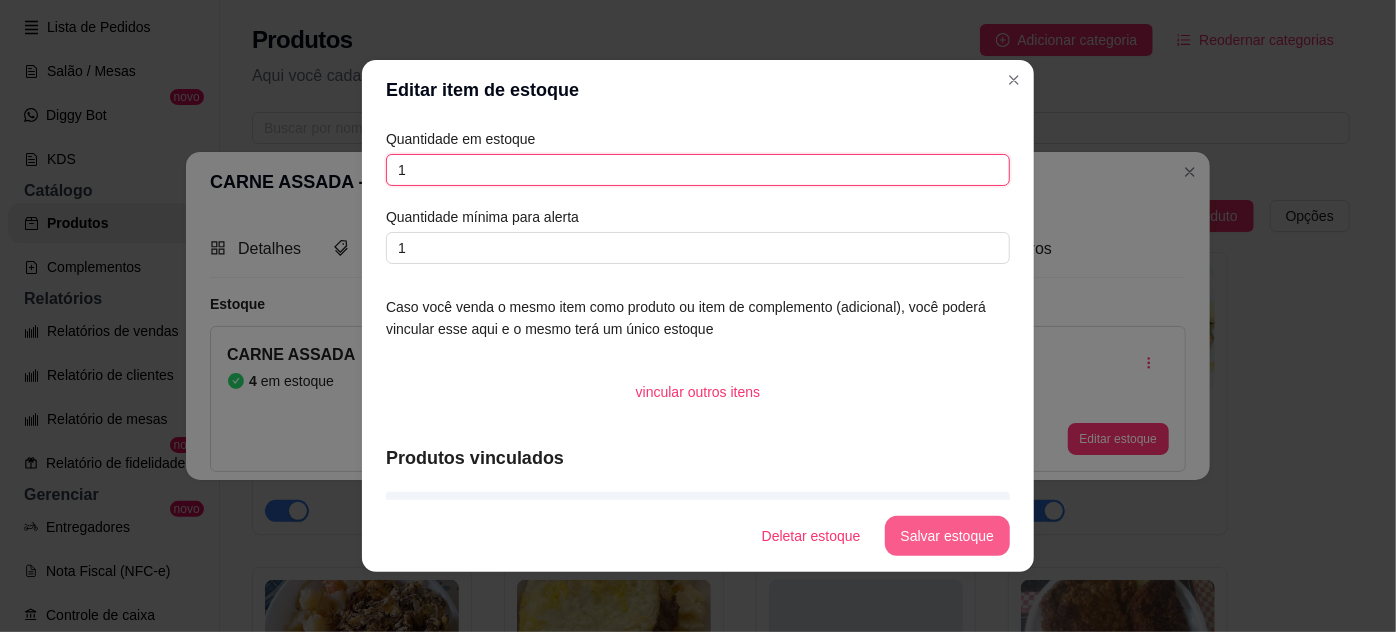 type on "1" 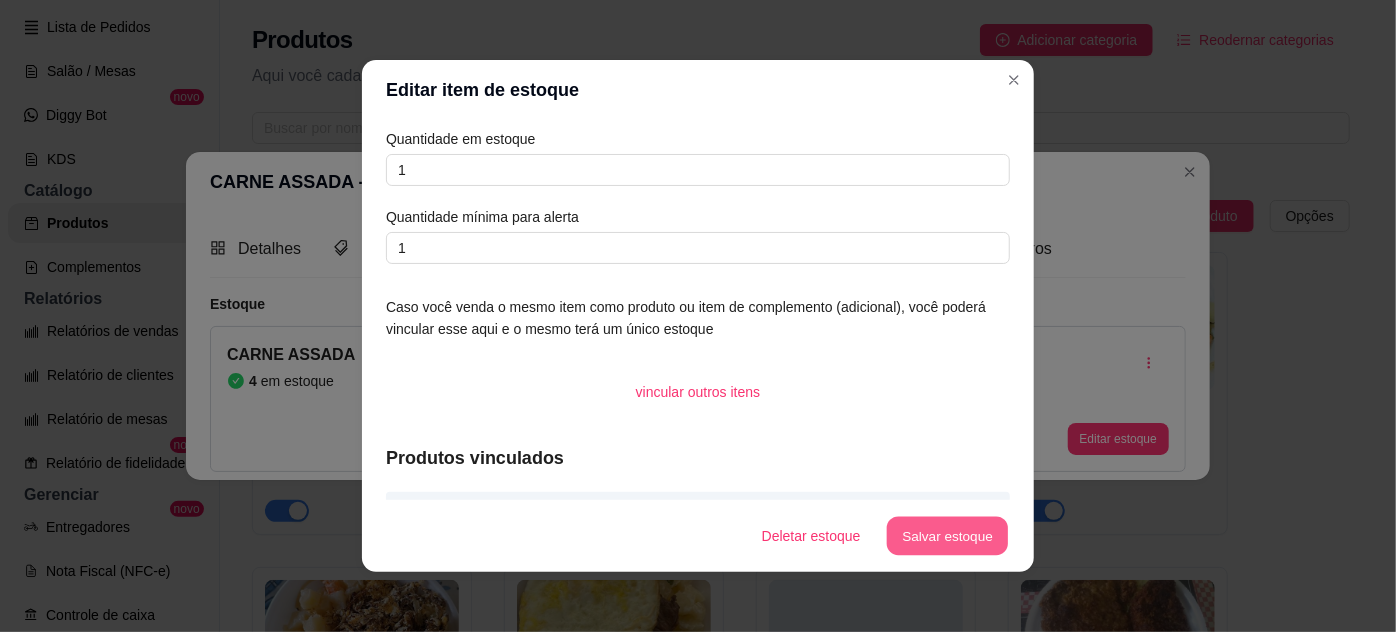 click on "Salvar estoque" at bounding box center (947, 536) 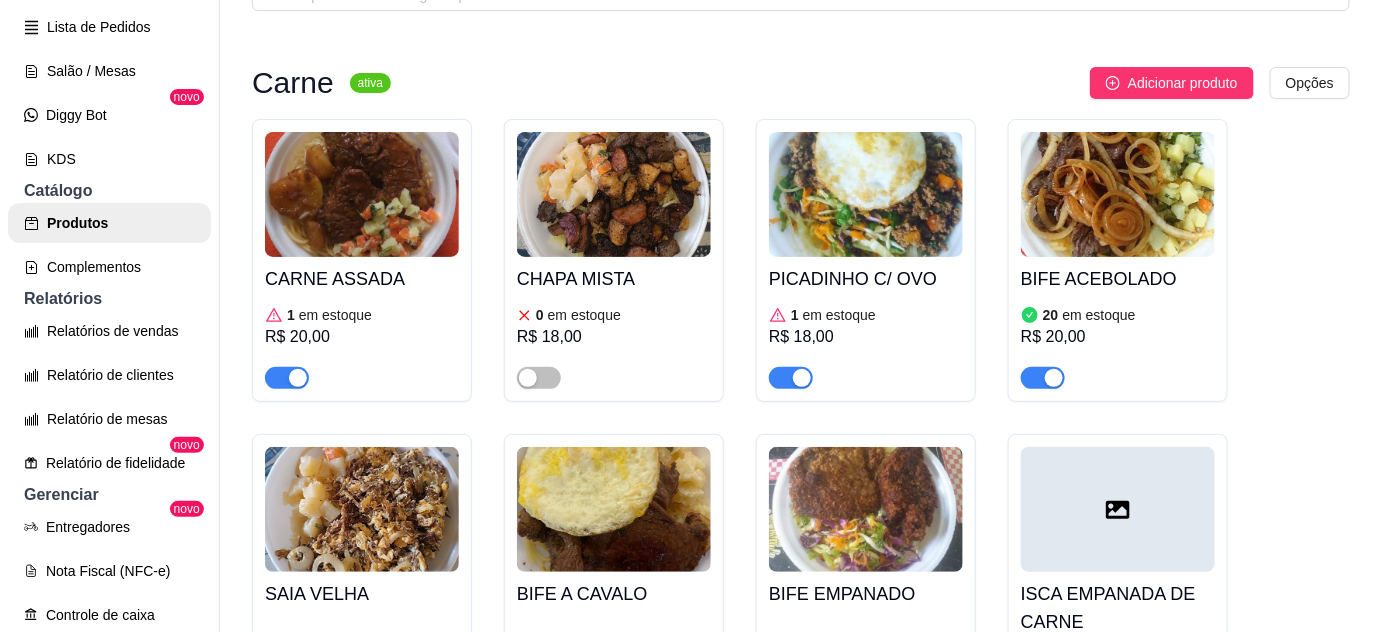 scroll, scrollTop: 363, scrollLeft: 0, axis: vertical 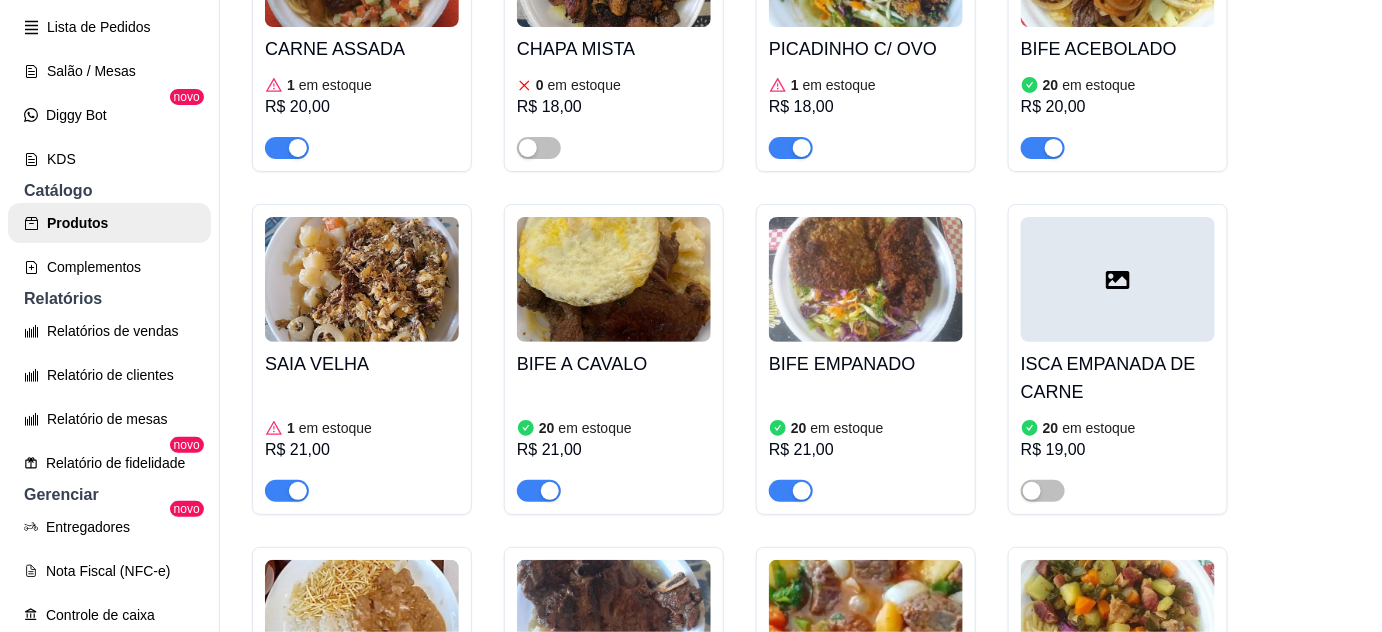 click on "SAIA VELHA" at bounding box center [362, 364] 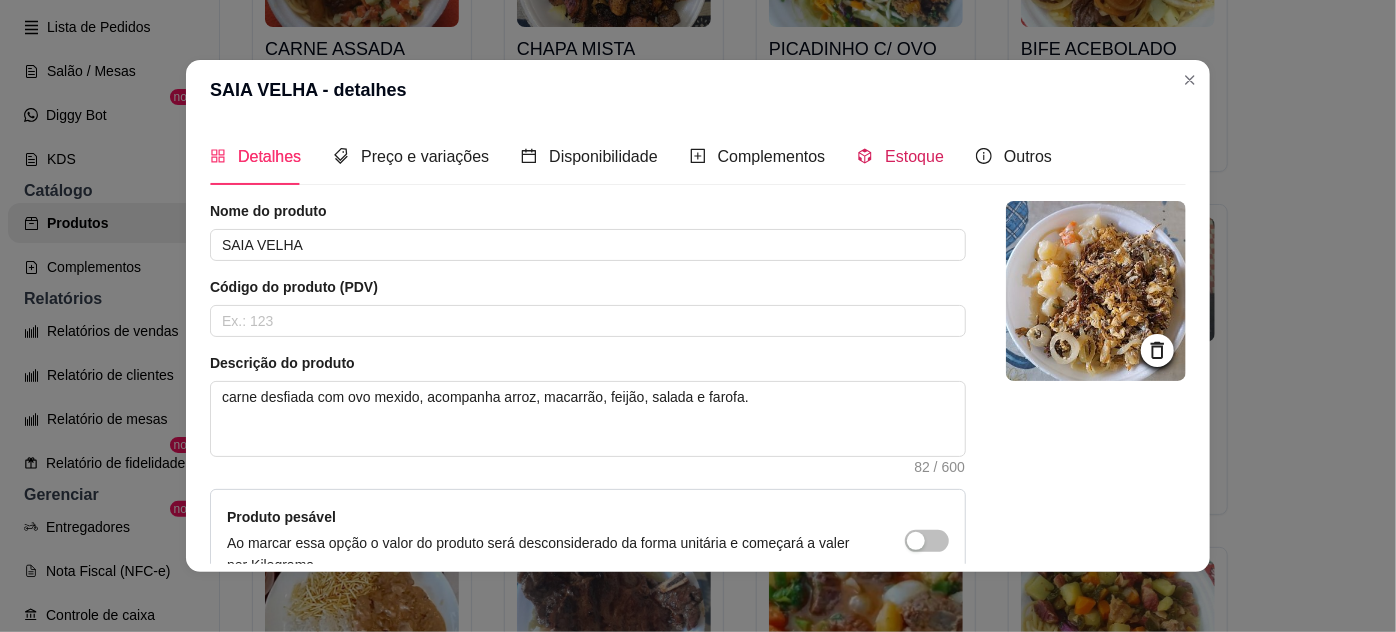 click on "Estoque" at bounding box center (914, 156) 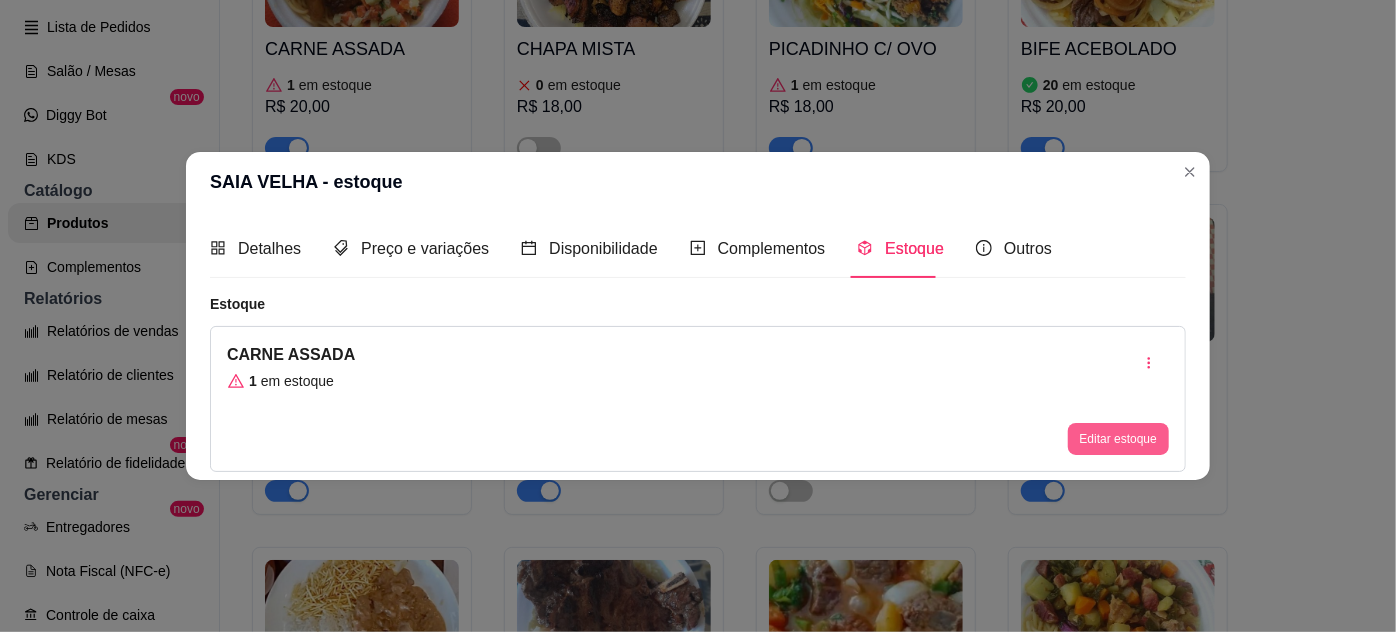 click on "Editar estoque" at bounding box center (1118, 439) 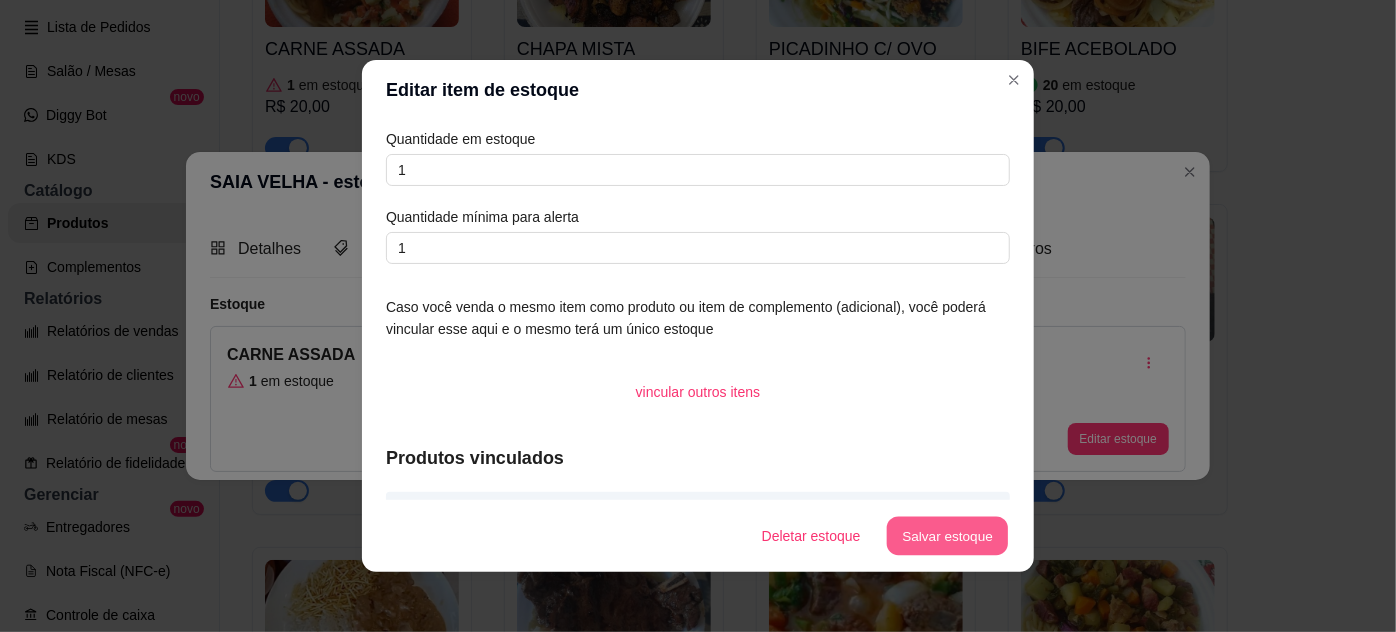 click on "Salvar estoque" at bounding box center [947, 536] 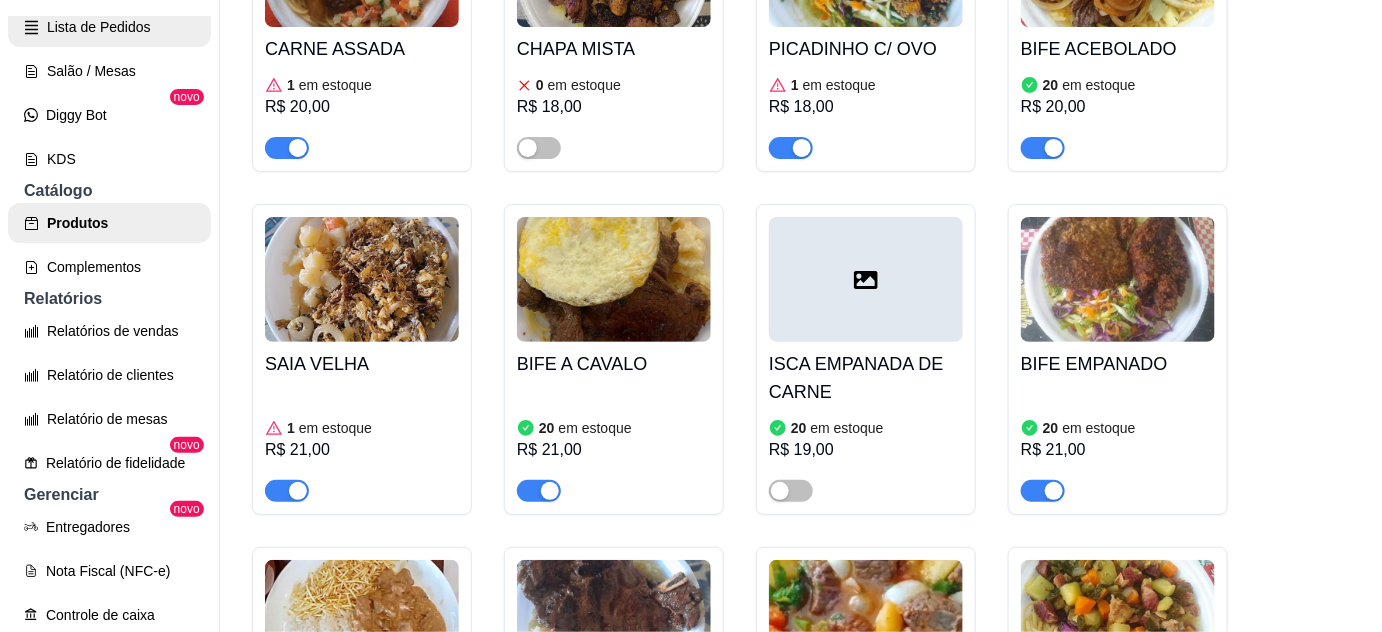 click on "Lista de Pedidos" at bounding box center [109, 27] 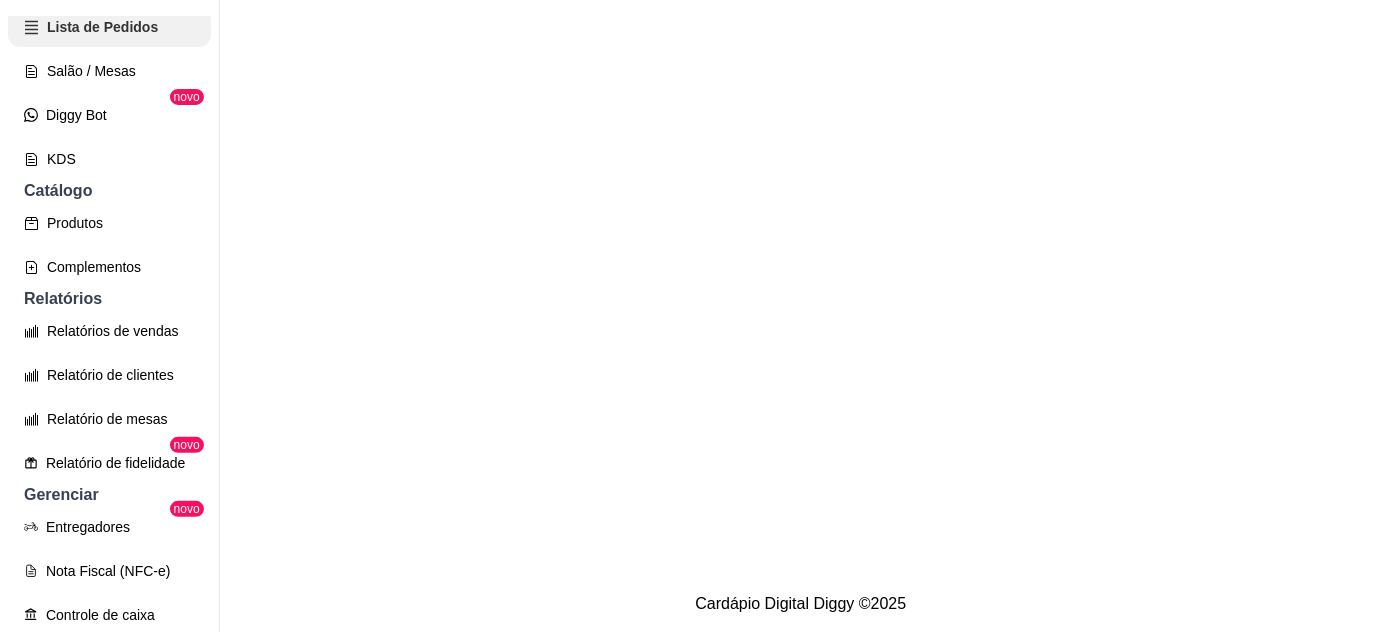 scroll, scrollTop: 0, scrollLeft: 0, axis: both 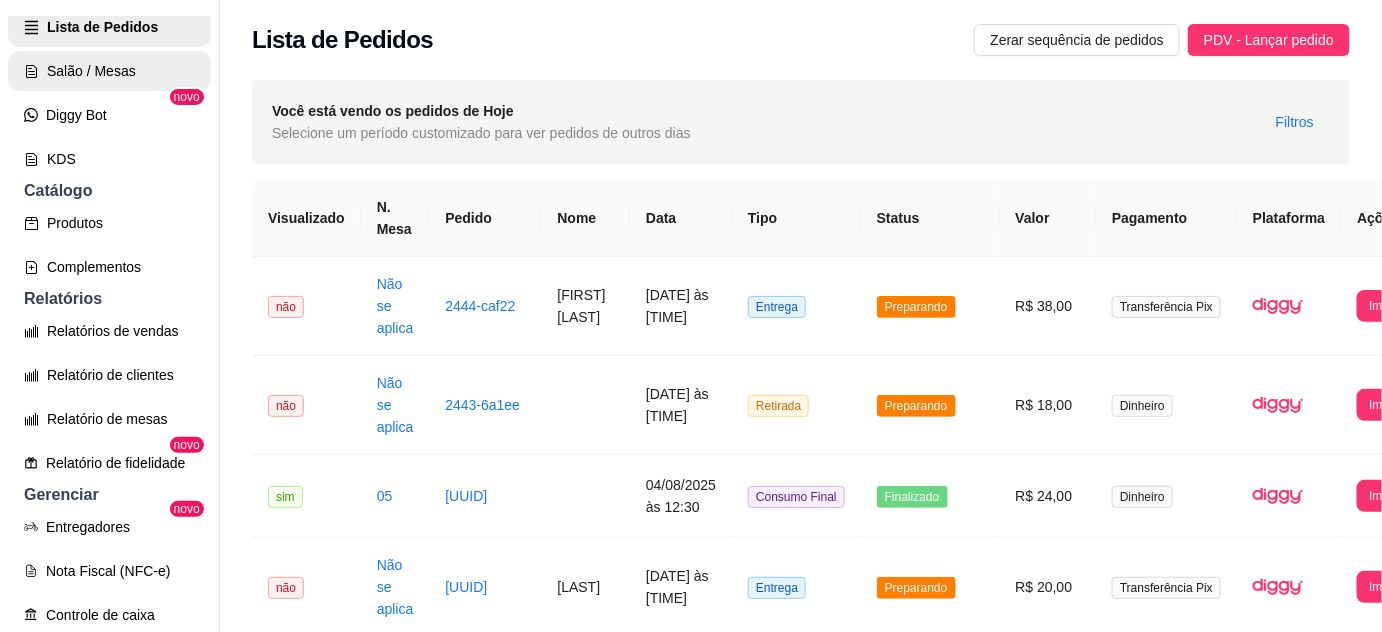 click on "Salão / Mesas" at bounding box center (109, 71) 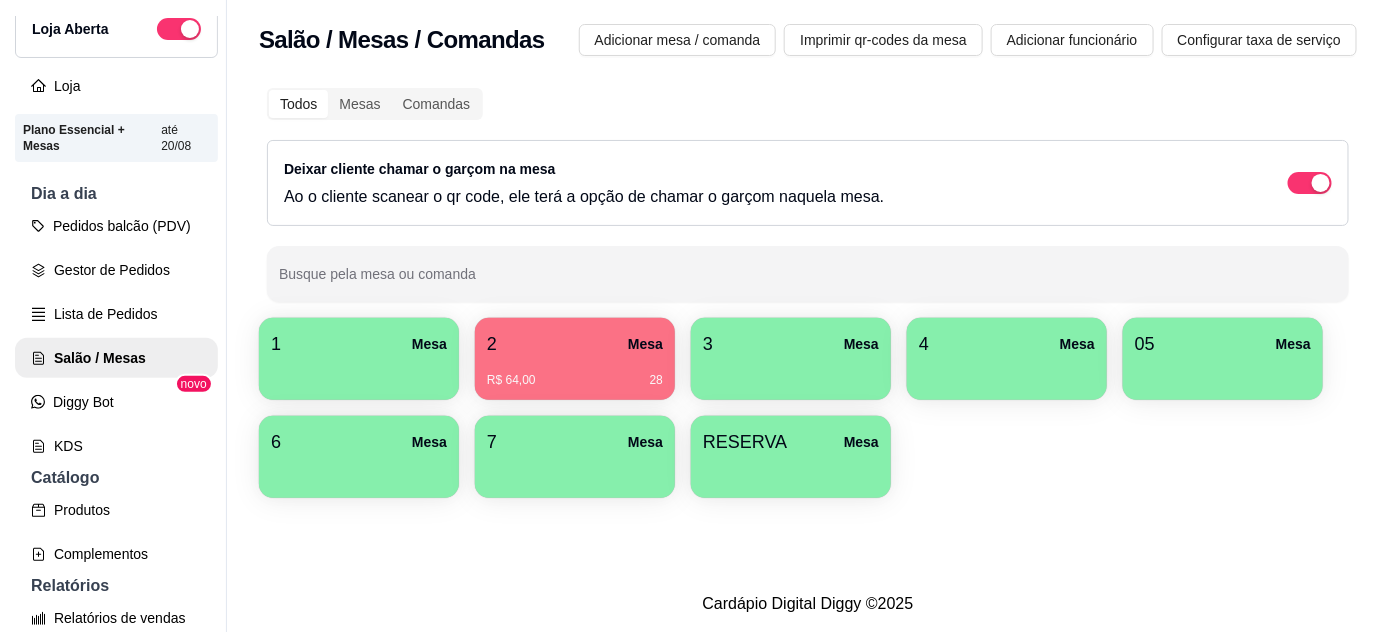 scroll, scrollTop: 0, scrollLeft: 0, axis: both 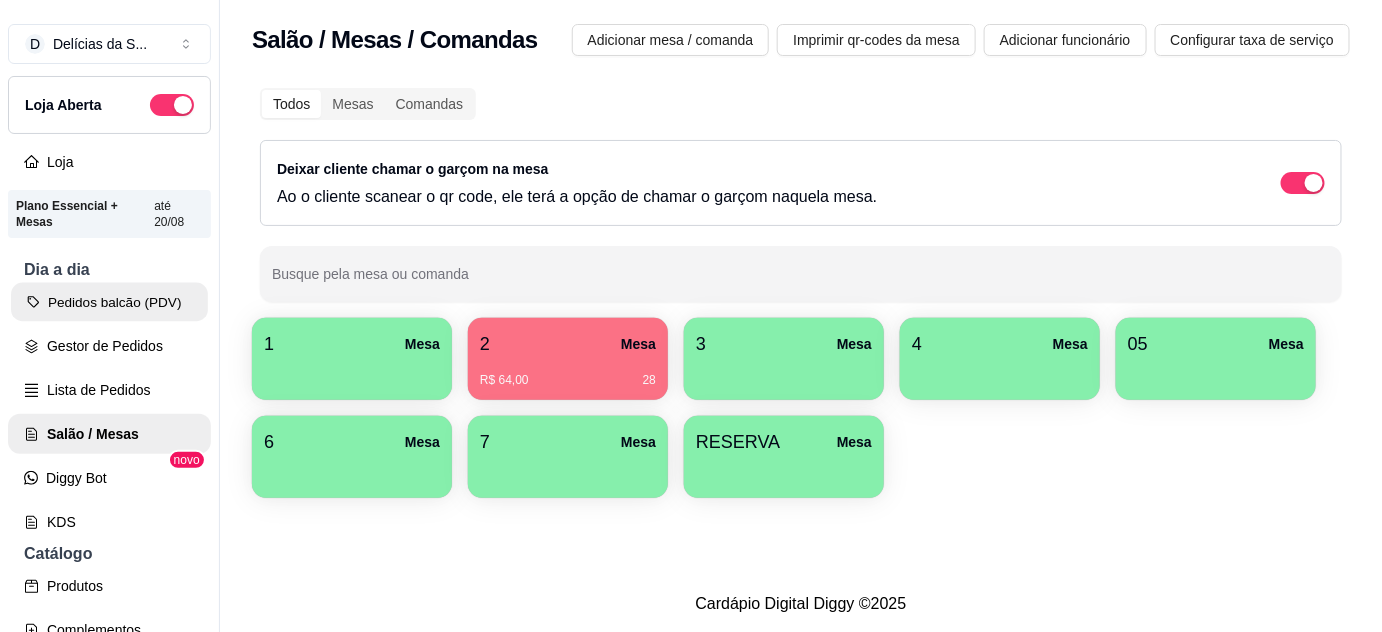 click on "Pedidos balcão (PDV)" at bounding box center (109, 302) 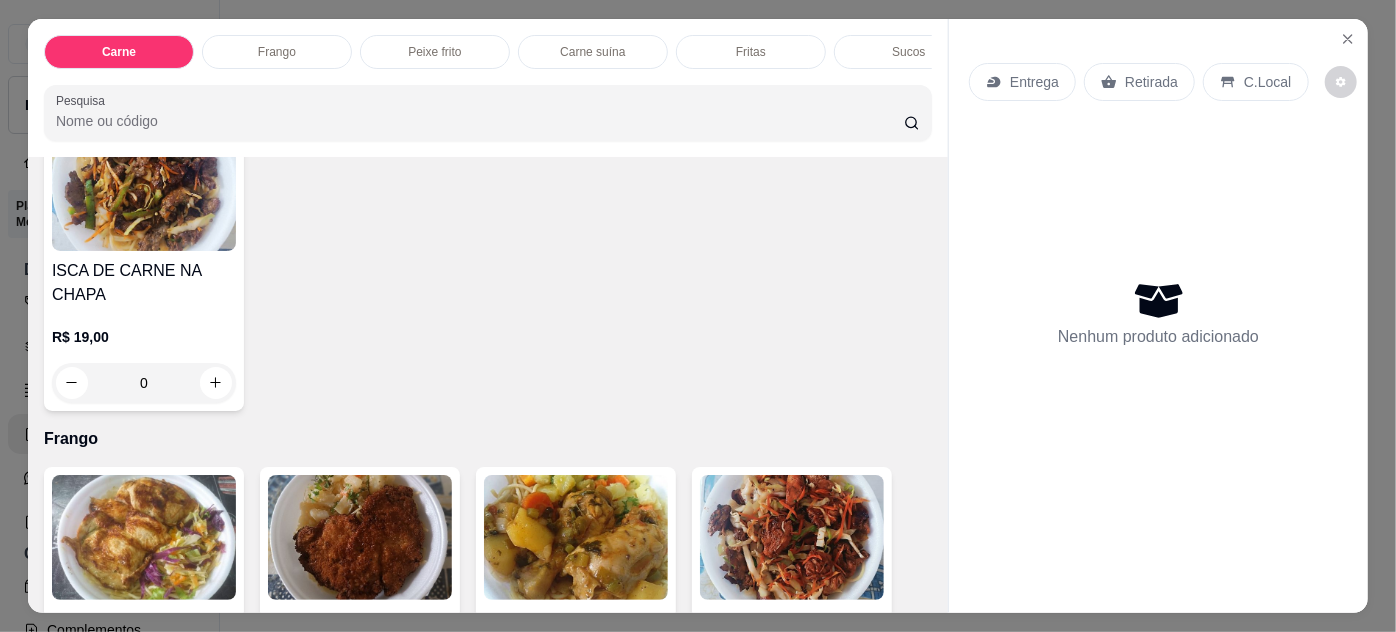 scroll, scrollTop: 909, scrollLeft: 0, axis: vertical 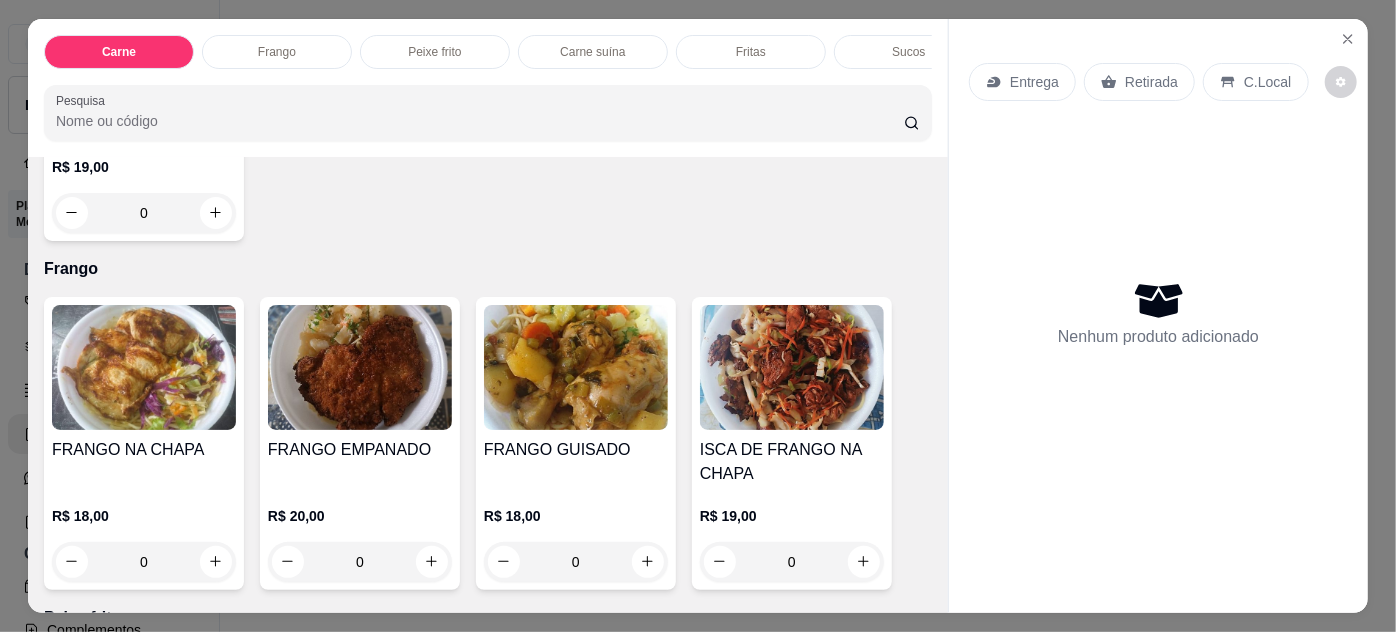 click at bounding box center [144, 367] 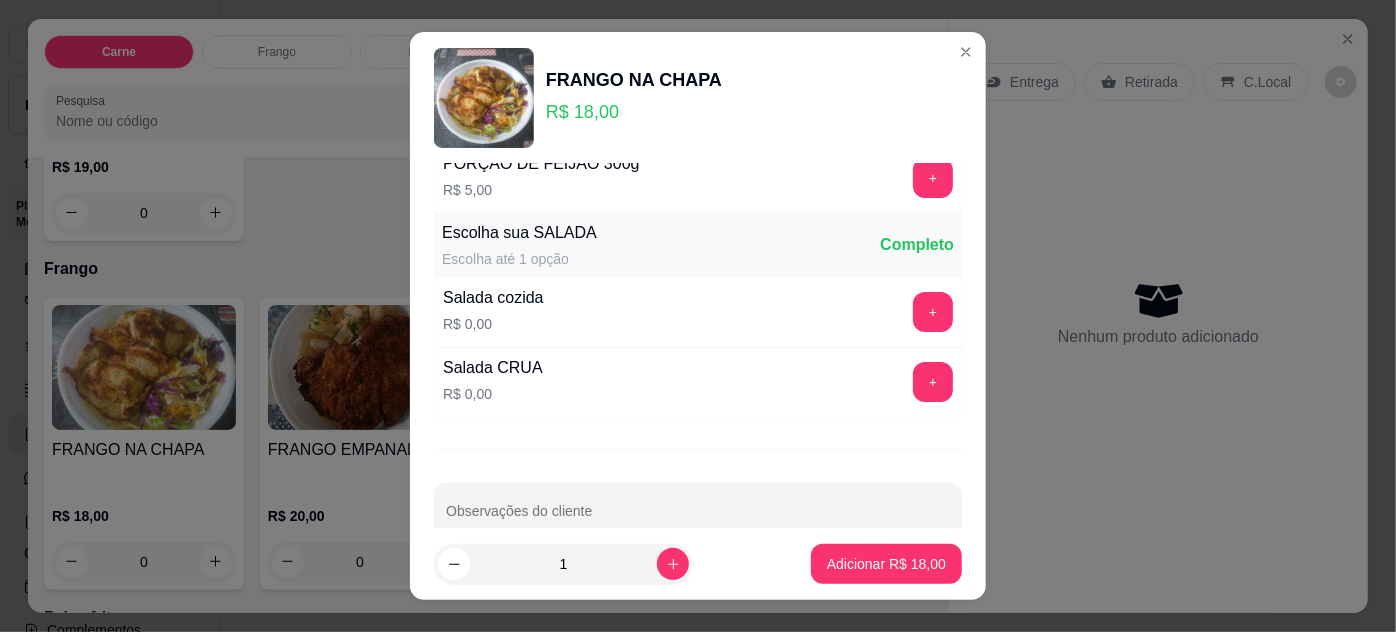 scroll, scrollTop: 199, scrollLeft: 0, axis: vertical 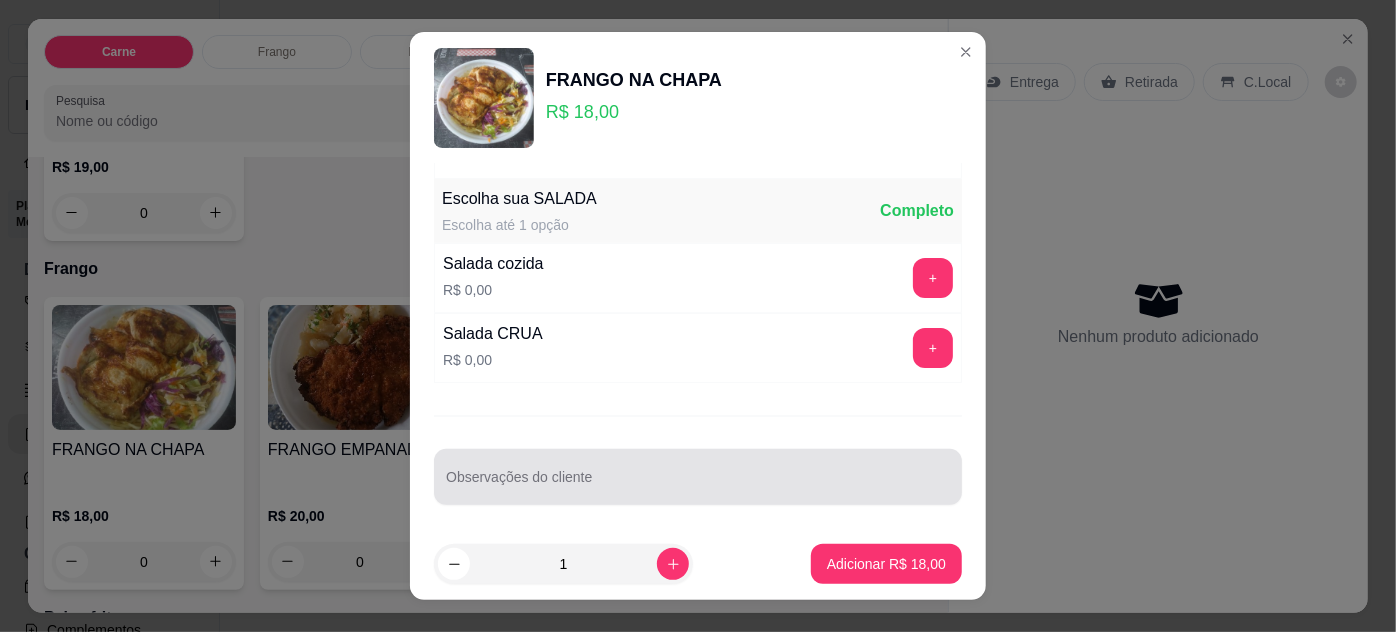 click at bounding box center (698, 477) 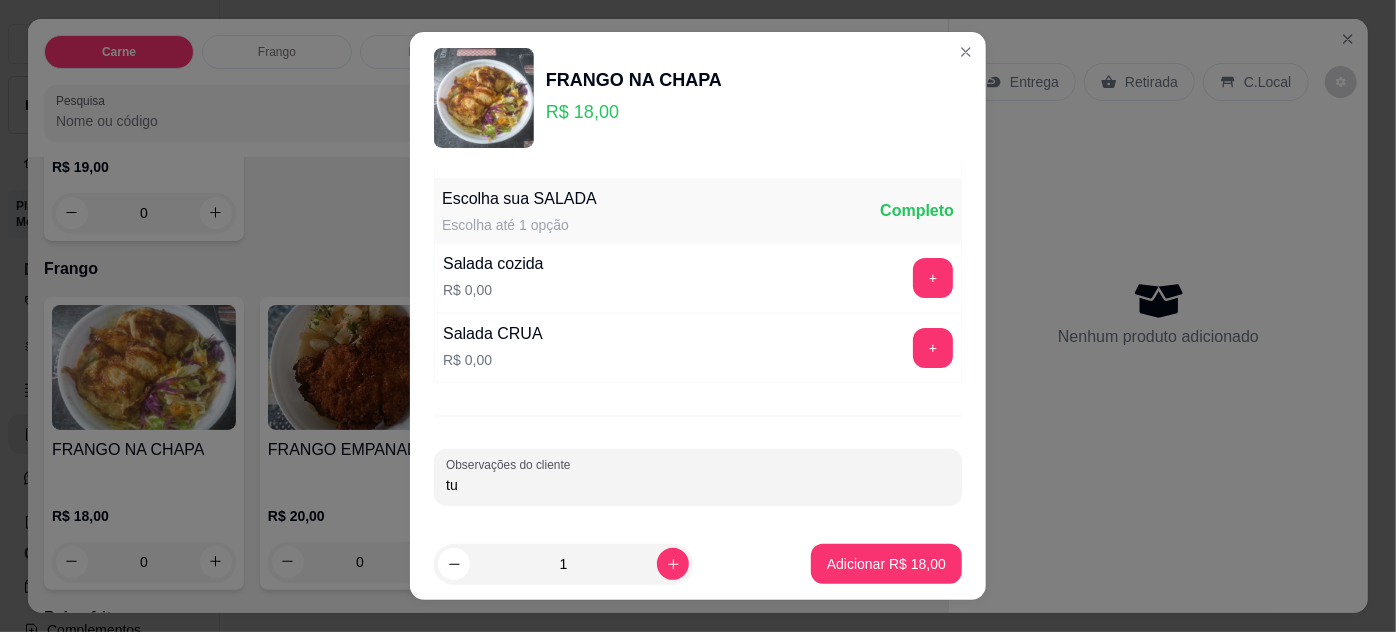 type on "t" 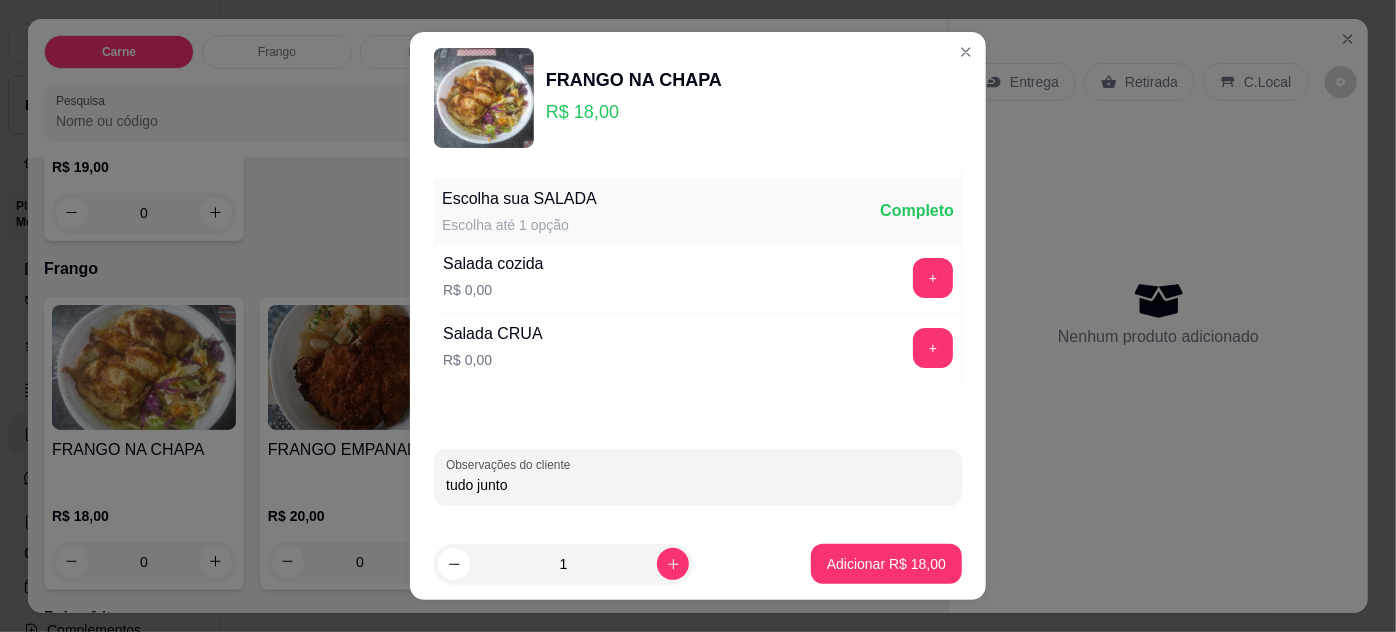 type on "tudo junto" 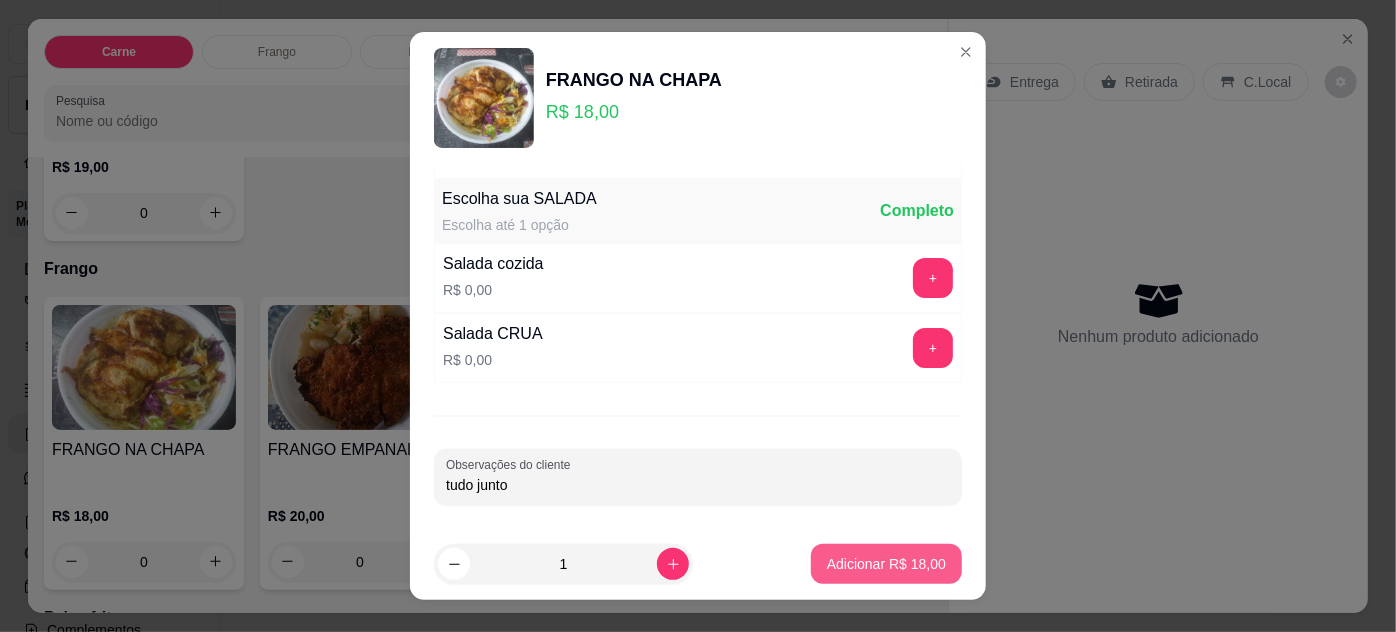 click on "Adicionar   R$ 18,00" at bounding box center (886, 564) 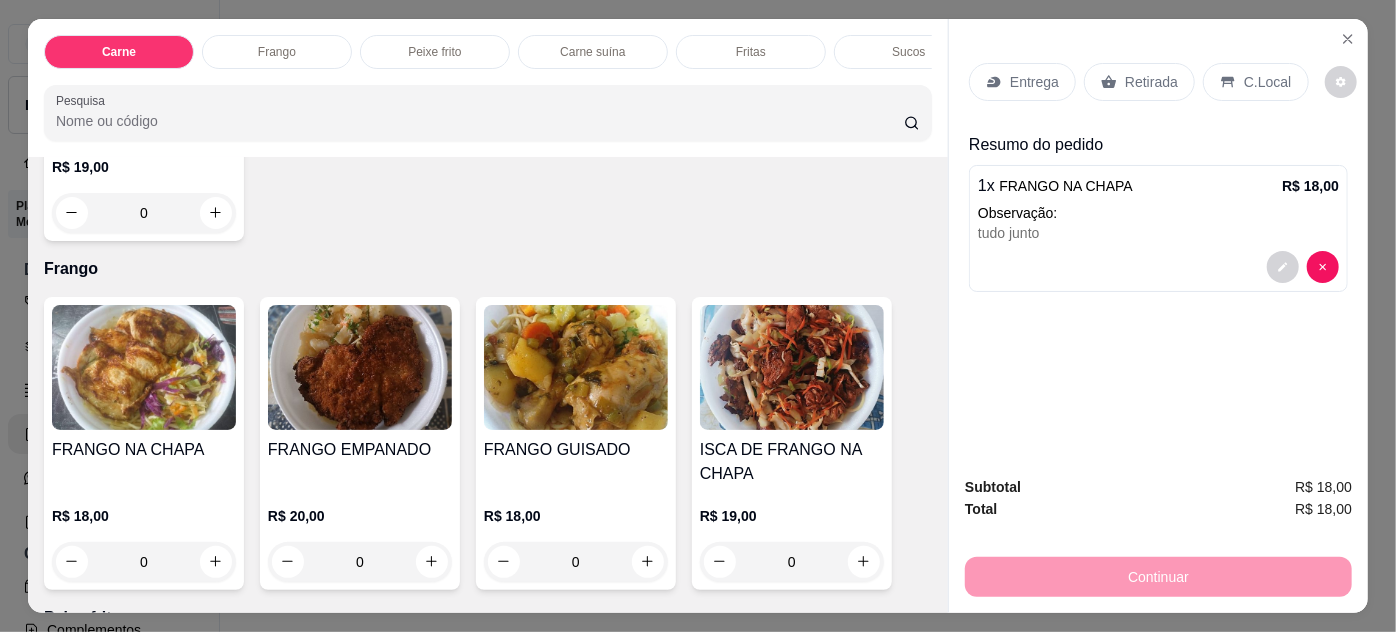 click on "Retirada" at bounding box center (1139, 82) 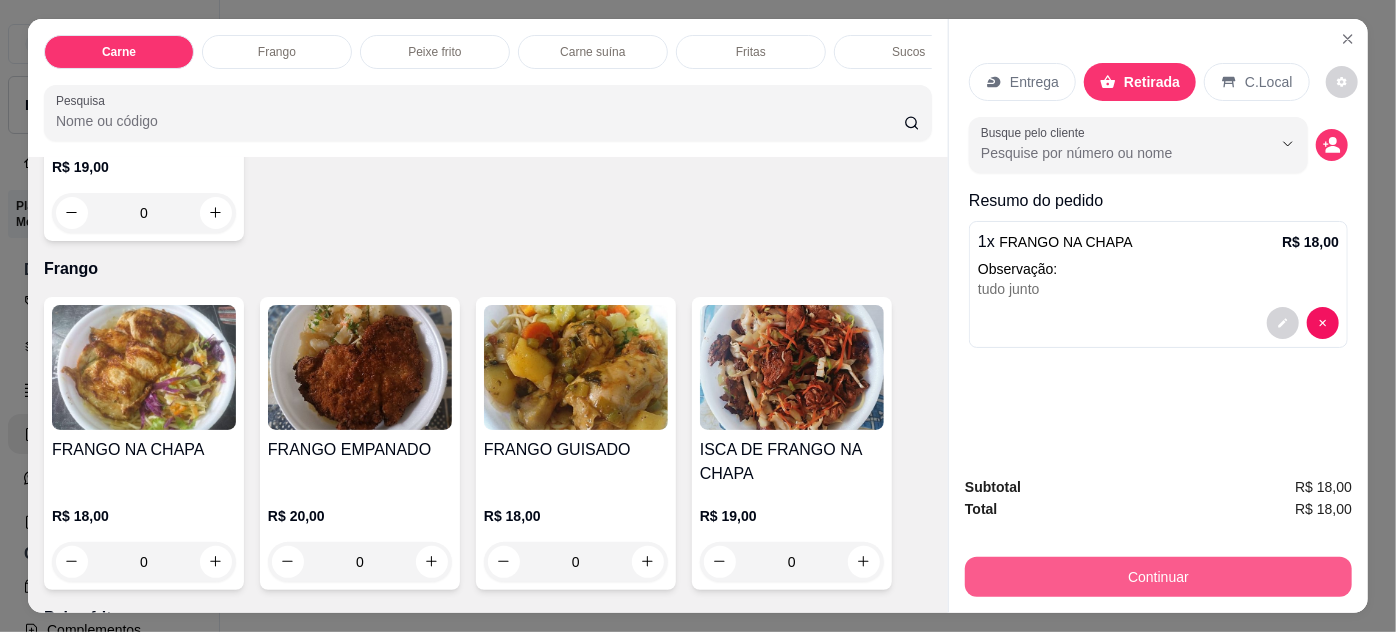 click on "Continuar" at bounding box center (1158, 577) 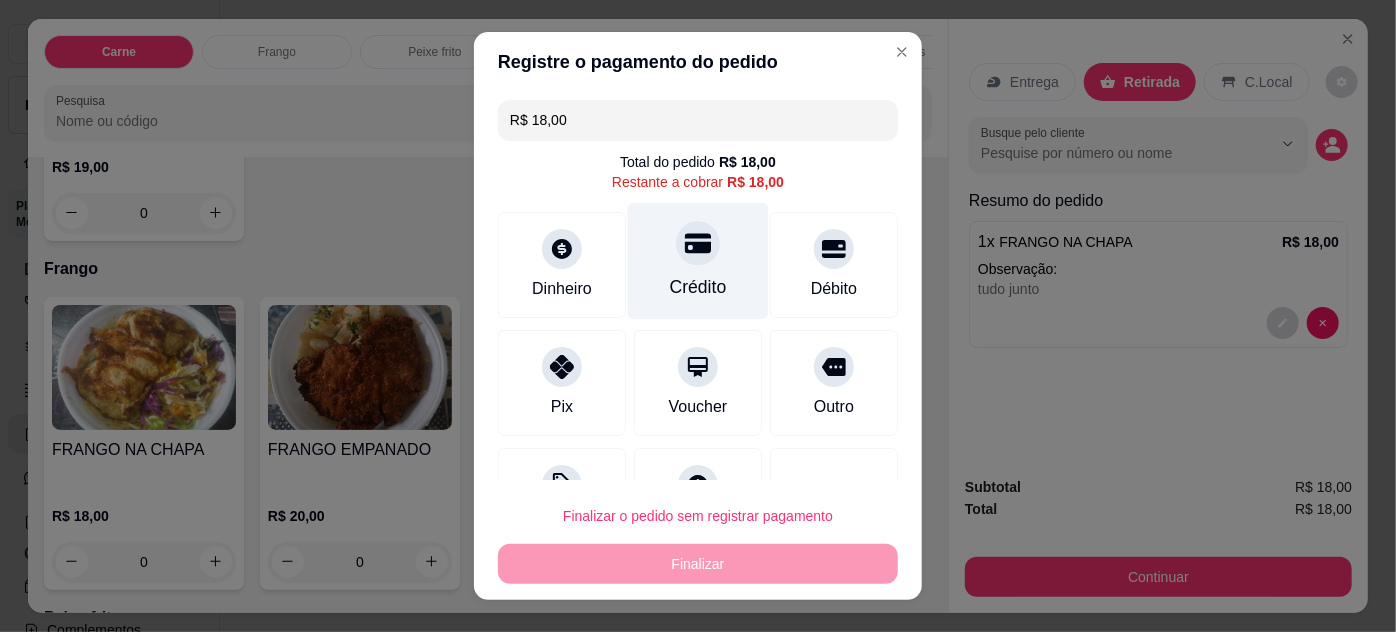 click on "Crédito" at bounding box center [698, 260] 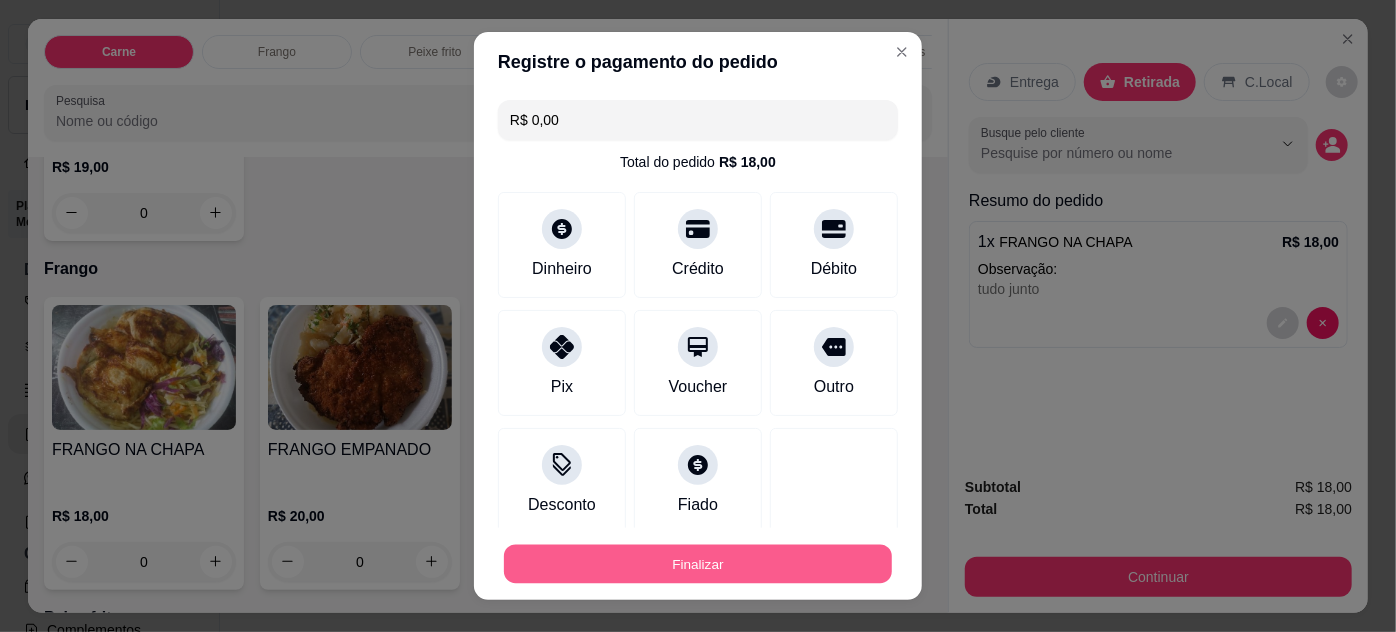 click on "Finalizar" at bounding box center (698, 564) 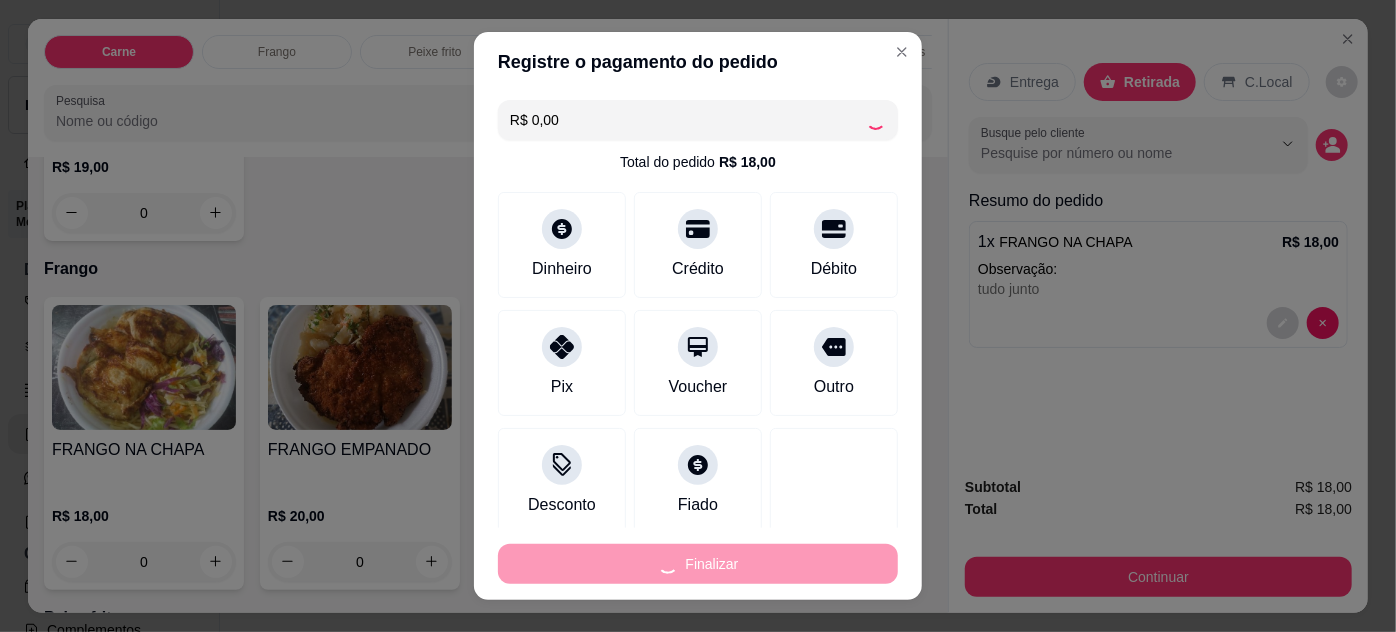 type on "-R$ 18,00" 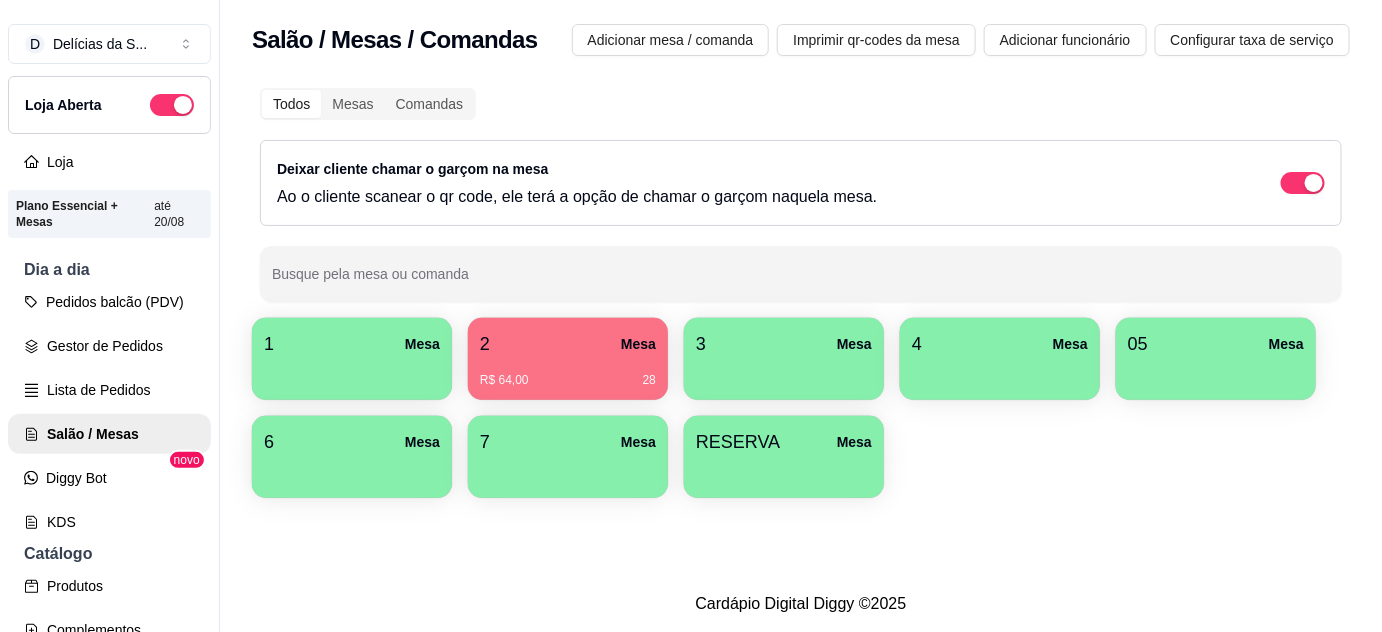 click on "R$ 64,00 28" at bounding box center [568, 373] 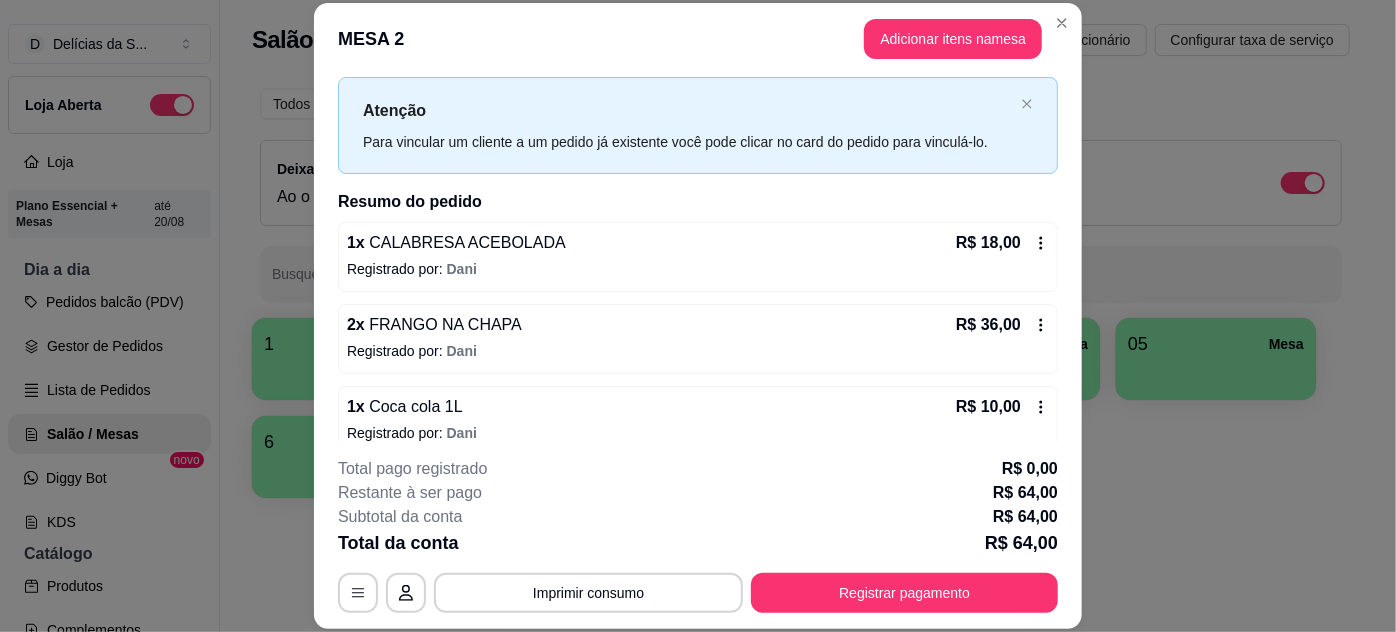 scroll, scrollTop: 63, scrollLeft: 0, axis: vertical 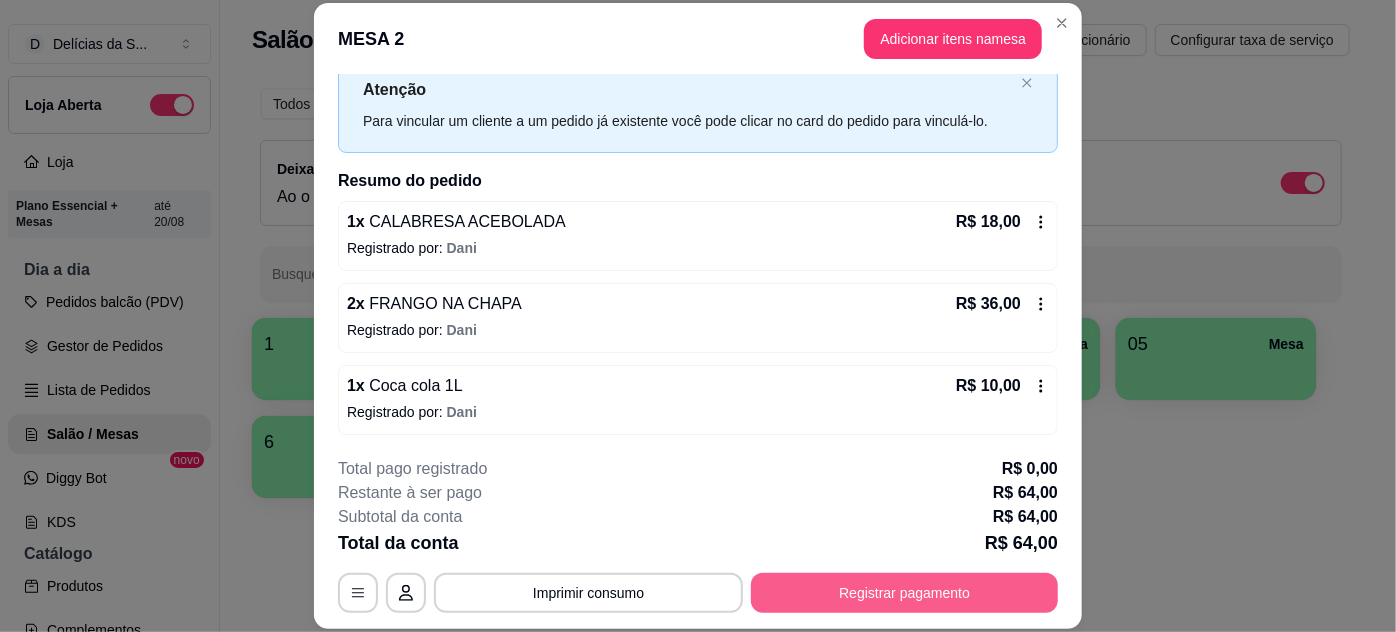 click on "Registrar pagamento" at bounding box center [904, 593] 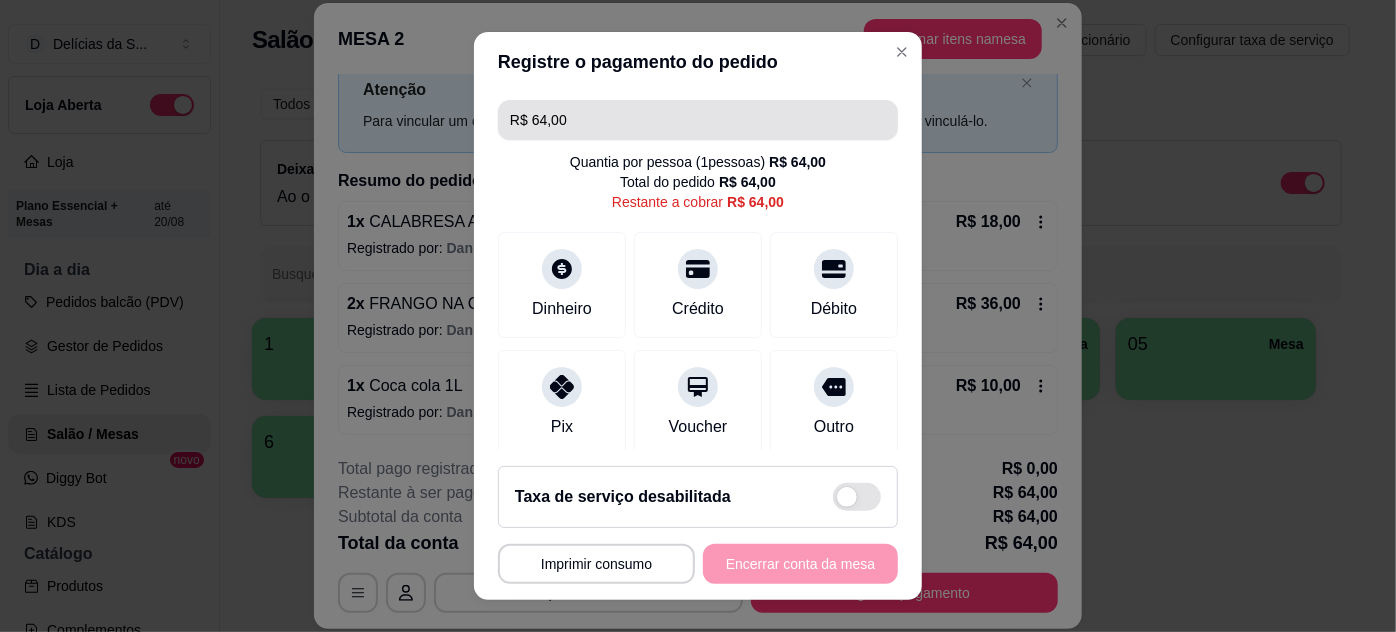 click on "R$ 64,00" at bounding box center (698, 120) 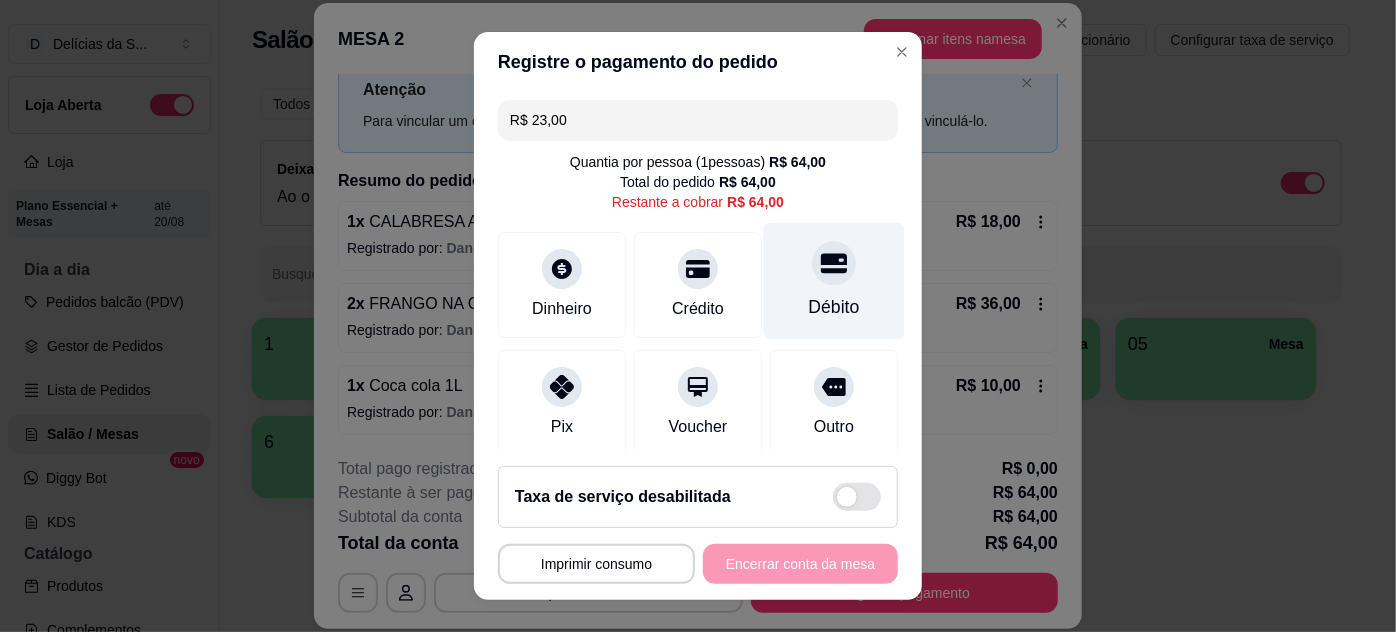 click on "Débito" at bounding box center [834, 307] 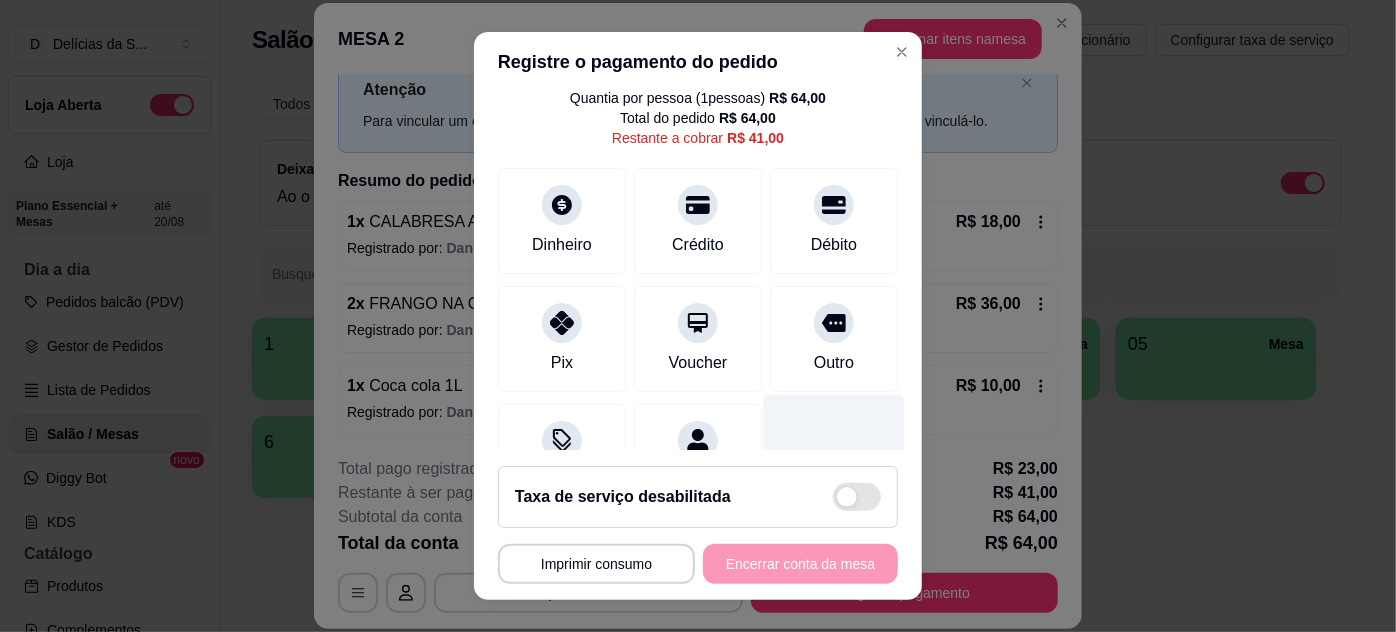 scroll, scrollTop: 0, scrollLeft: 0, axis: both 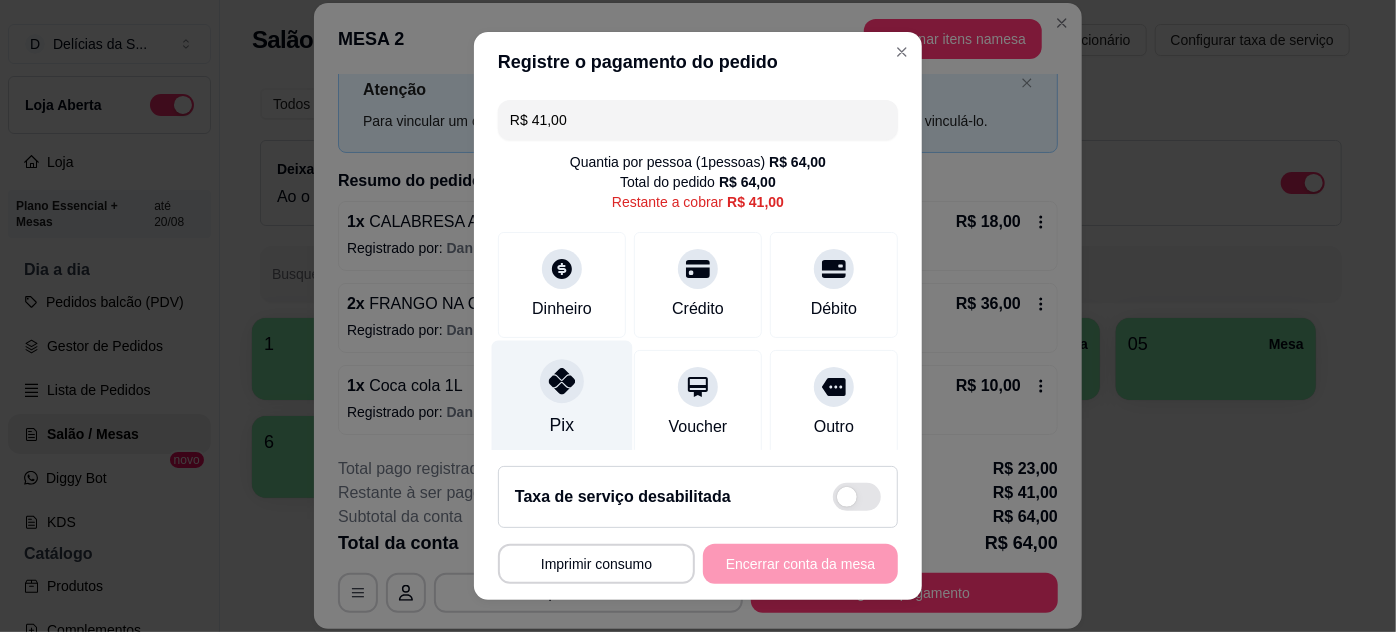 drag, startPoint x: 576, startPoint y: 372, endPoint x: 590, endPoint y: 404, distance: 34.928497 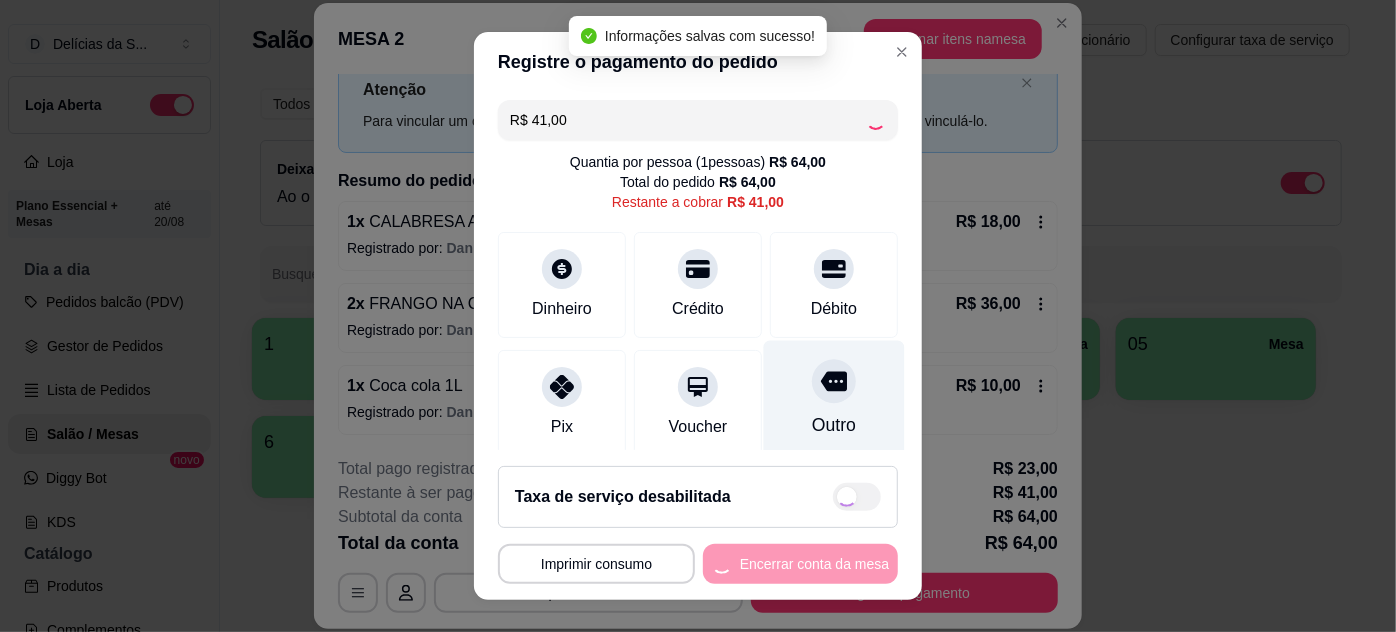 type on "R$ 0,00" 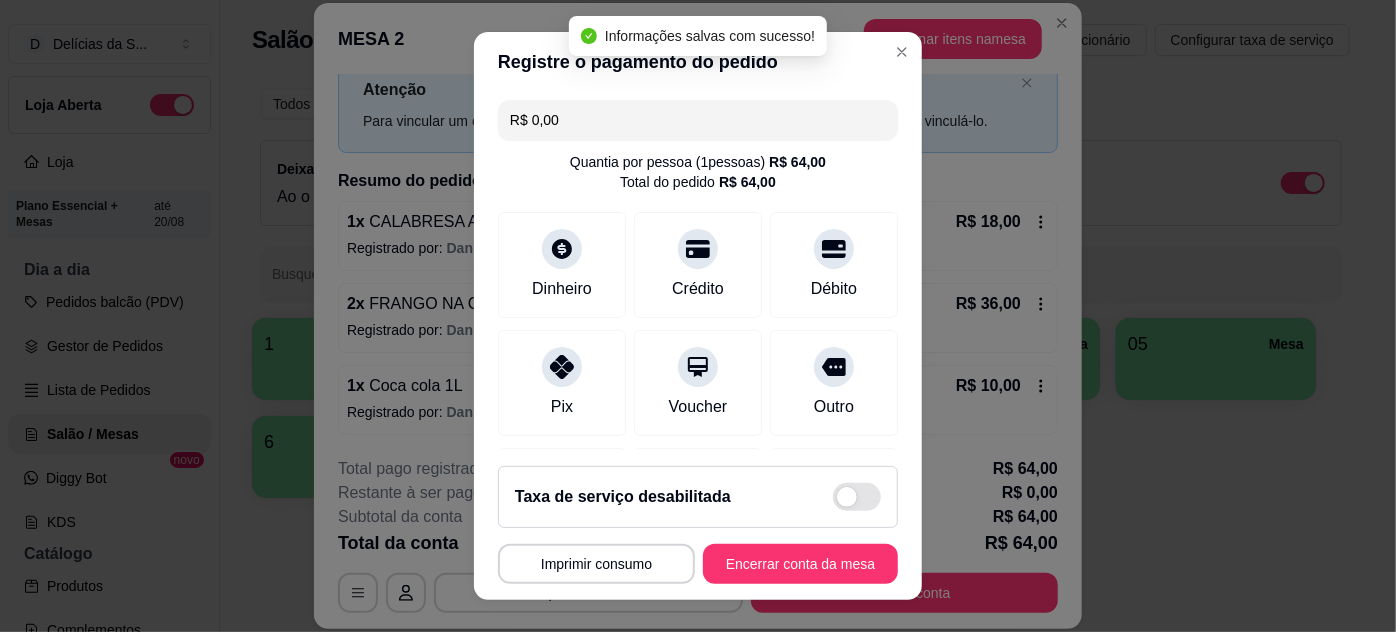 scroll, scrollTop: 312, scrollLeft: 0, axis: vertical 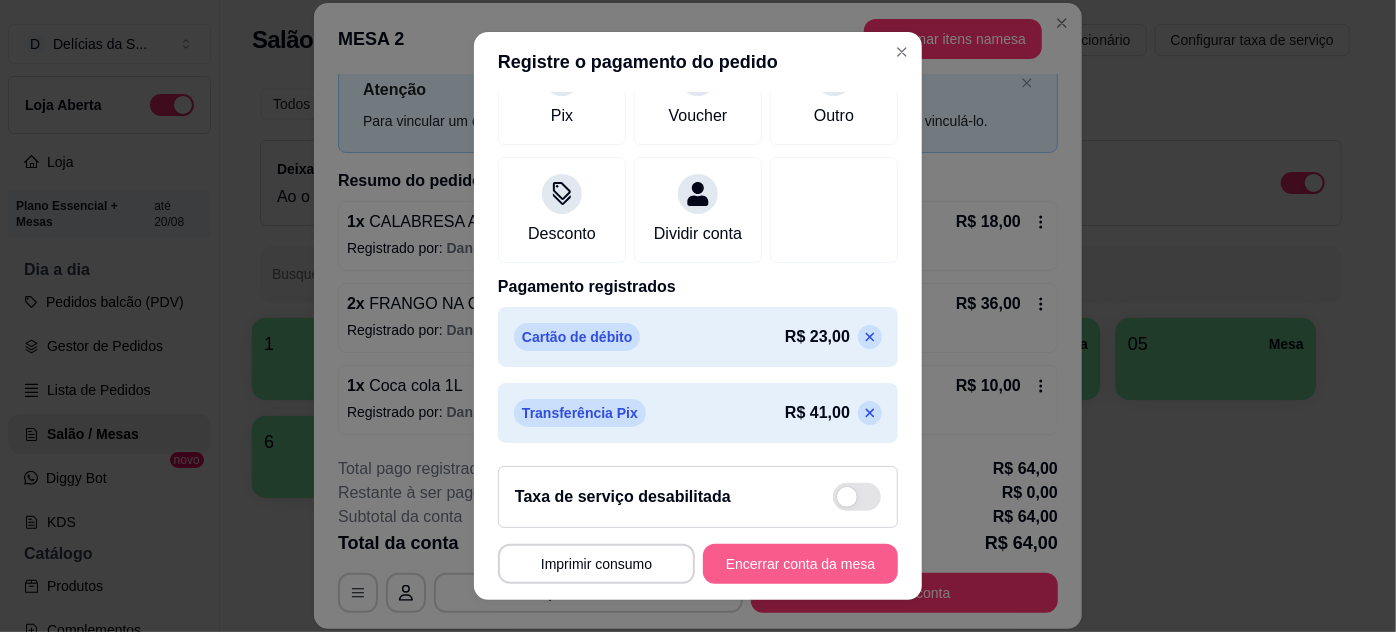 click on "Encerrar conta da mesa" at bounding box center (800, 564) 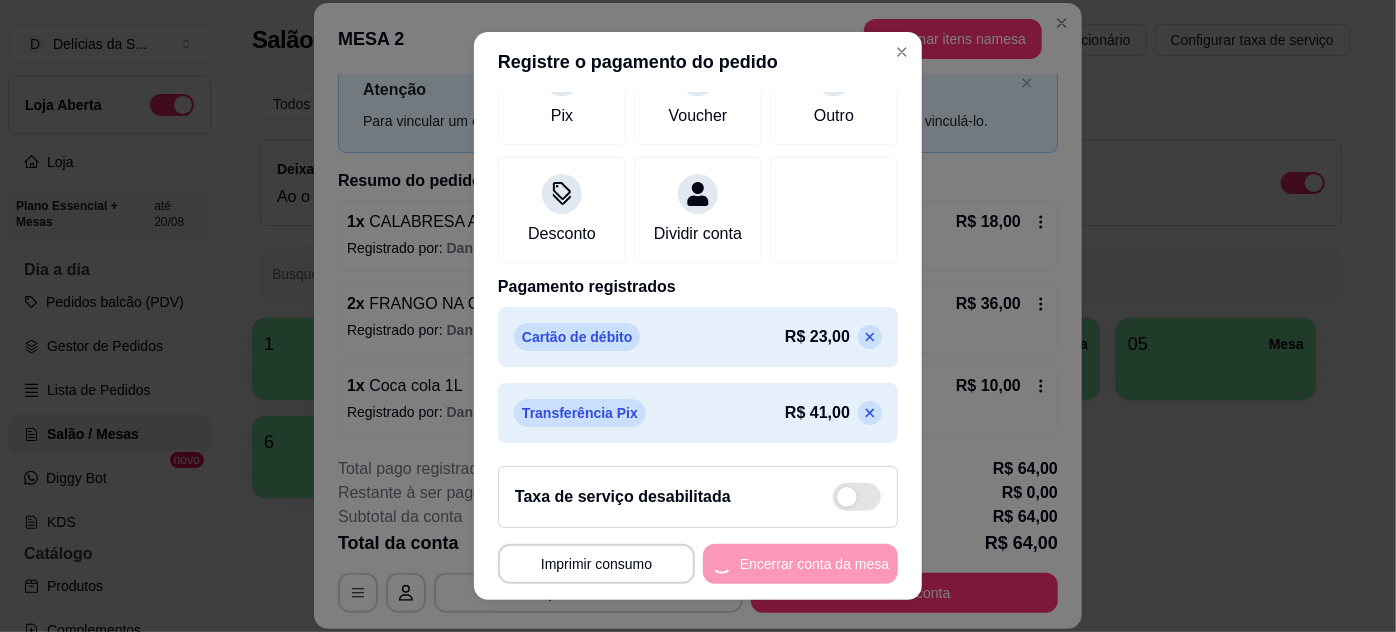 scroll, scrollTop: 0, scrollLeft: 0, axis: both 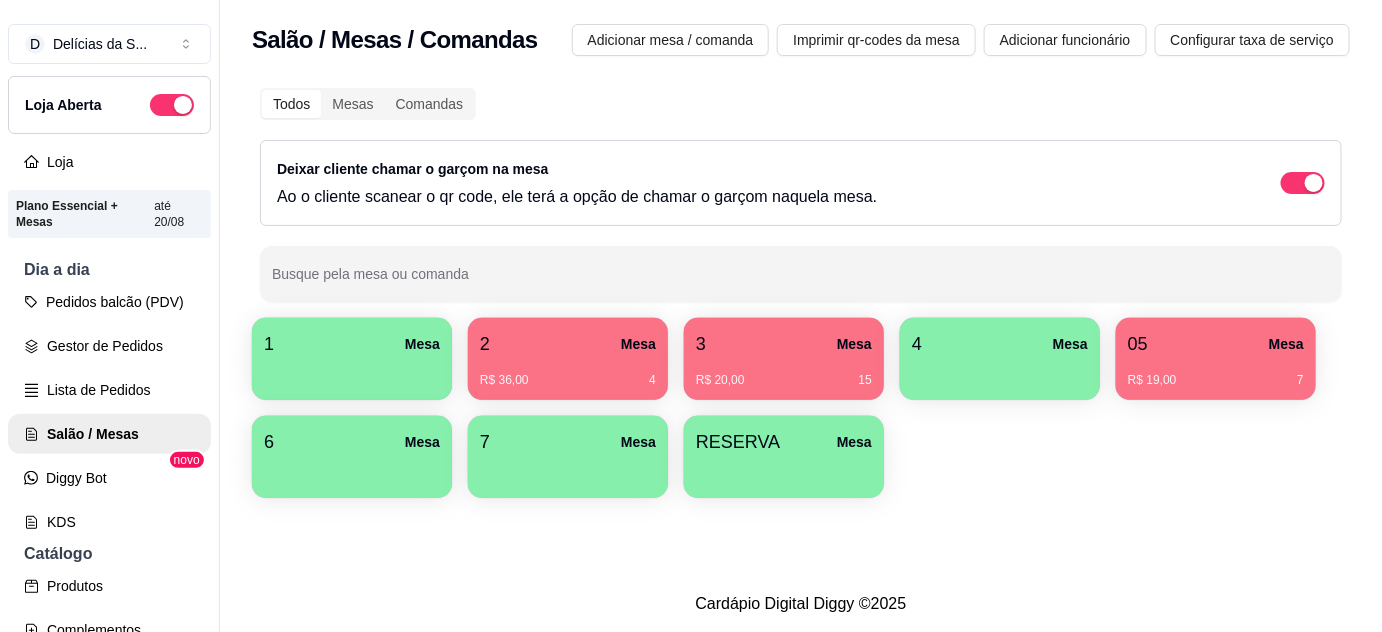click at bounding box center (1000, 373) 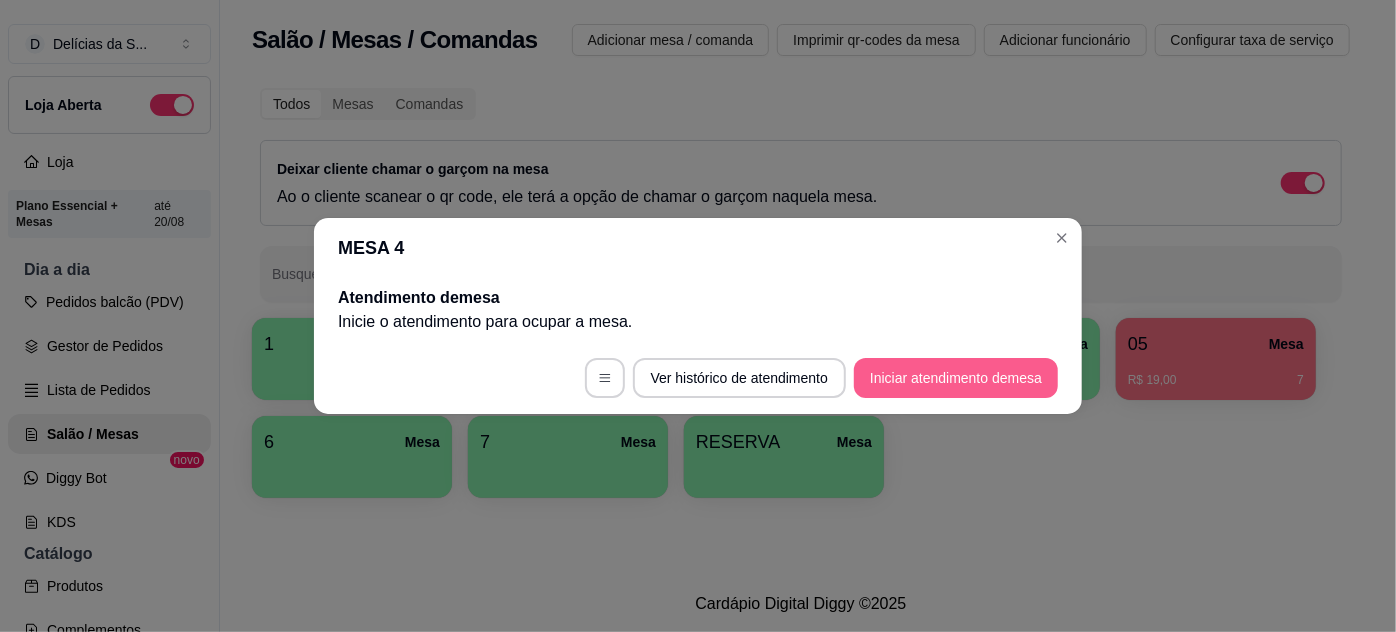click on "Iniciar atendimento de  mesa" at bounding box center [956, 378] 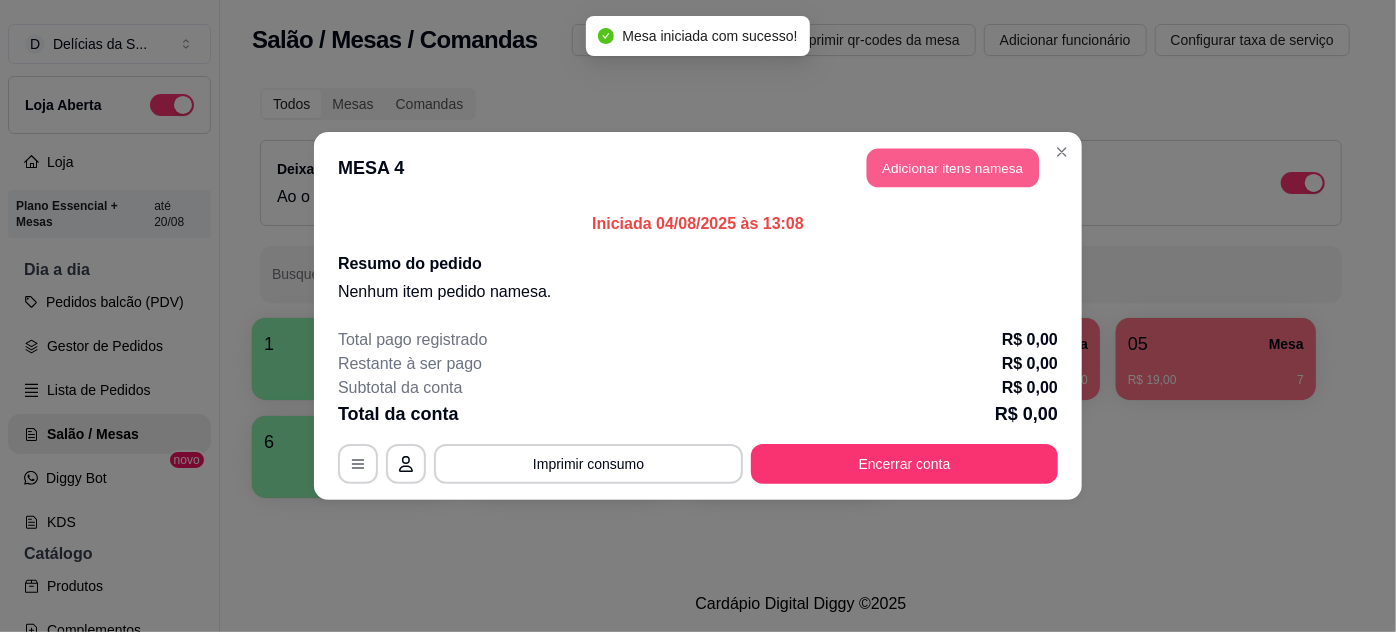 click on "Adicionar itens na  mesa" at bounding box center (953, 168) 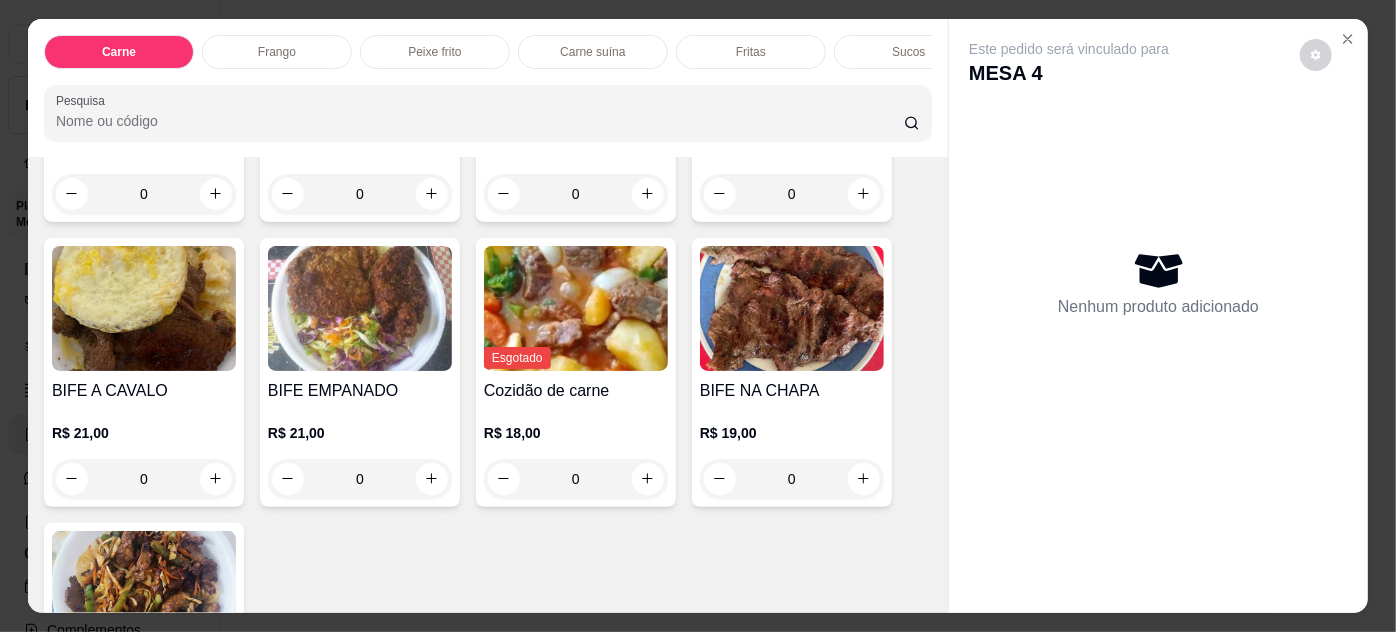 scroll, scrollTop: 363, scrollLeft: 0, axis: vertical 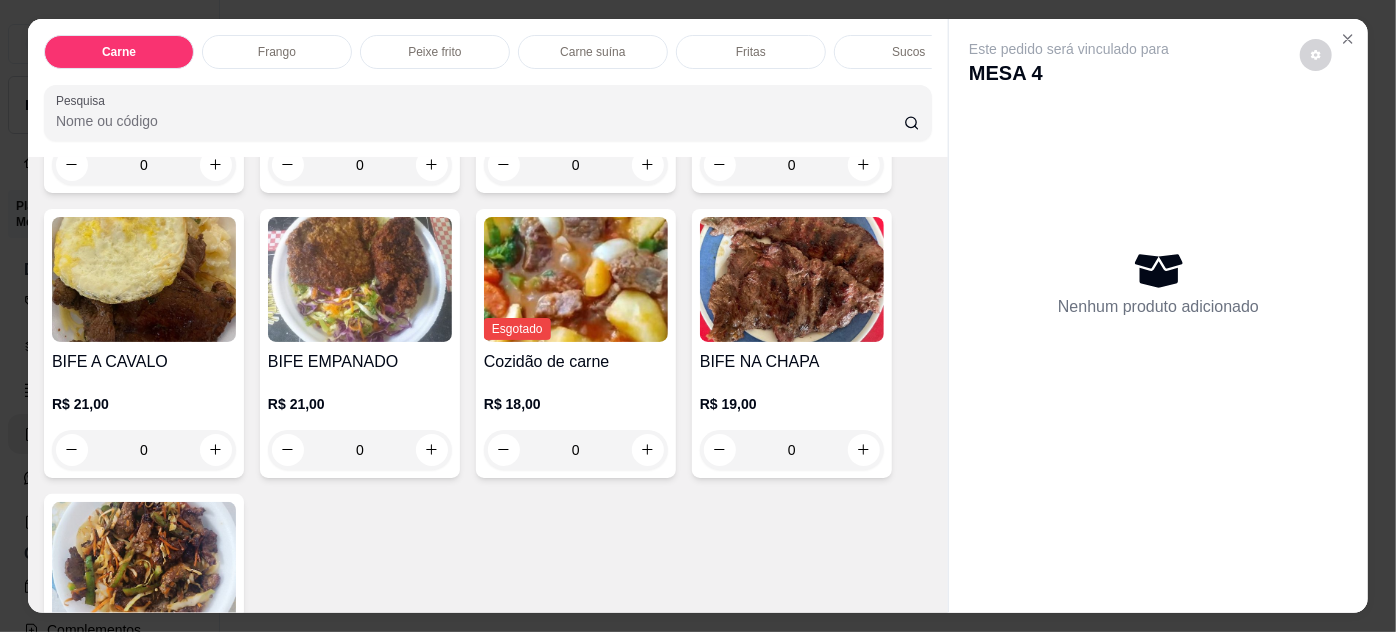 click on "BIFE A CAVALO" at bounding box center (144, 362) 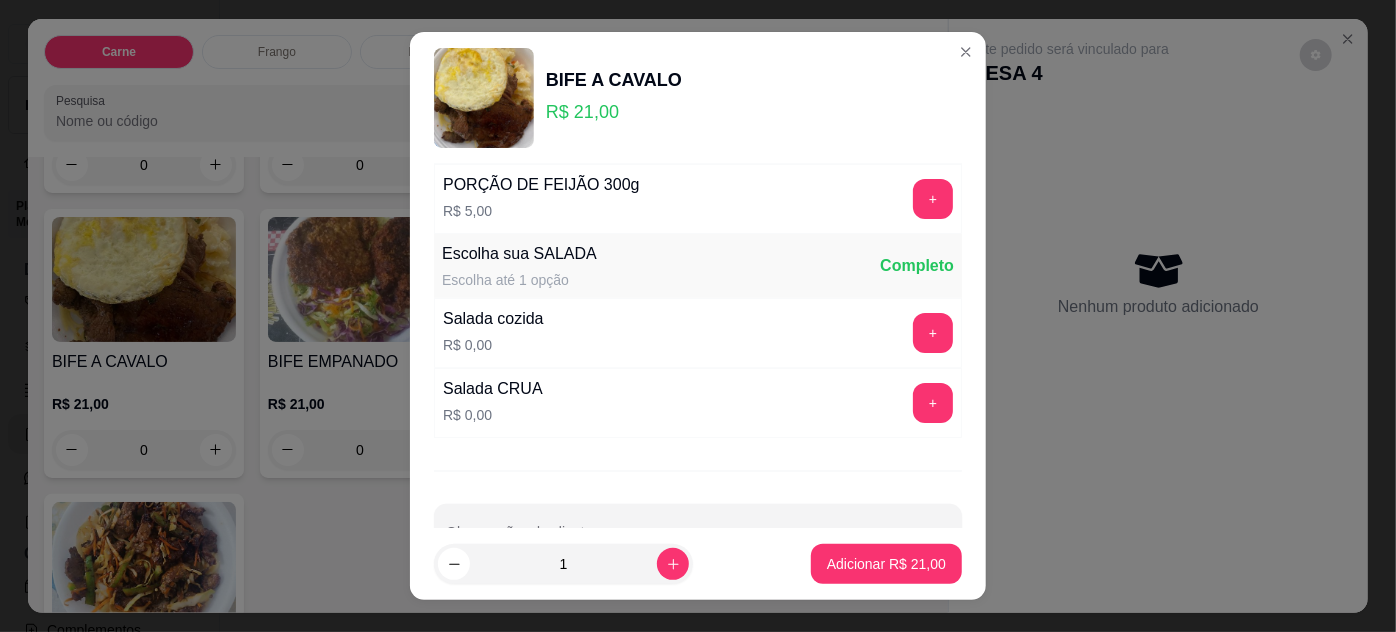 scroll, scrollTop: 199, scrollLeft: 0, axis: vertical 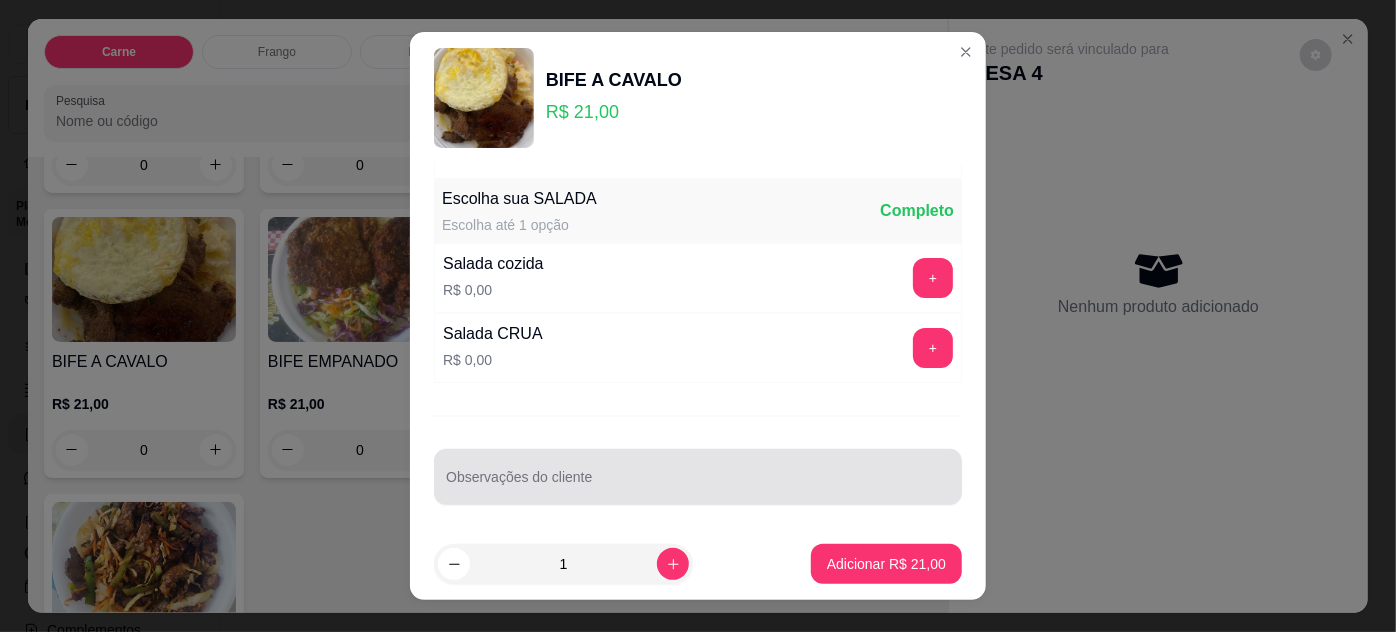 click at bounding box center [698, 477] 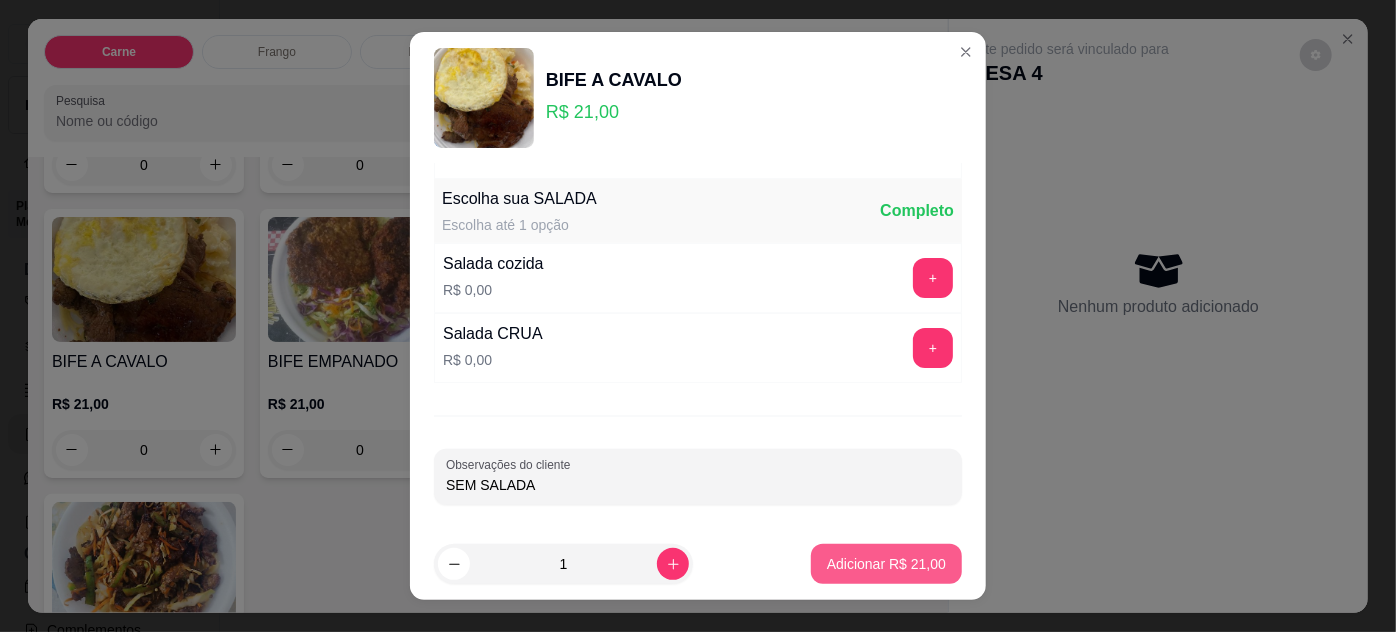 type on "SEM SALADA" 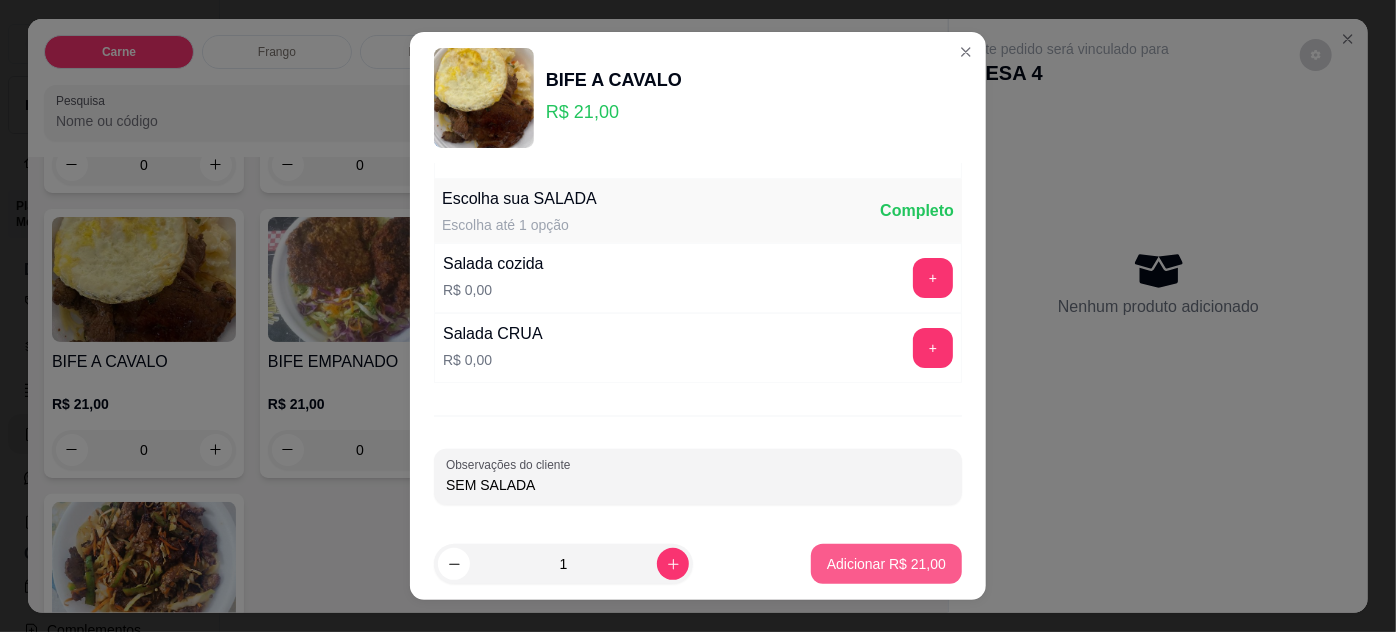 click on "Adicionar   R$ 21,00" at bounding box center [886, 564] 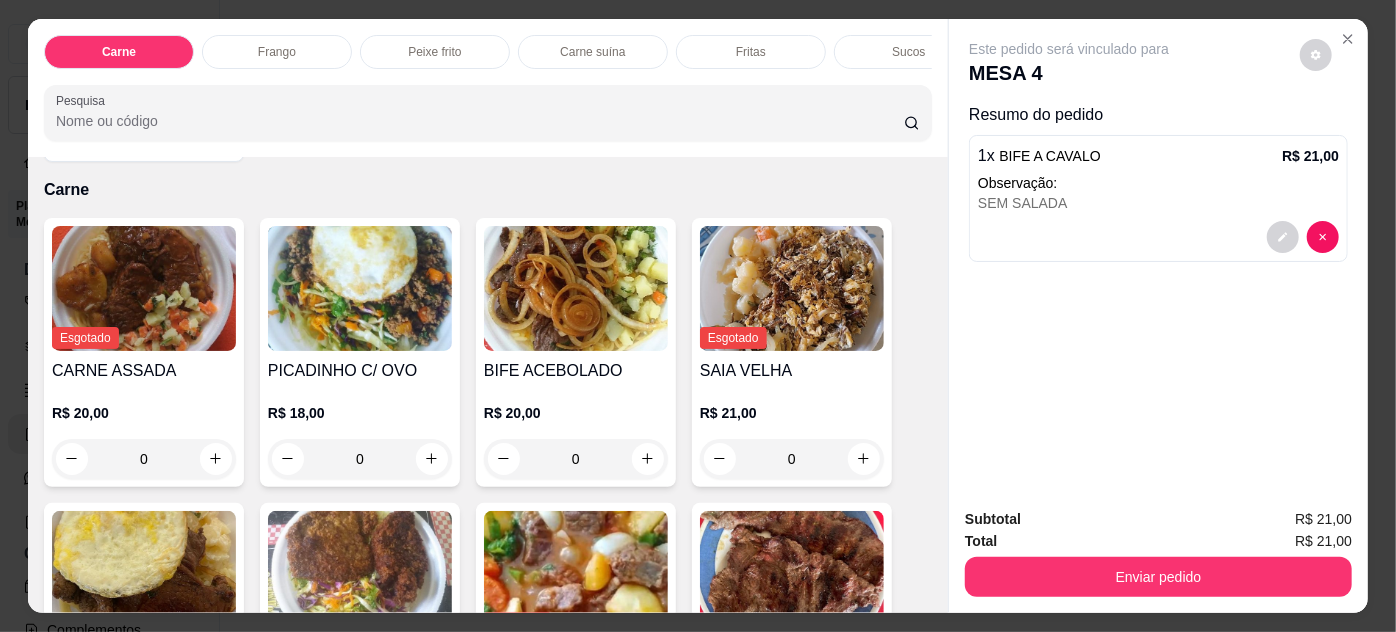 scroll, scrollTop: 0, scrollLeft: 0, axis: both 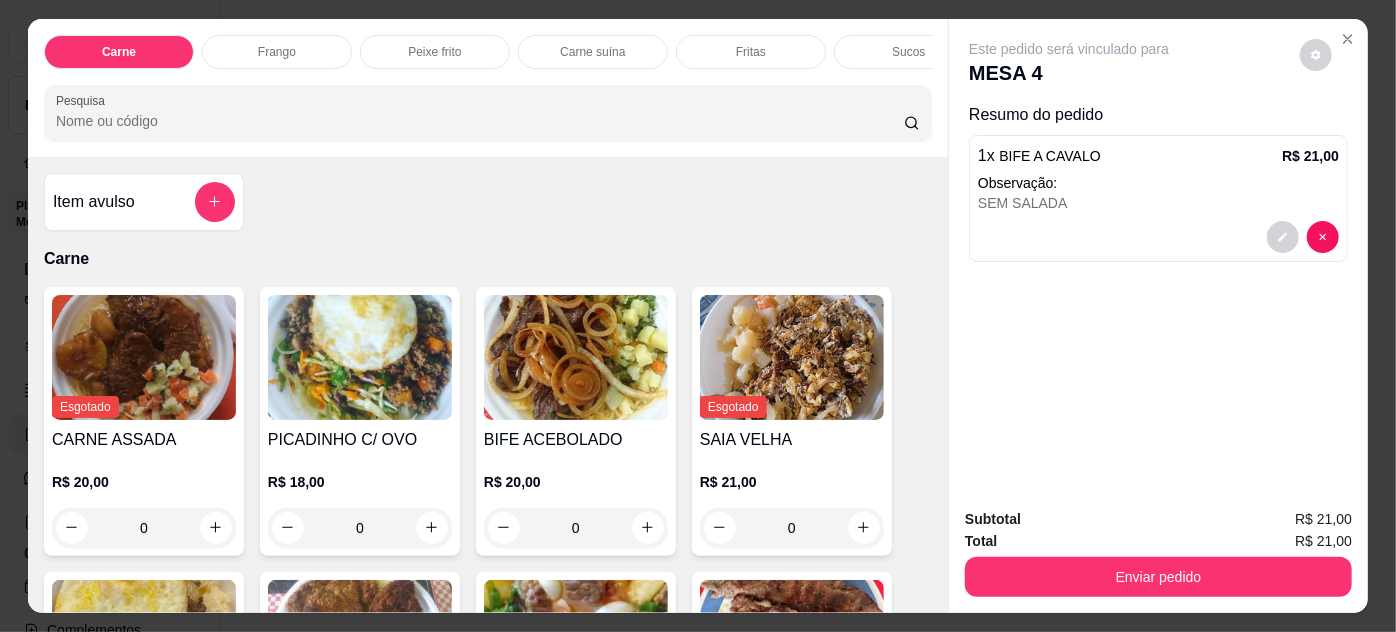 click at bounding box center [576, 357] 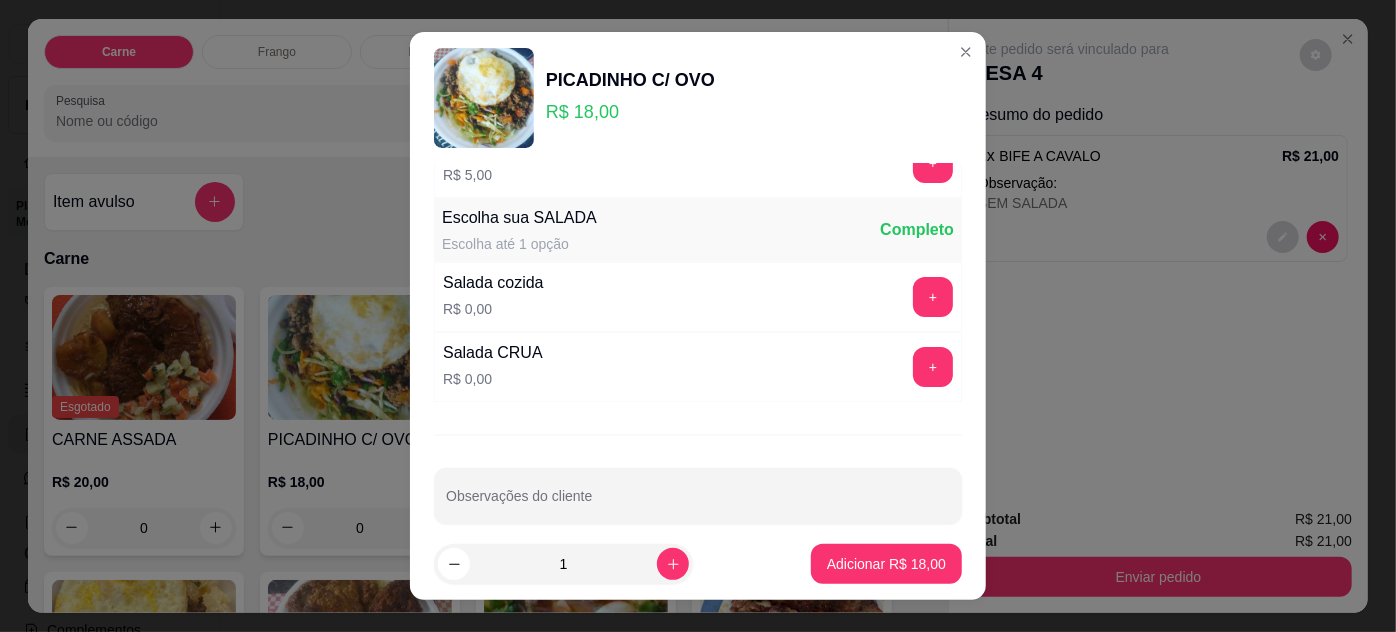 scroll, scrollTop: 199, scrollLeft: 0, axis: vertical 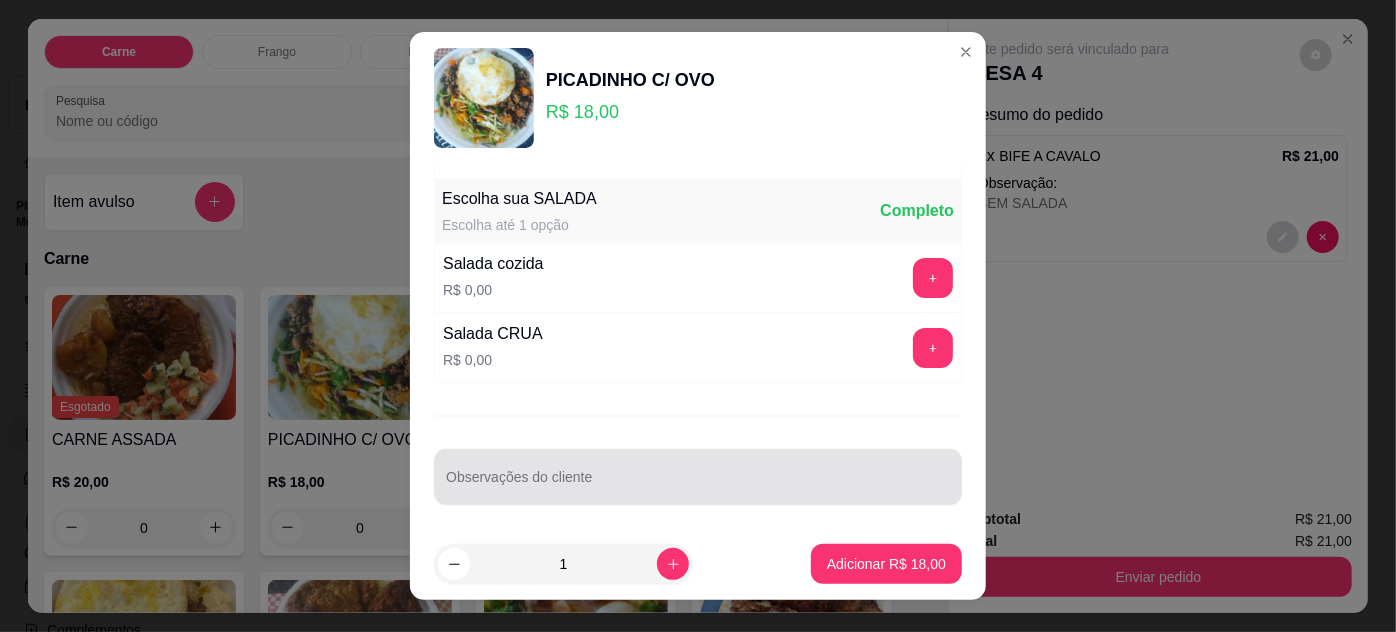 click at bounding box center [698, 477] 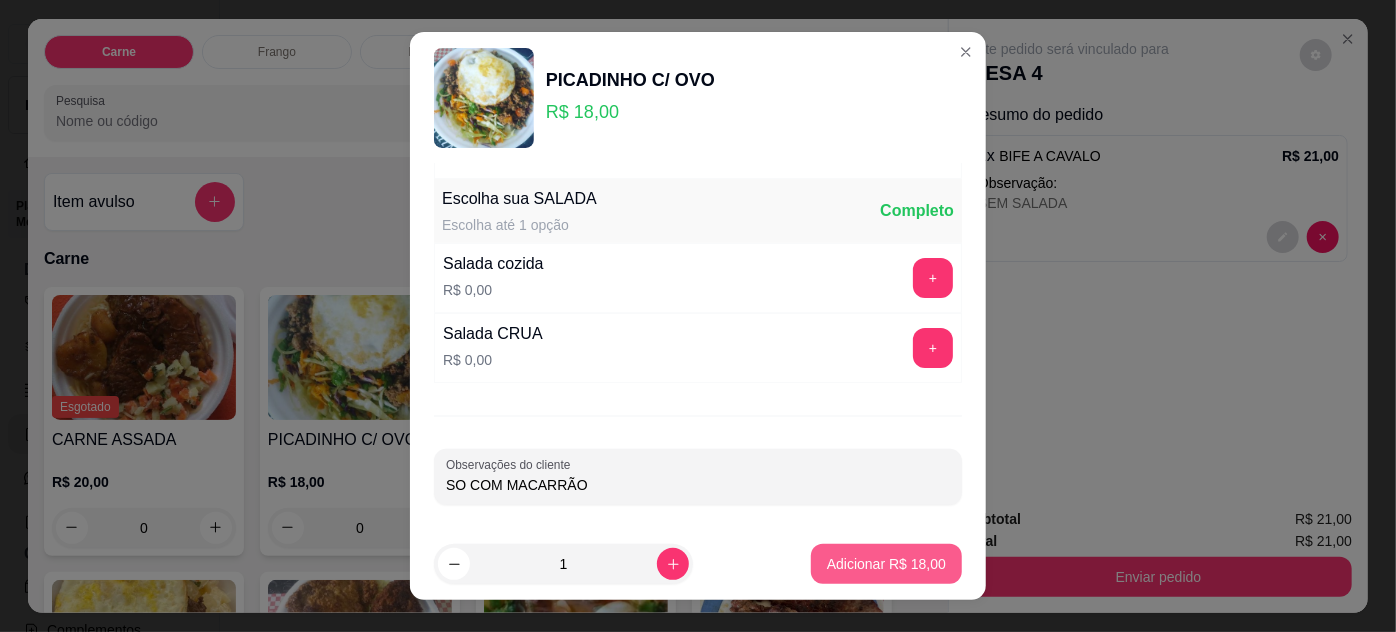 type on "SO COM MACARRÃO" 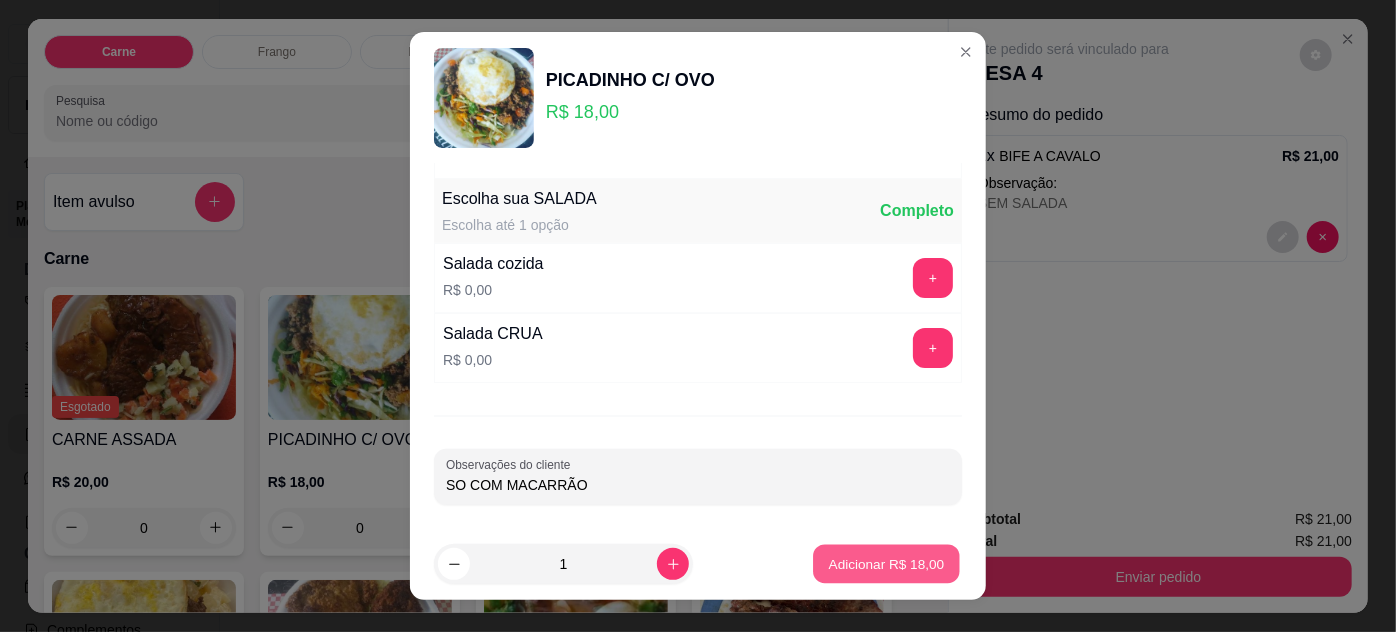 click on "Adicionar   R$ 18,00" at bounding box center [887, 564] 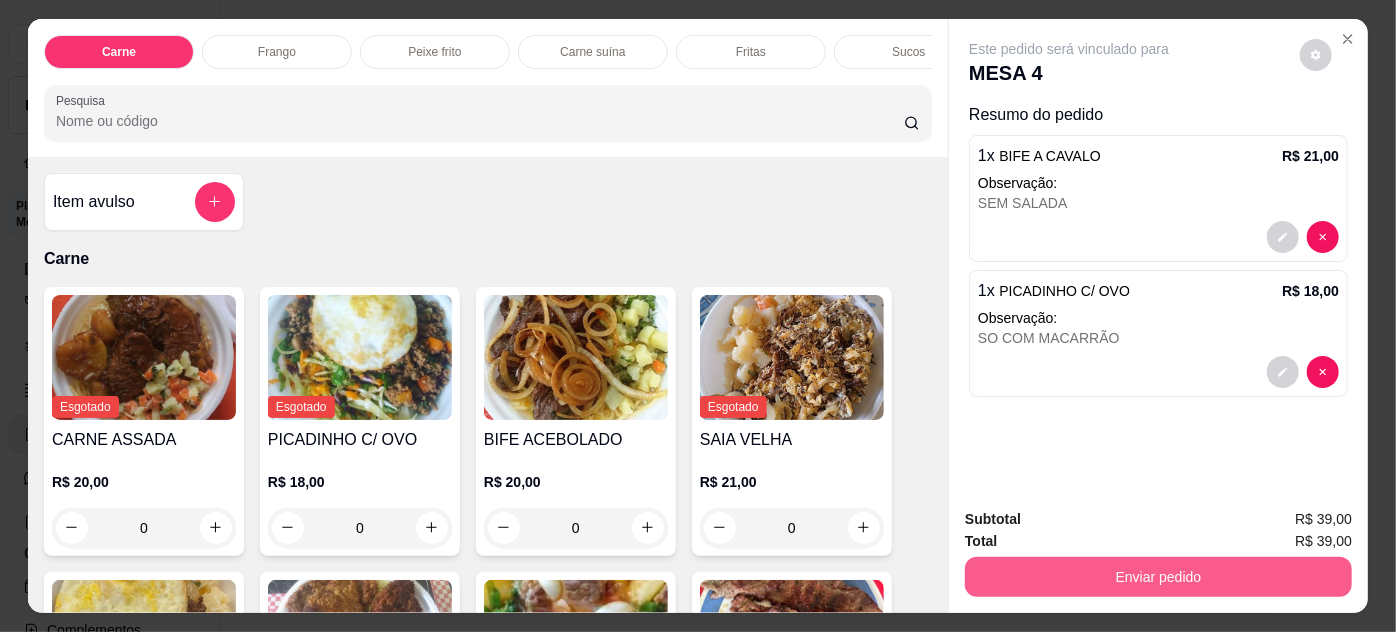 click on "Enviar pedido" at bounding box center [1158, 577] 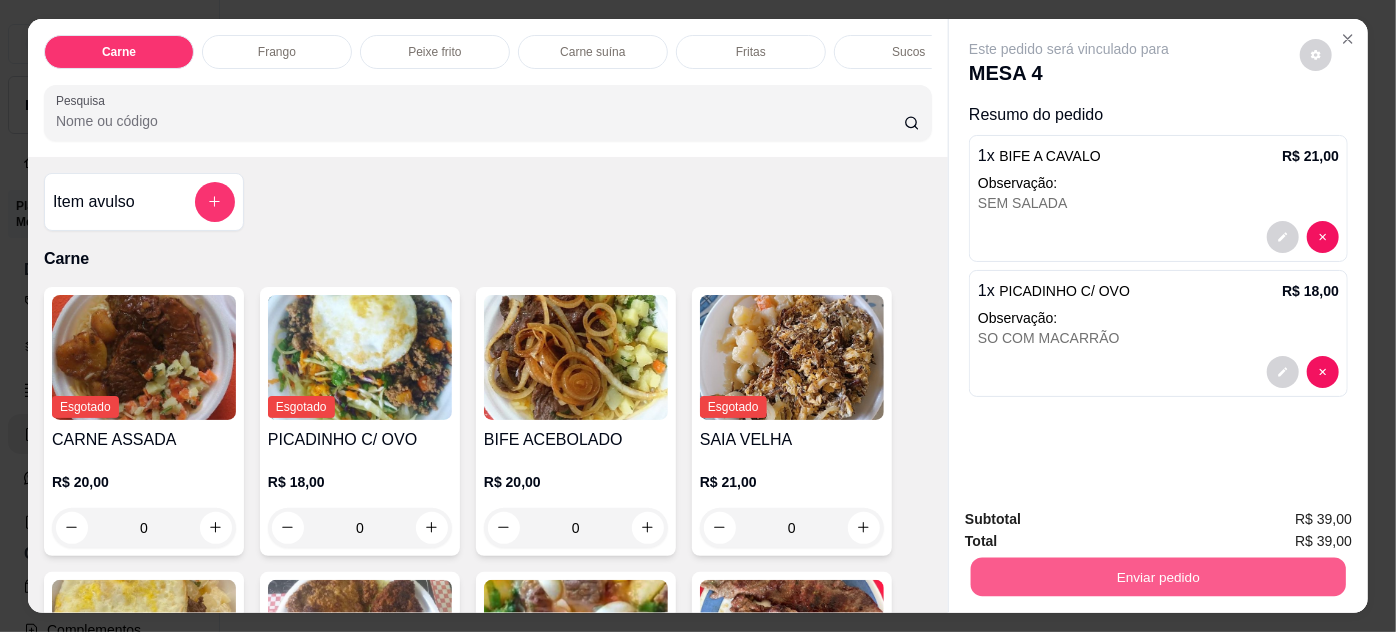 click on "Enviar pedido" at bounding box center [1158, 577] 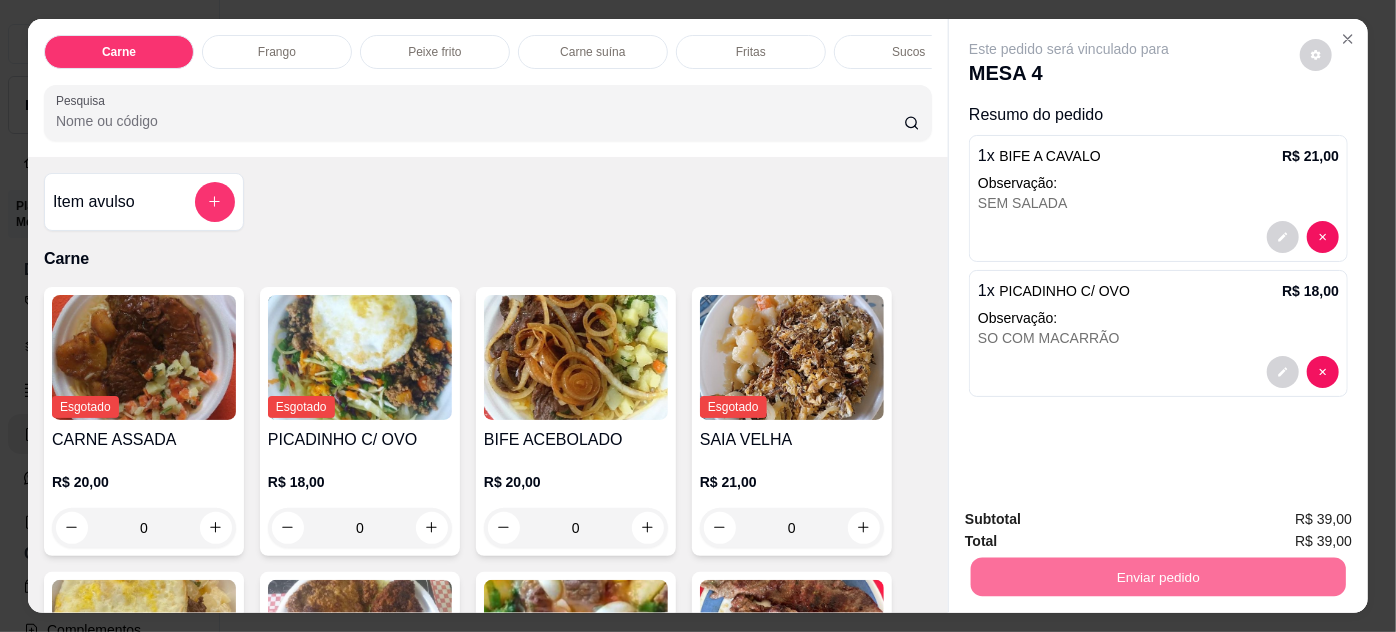click on "Não registrar e enviar pedido" at bounding box center [1093, 521] 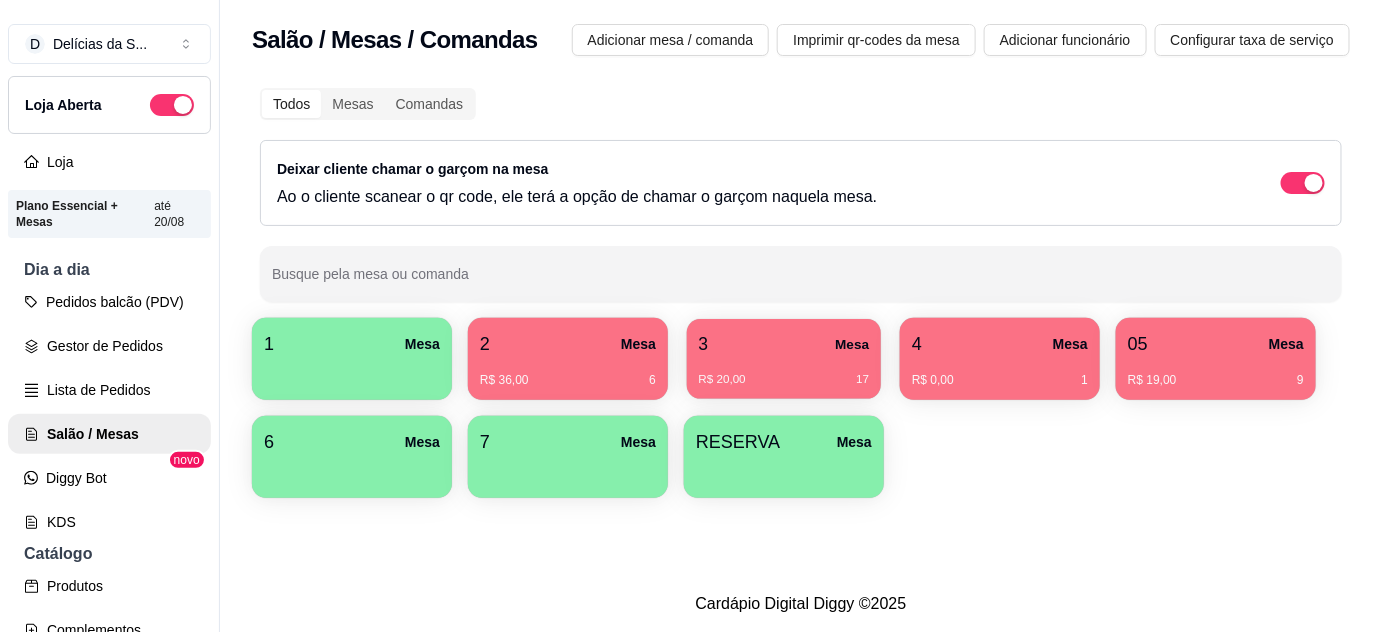 click on "Mesa R$ 20,00 17" at bounding box center (784, 359) 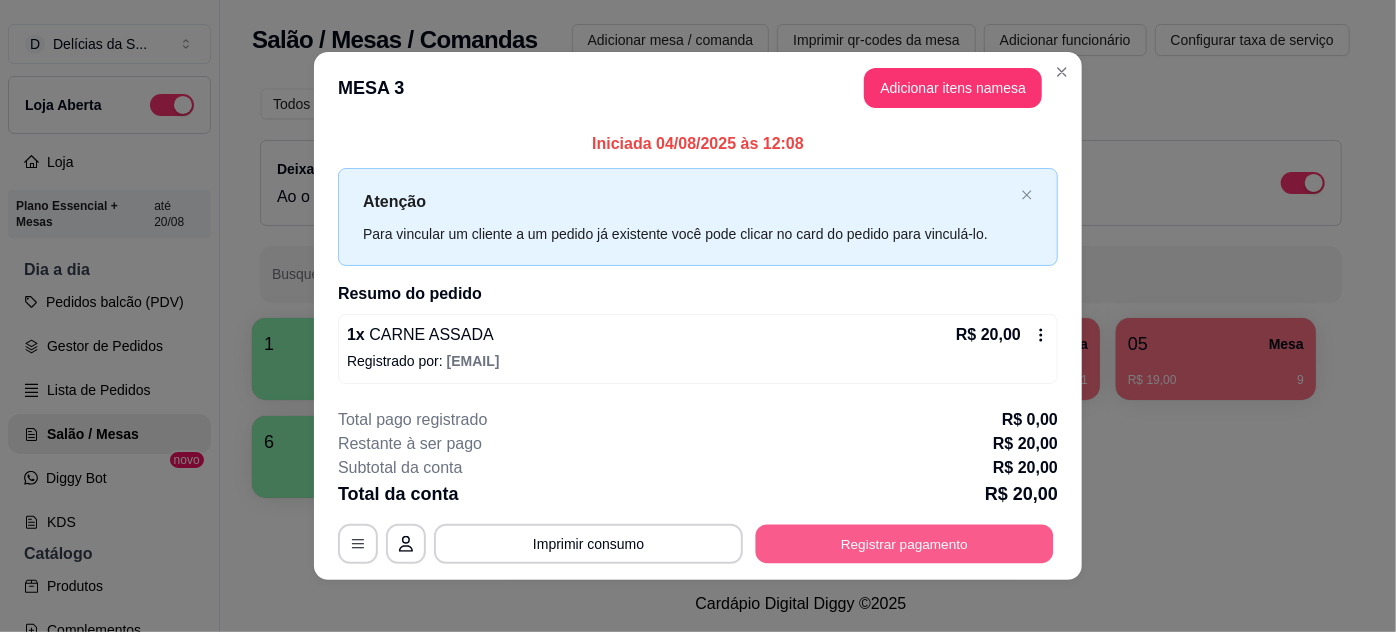 click on "Registrar pagamento" at bounding box center (905, 543) 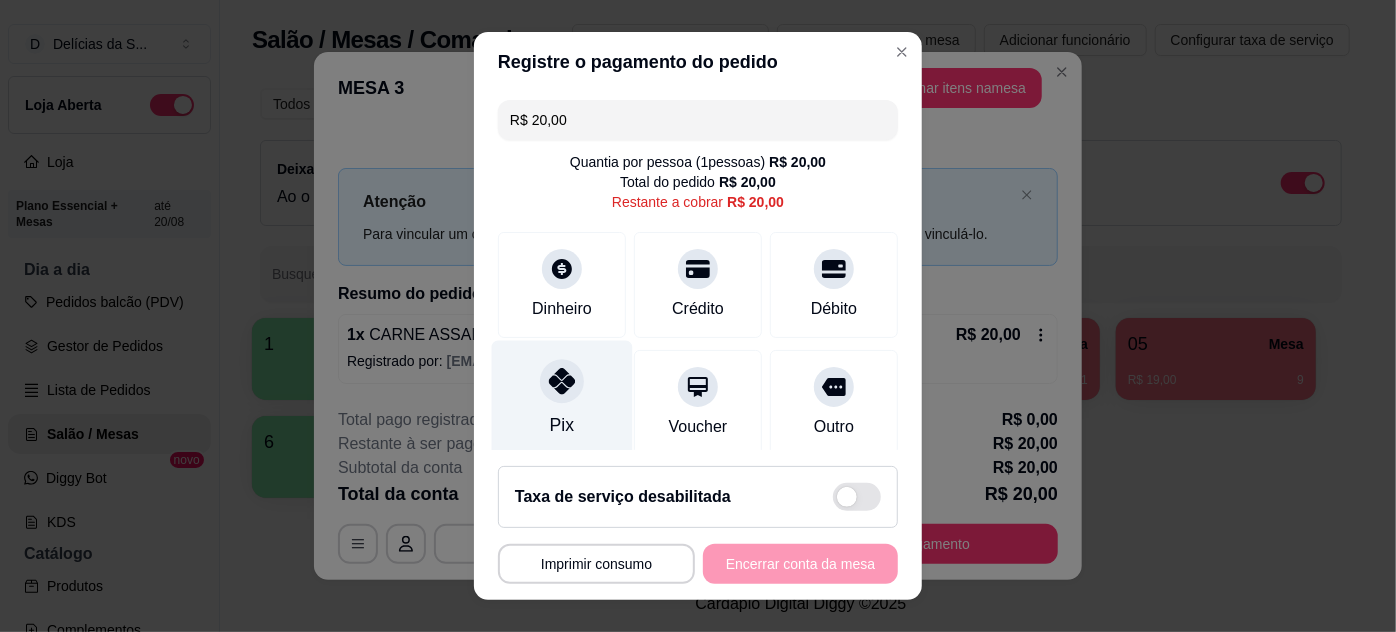 click on "Pix" at bounding box center [562, 398] 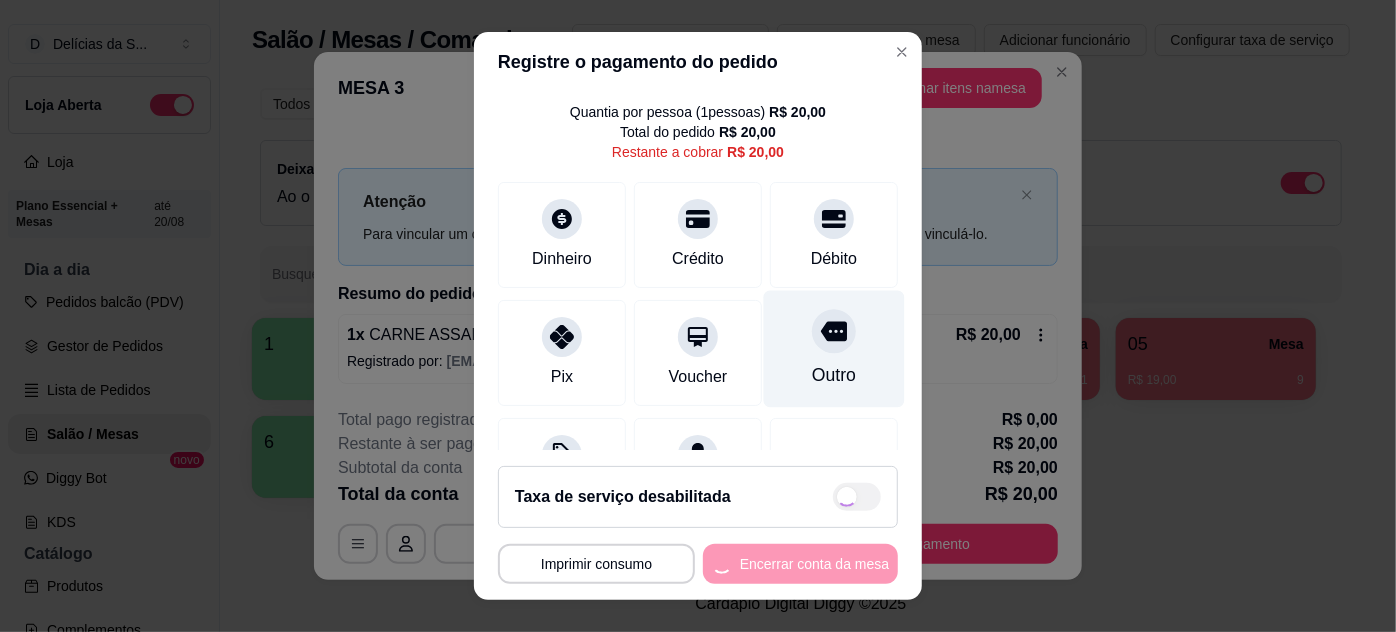 scroll, scrollTop: 152, scrollLeft: 0, axis: vertical 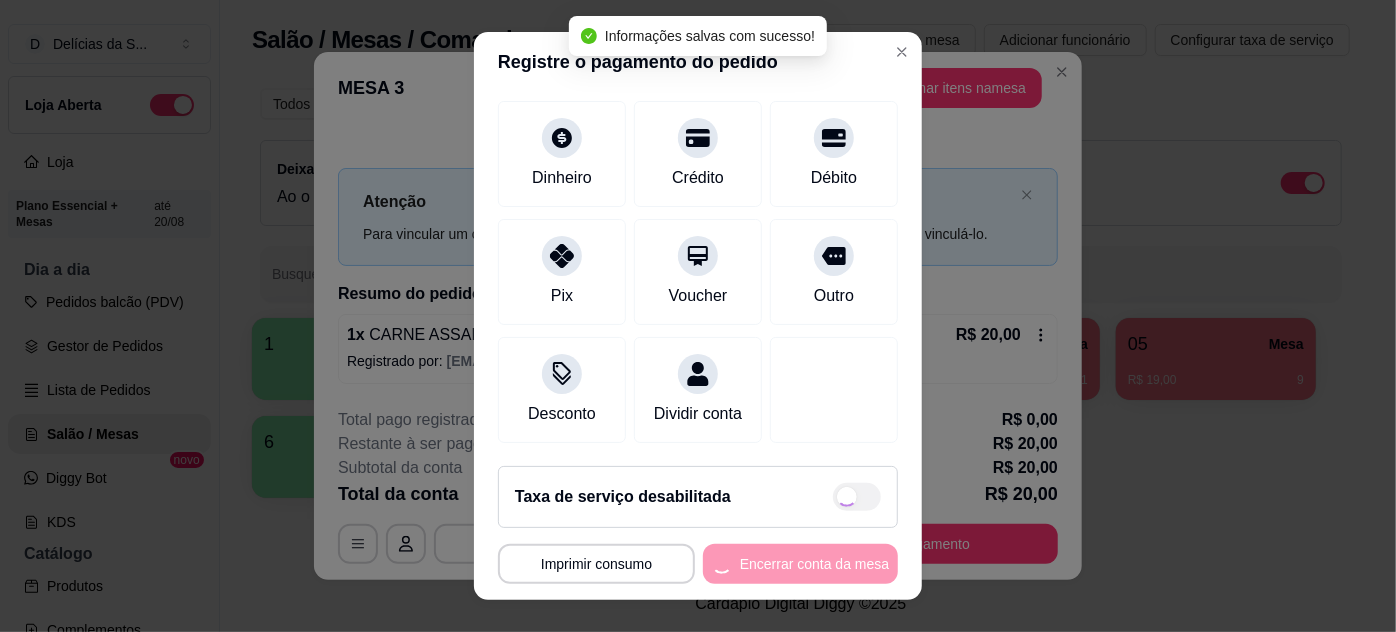 type on "R$ 0,00" 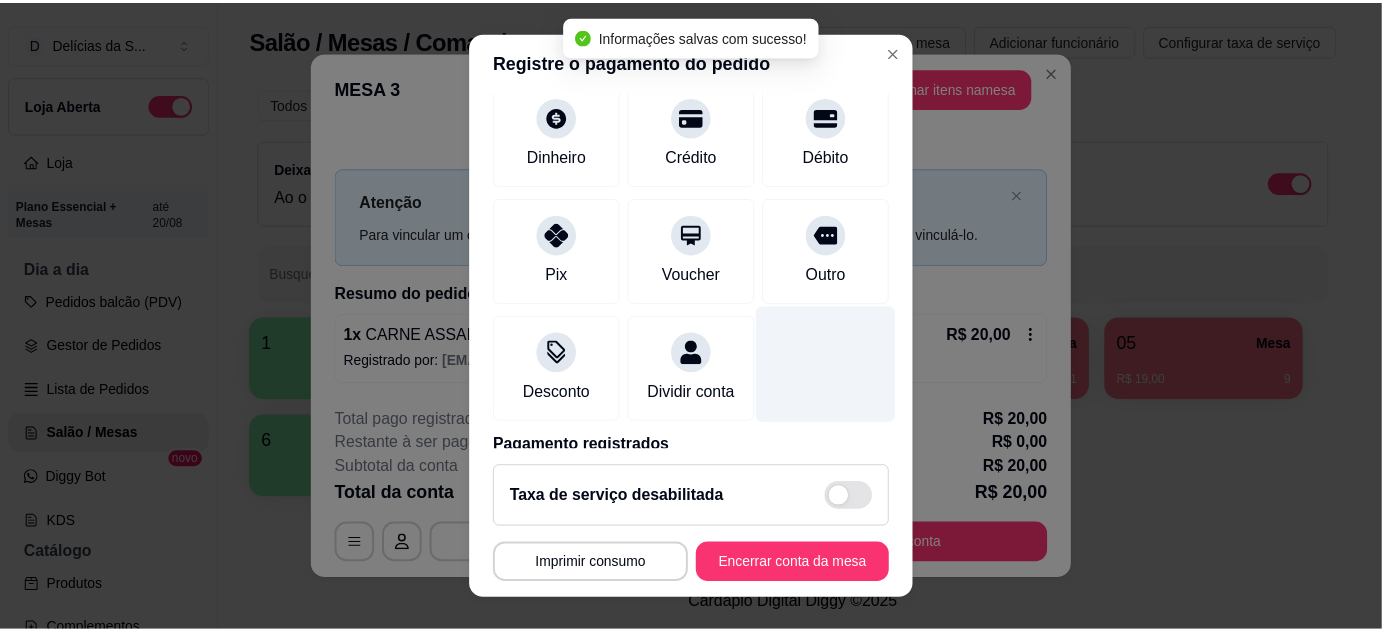 scroll, scrollTop: 237, scrollLeft: 0, axis: vertical 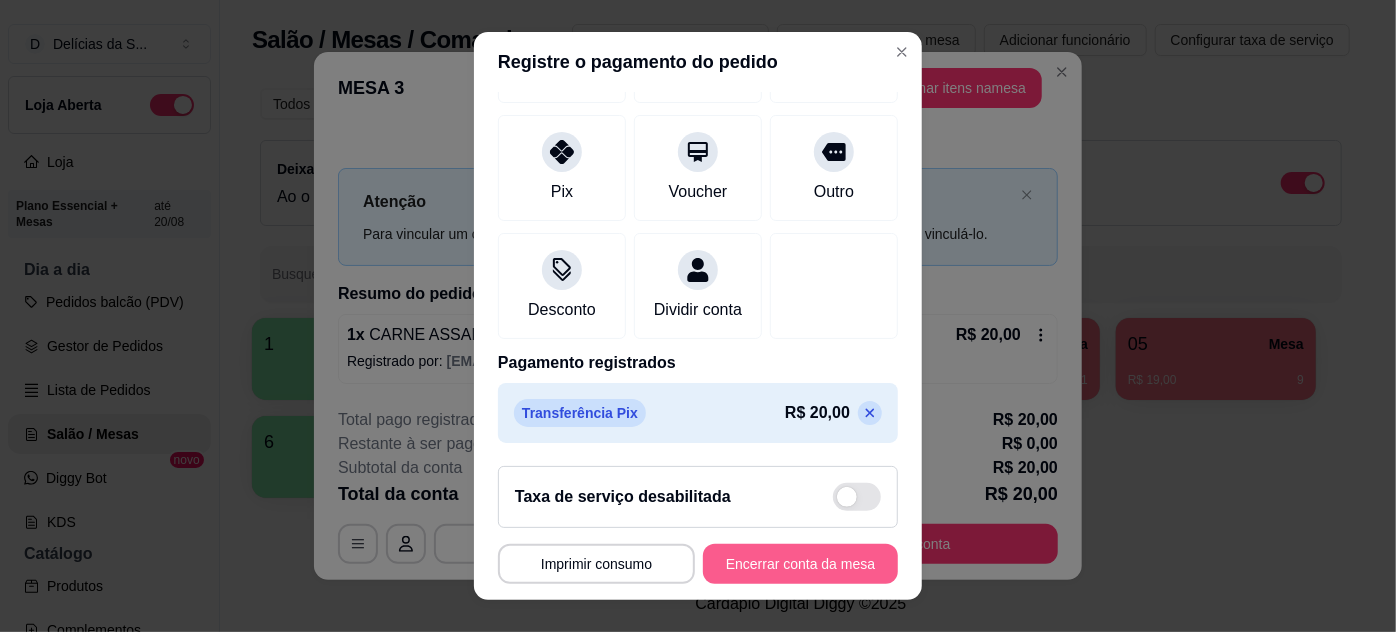 click on "Encerrar conta da mesa" at bounding box center (800, 564) 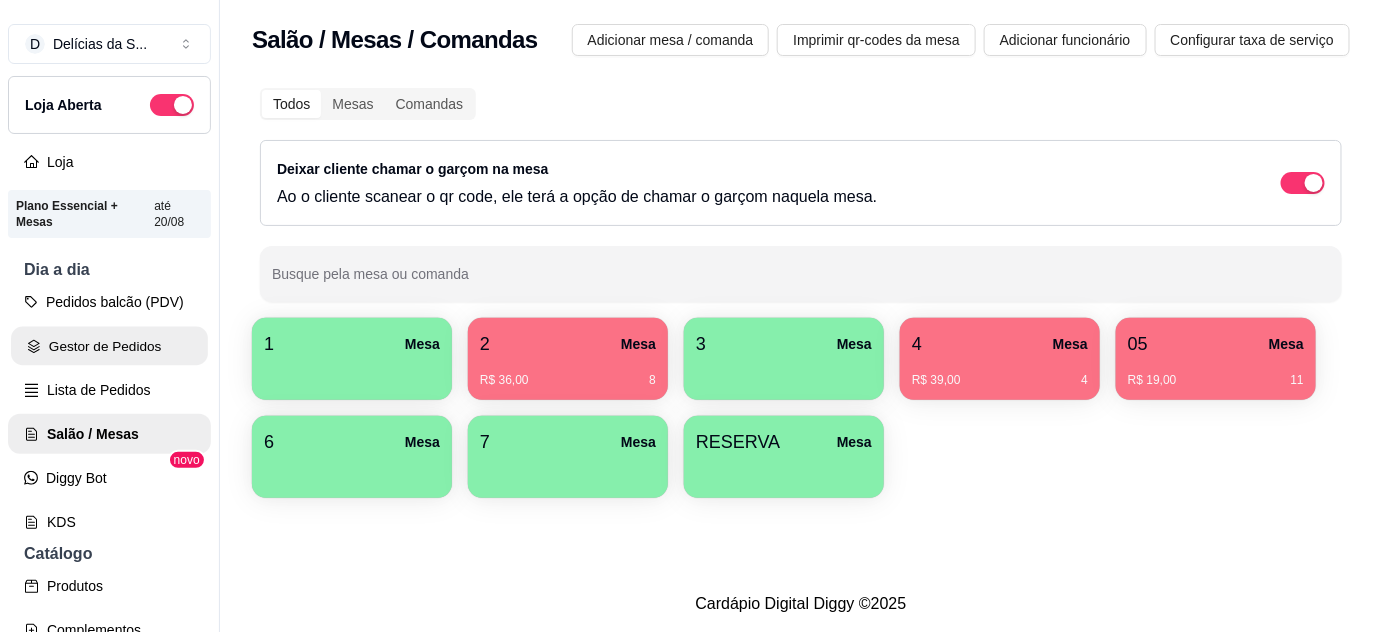 click on "Gestor de Pedidos" at bounding box center [109, 346] 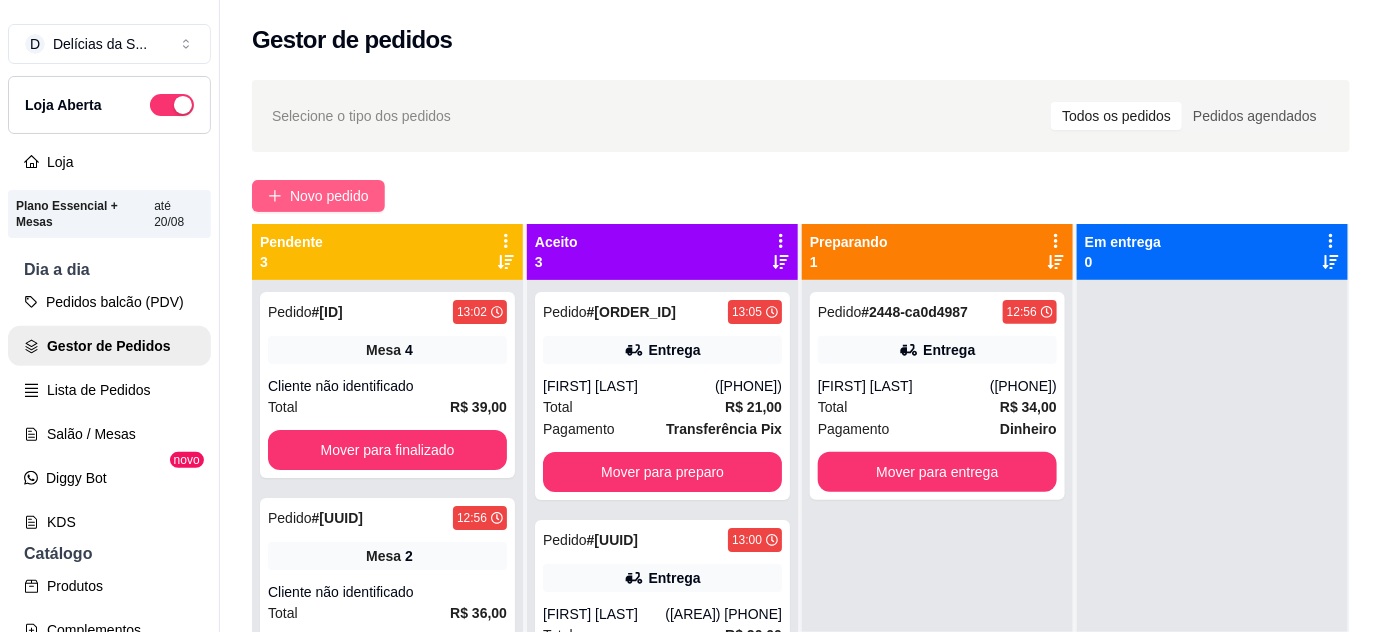 click on "Novo pedido" at bounding box center (329, 196) 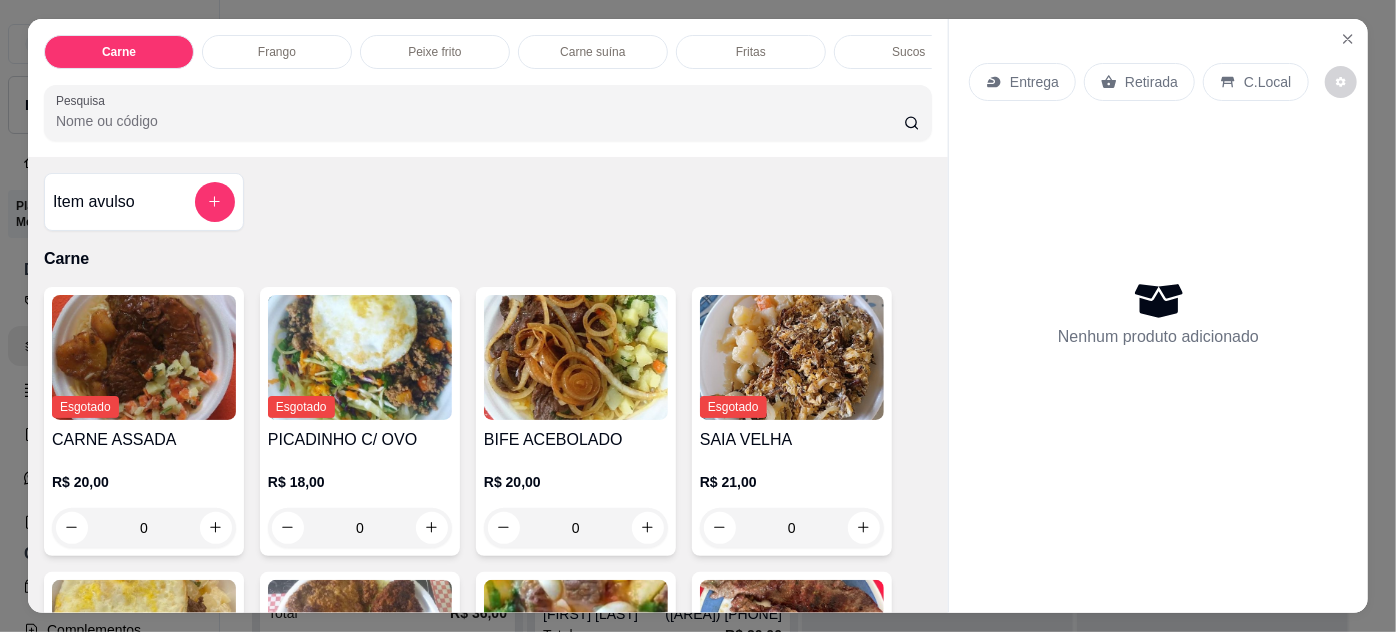 click at bounding box center [576, 357] 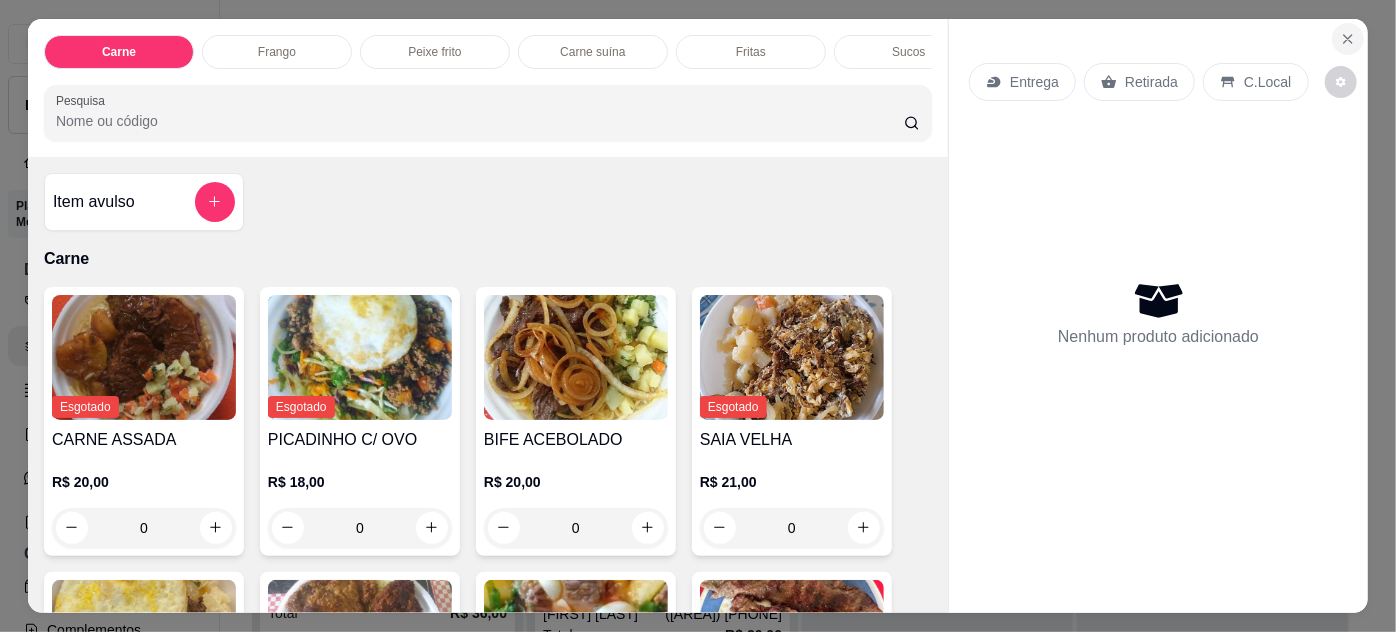 click 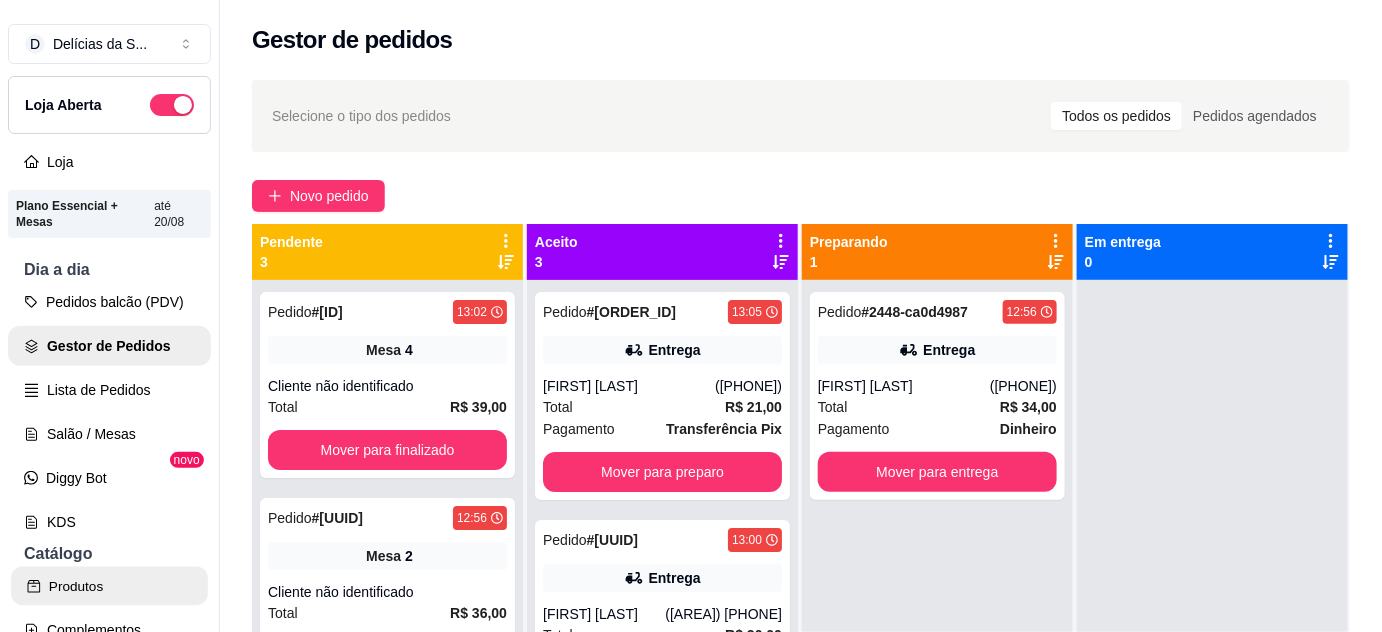 click on "Produtos" at bounding box center [109, 586] 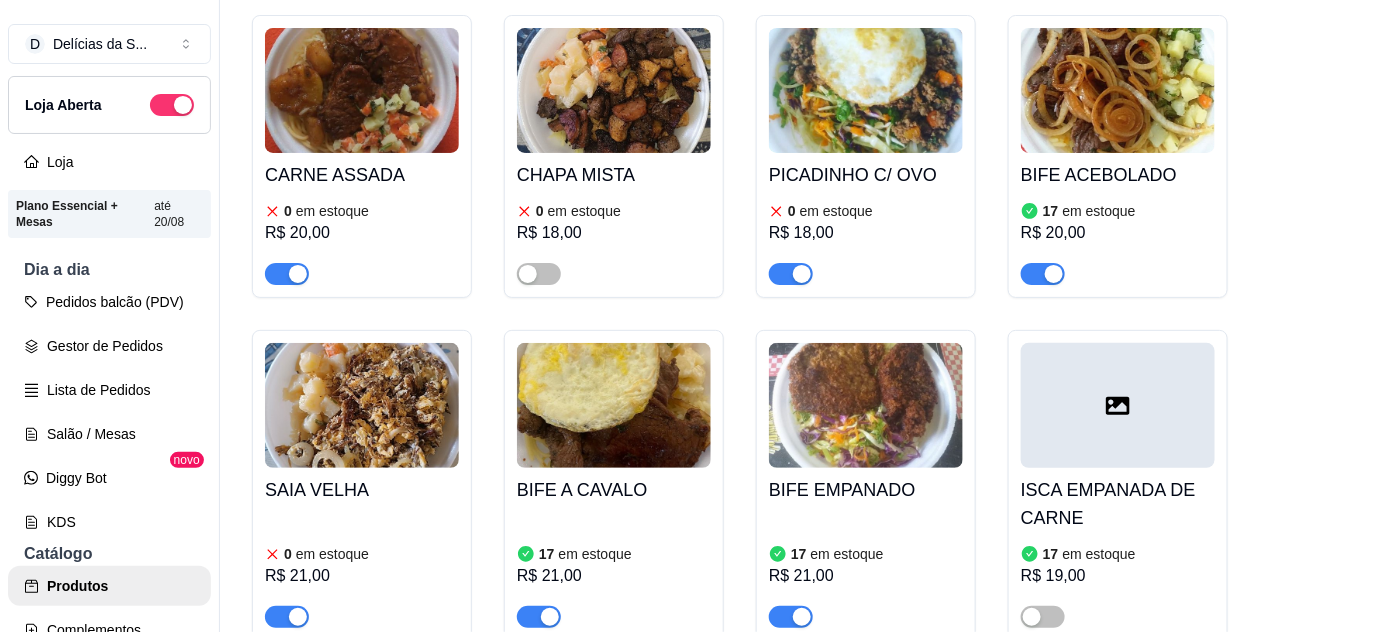 scroll, scrollTop: 181, scrollLeft: 0, axis: vertical 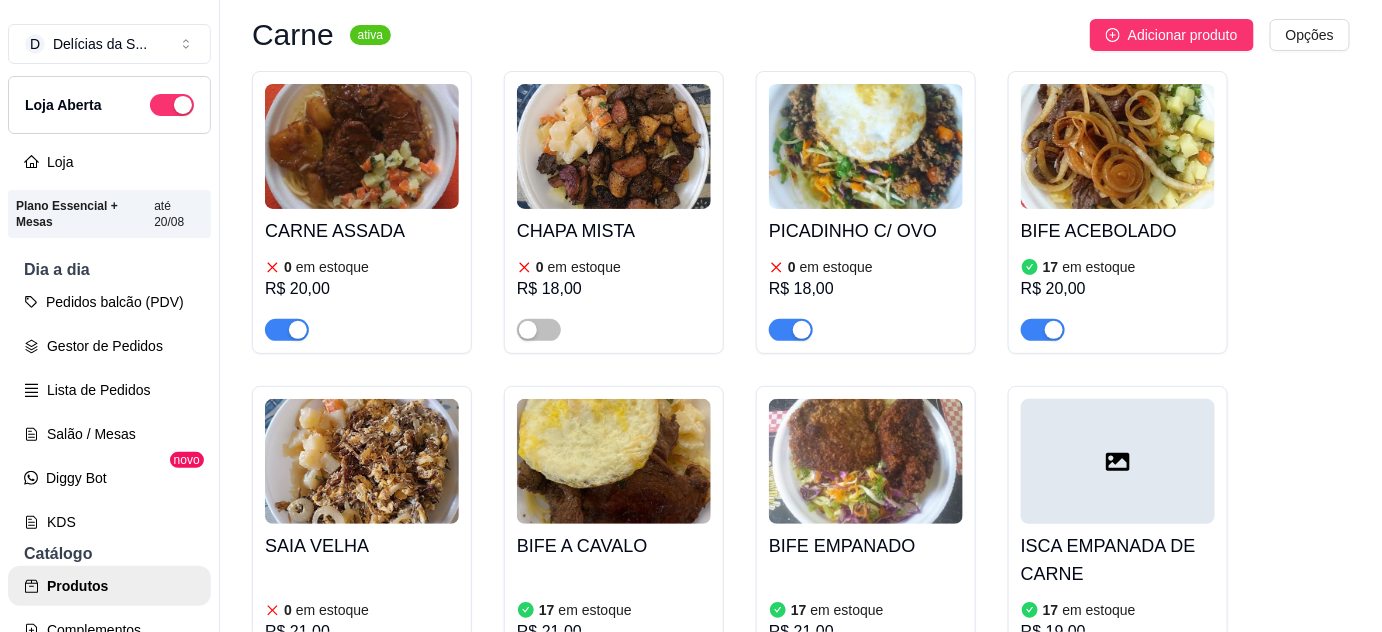 click at bounding box center [866, 146] 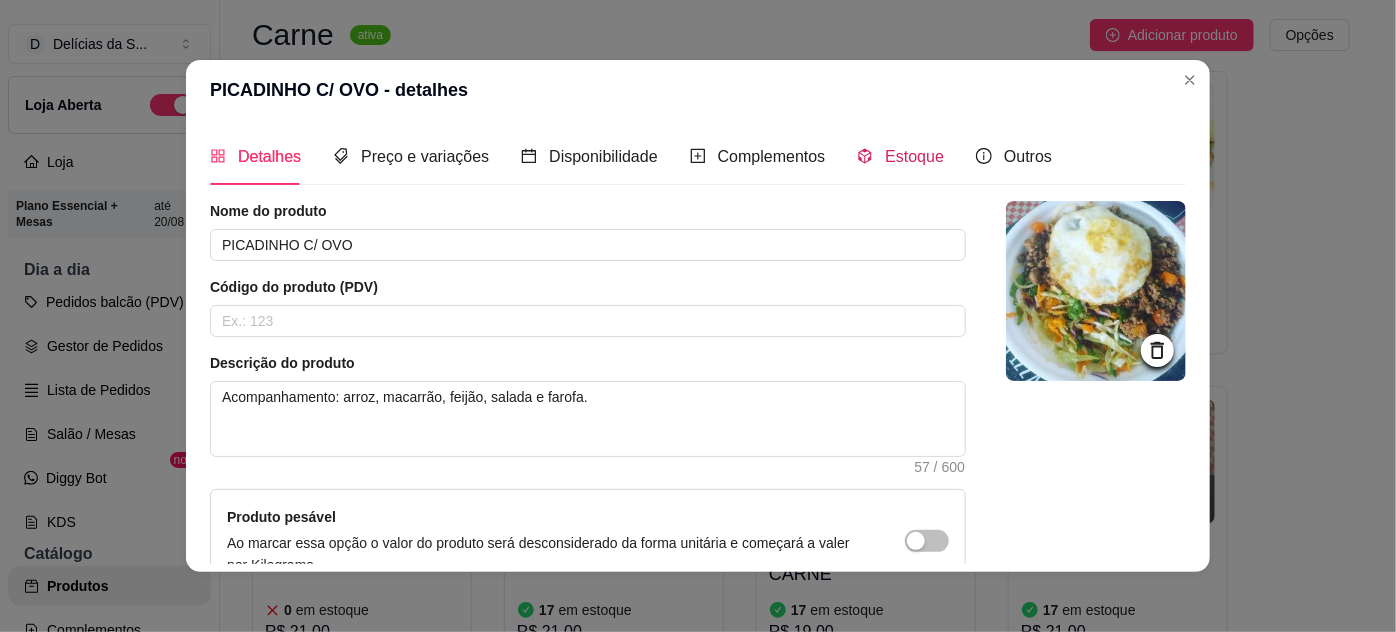 click on "Estoque" at bounding box center [914, 156] 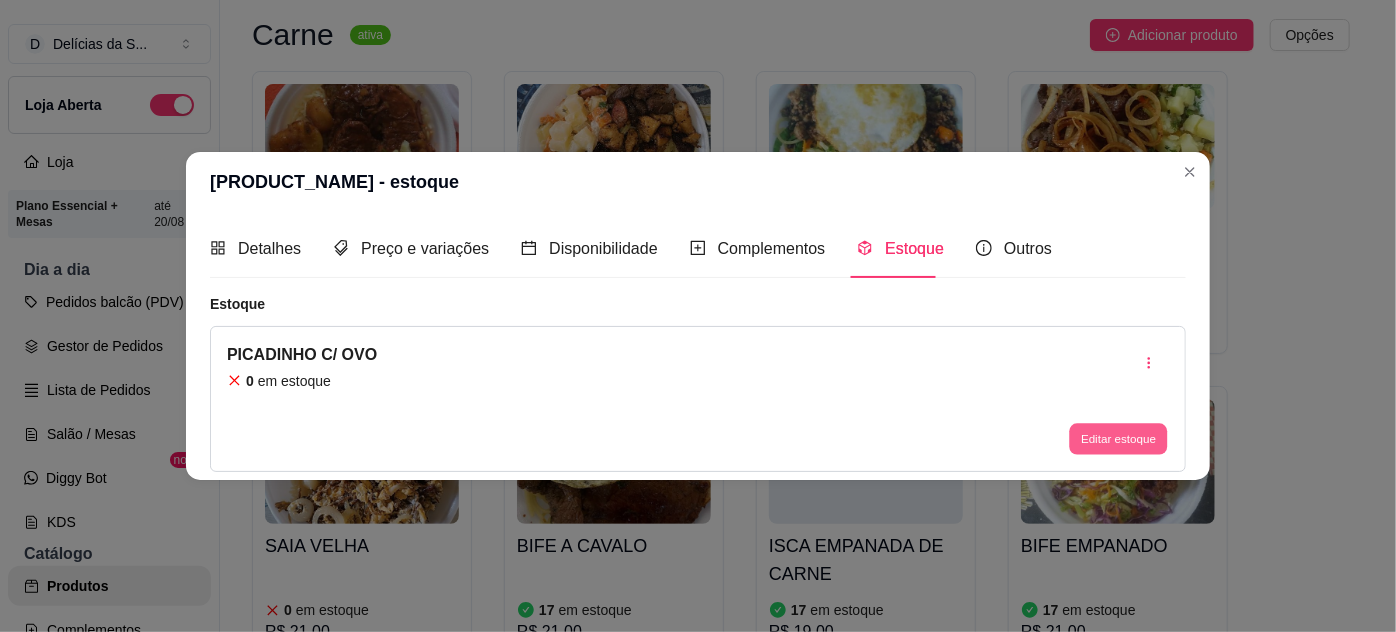 click on "Editar estoque" at bounding box center (1118, 438) 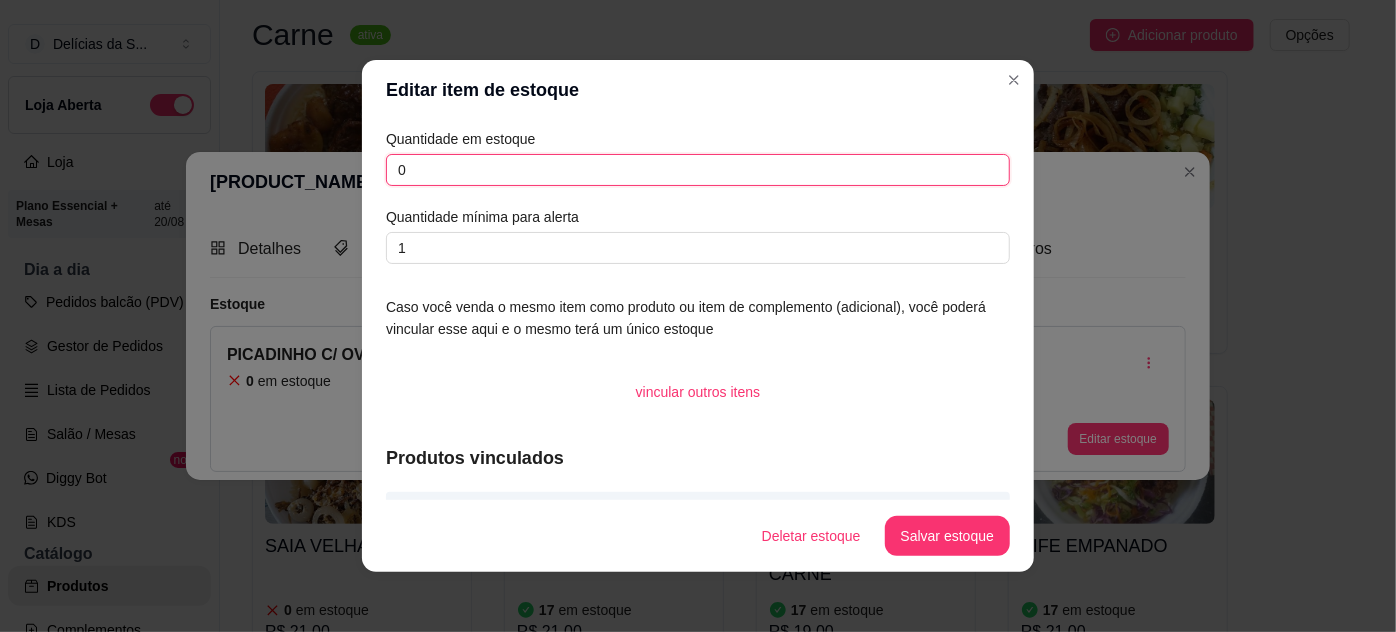 click on "0" at bounding box center [698, 170] 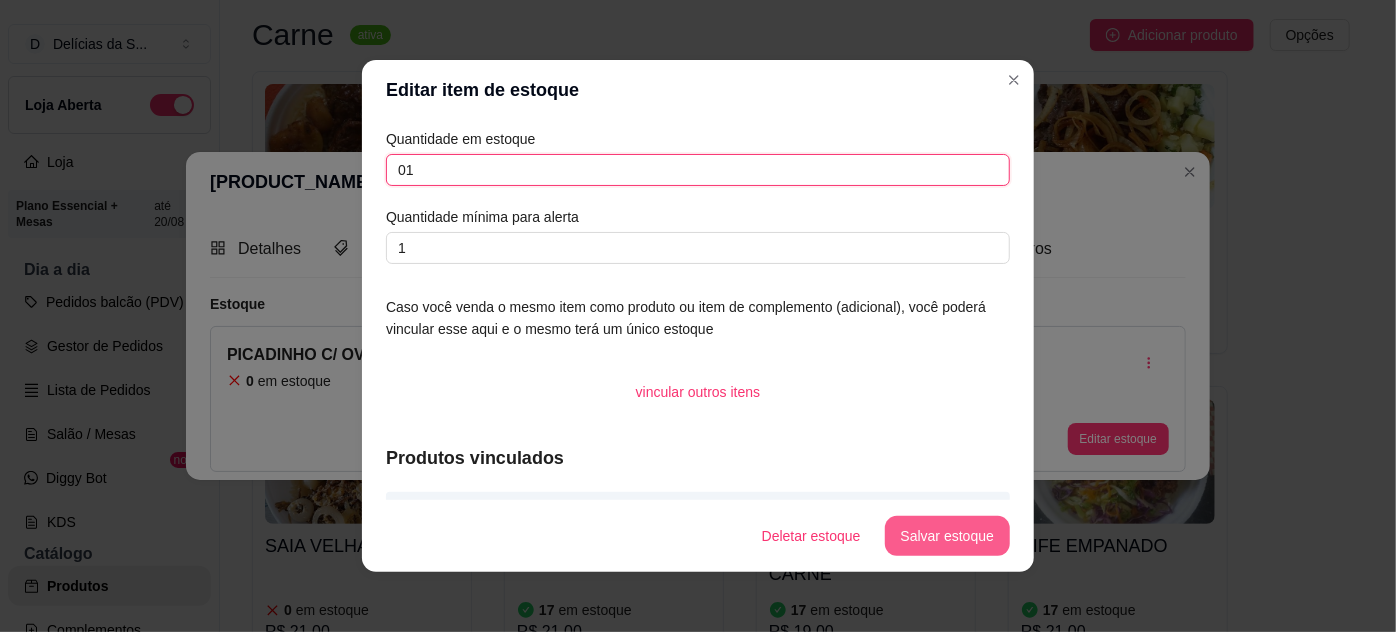 type on "01" 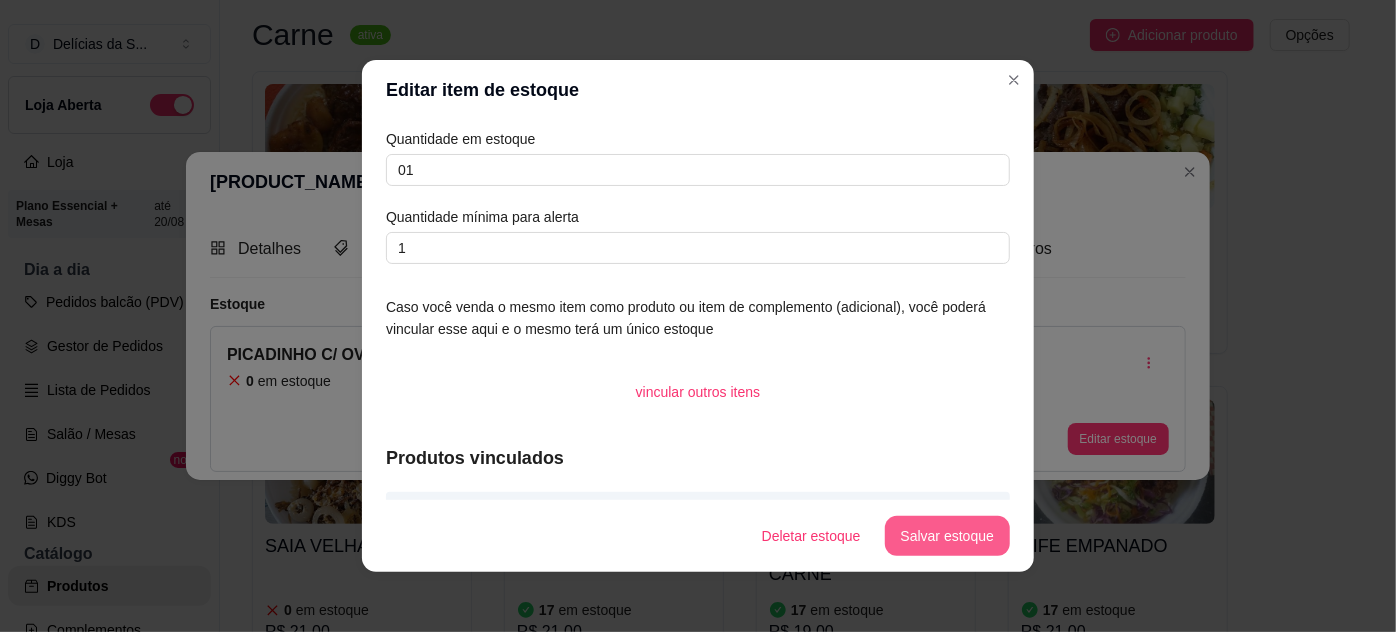 click on "Salvar estoque" at bounding box center [947, 536] 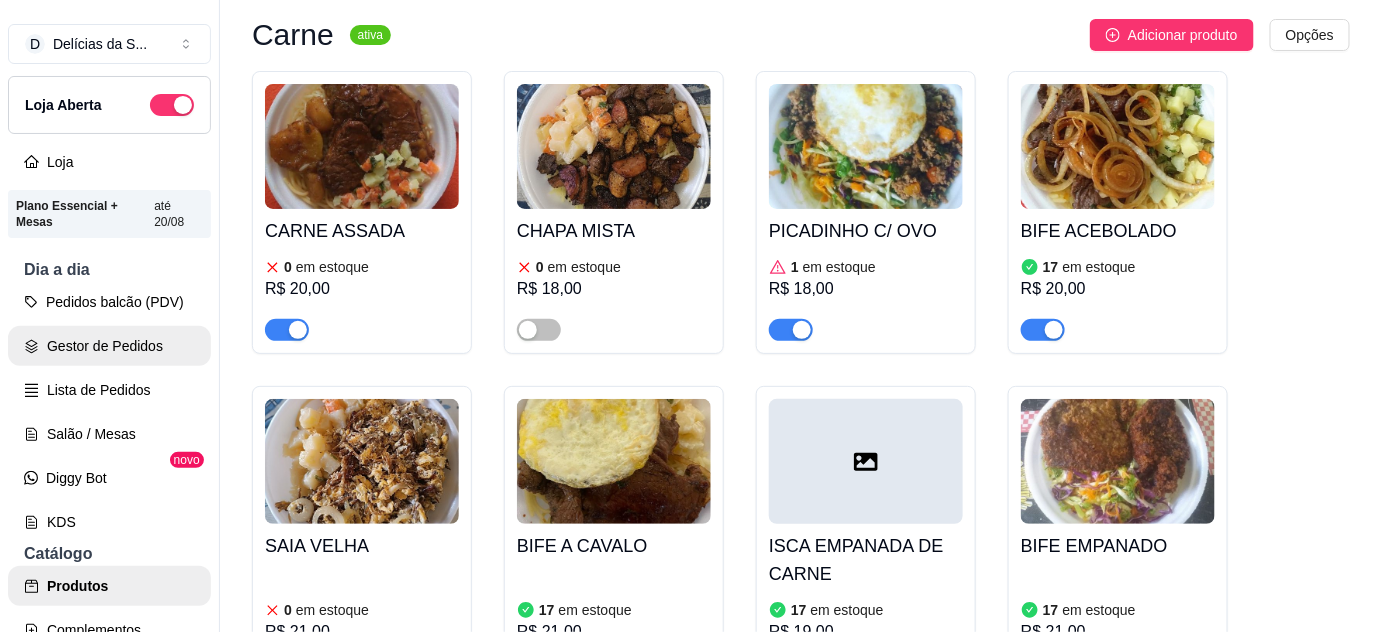 click on "Gestor de Pedidos" at bounding box center [109, 346] 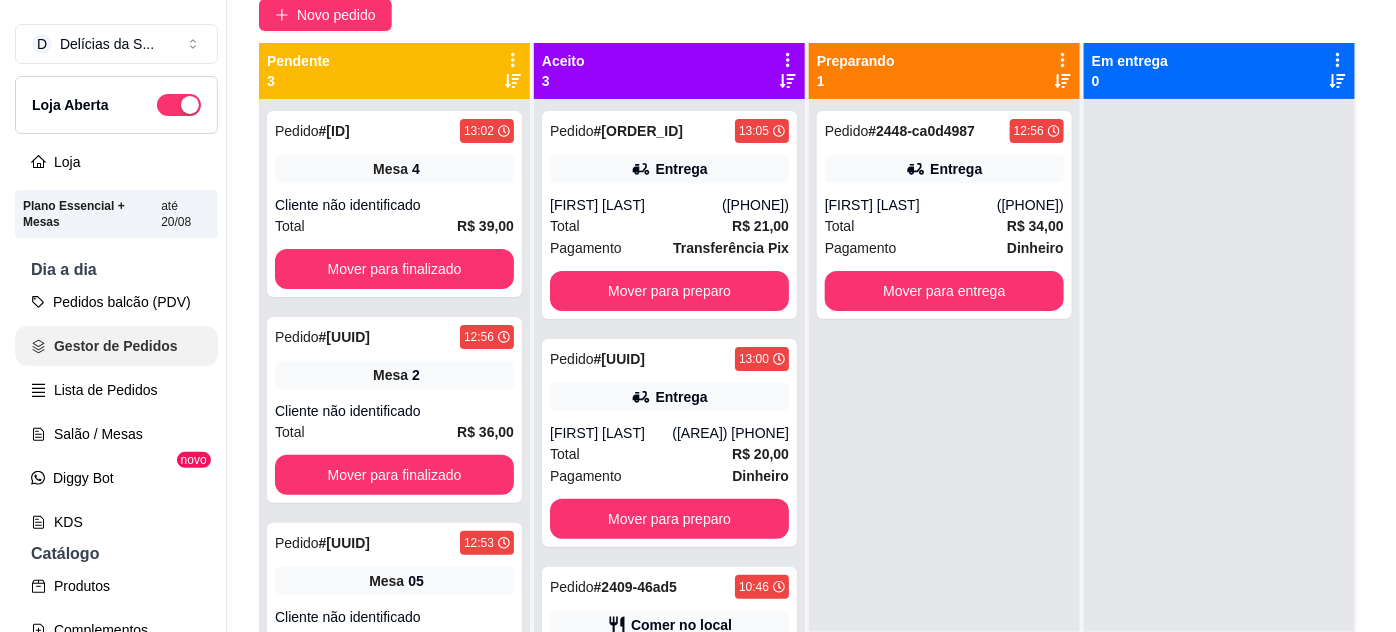 scroll, scrollTop: 0, scrollLeft: 0, axis: both 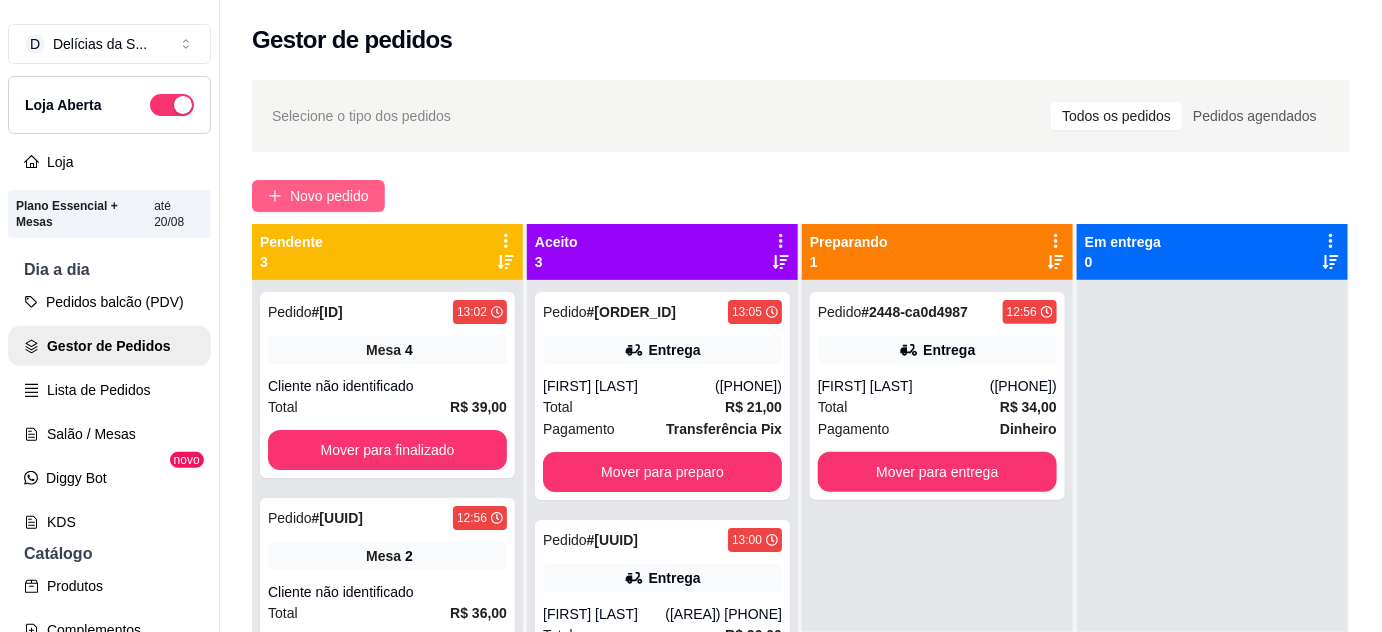 click on "Novo pedido" at bounding box center [329, 196] 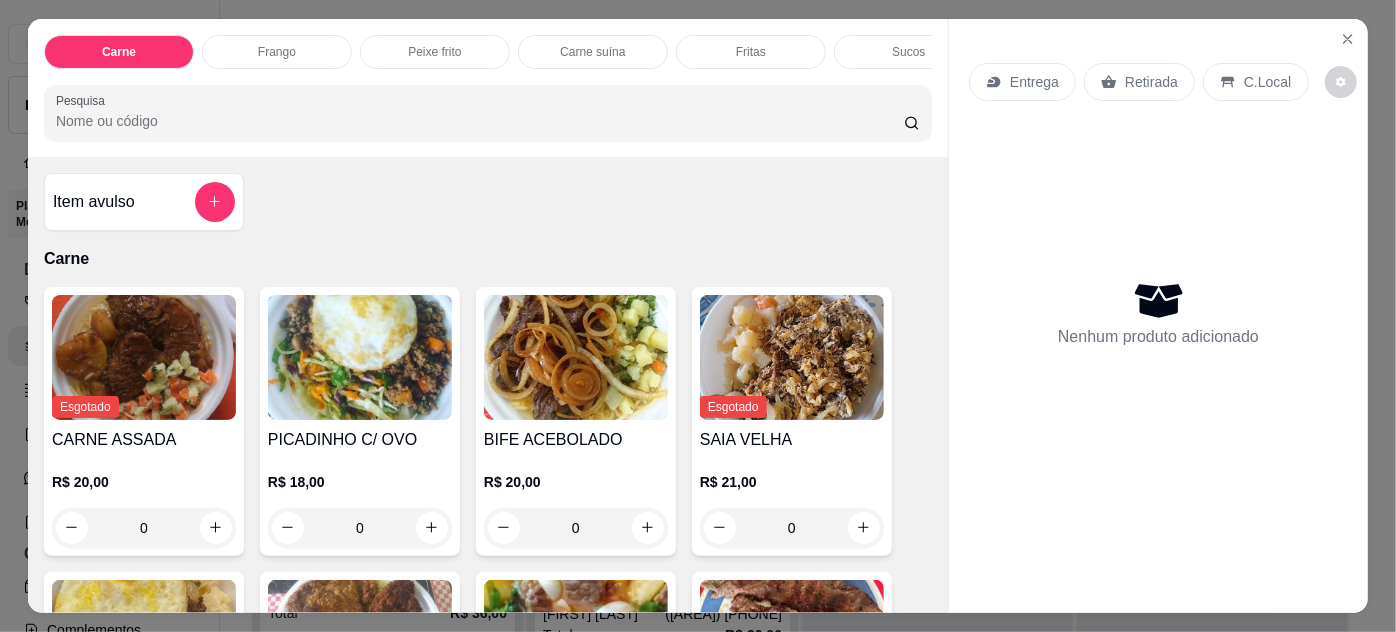 click at bounding box center [360, 357] 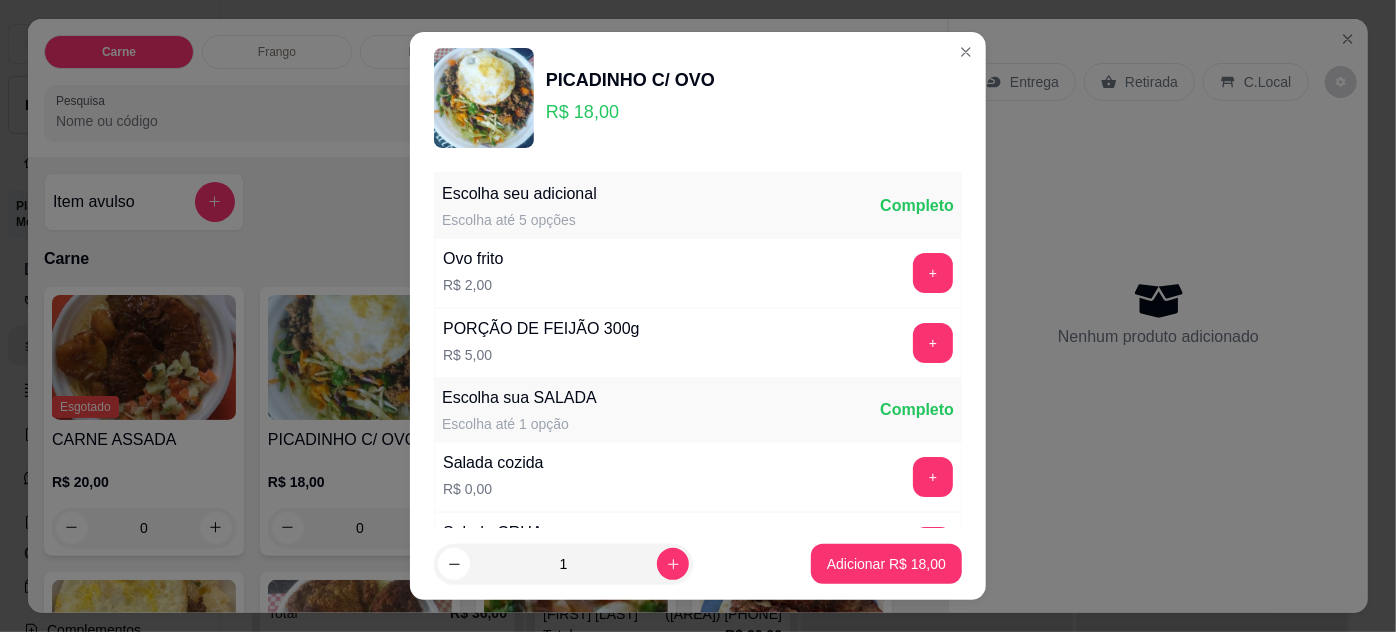 scroll, scrollTop: 199, scrollLeft: 0, axis: vertical 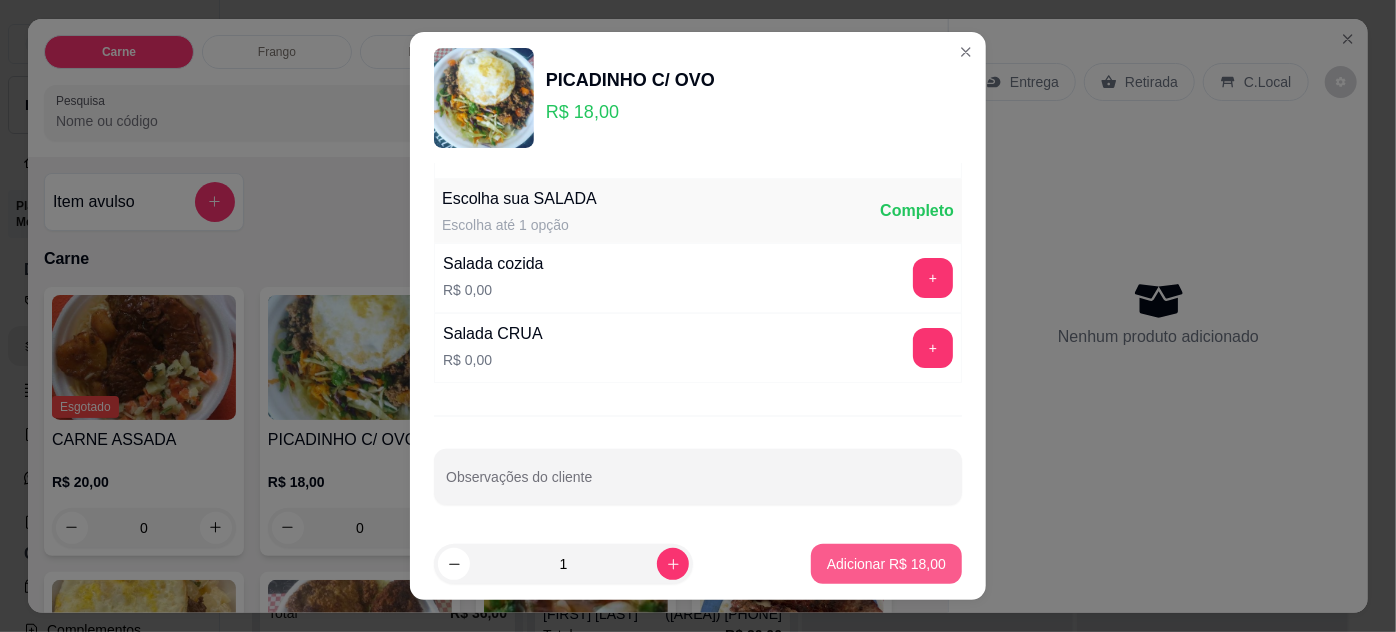 click on "Adicionar   R$ 18,00" at bounding box center [886, 564] 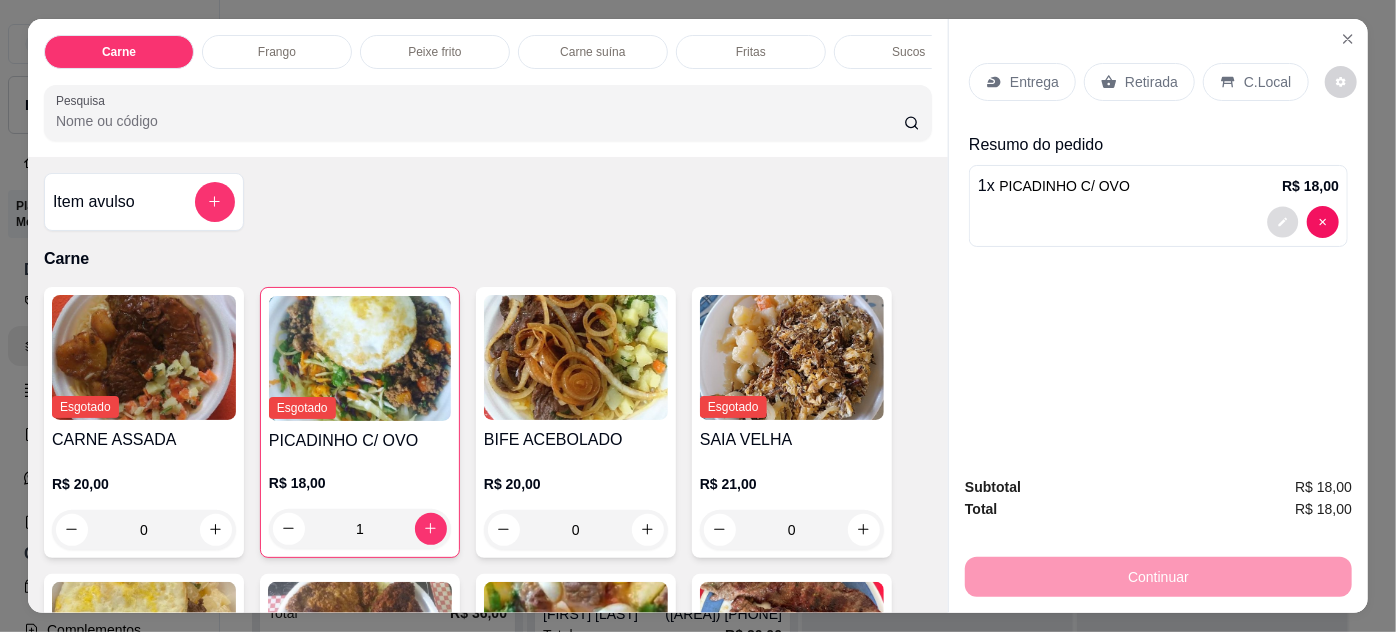 click 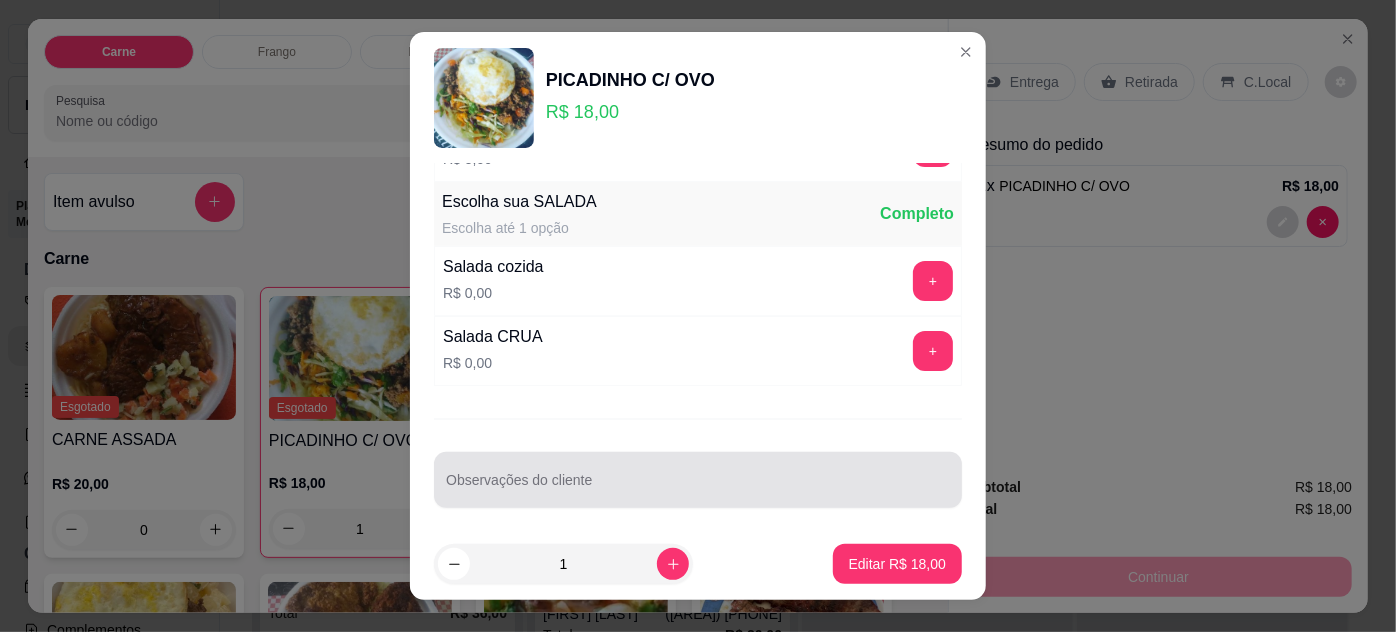 scroll, scrollTop: 199, scrollLeft: 0, axis: vertical 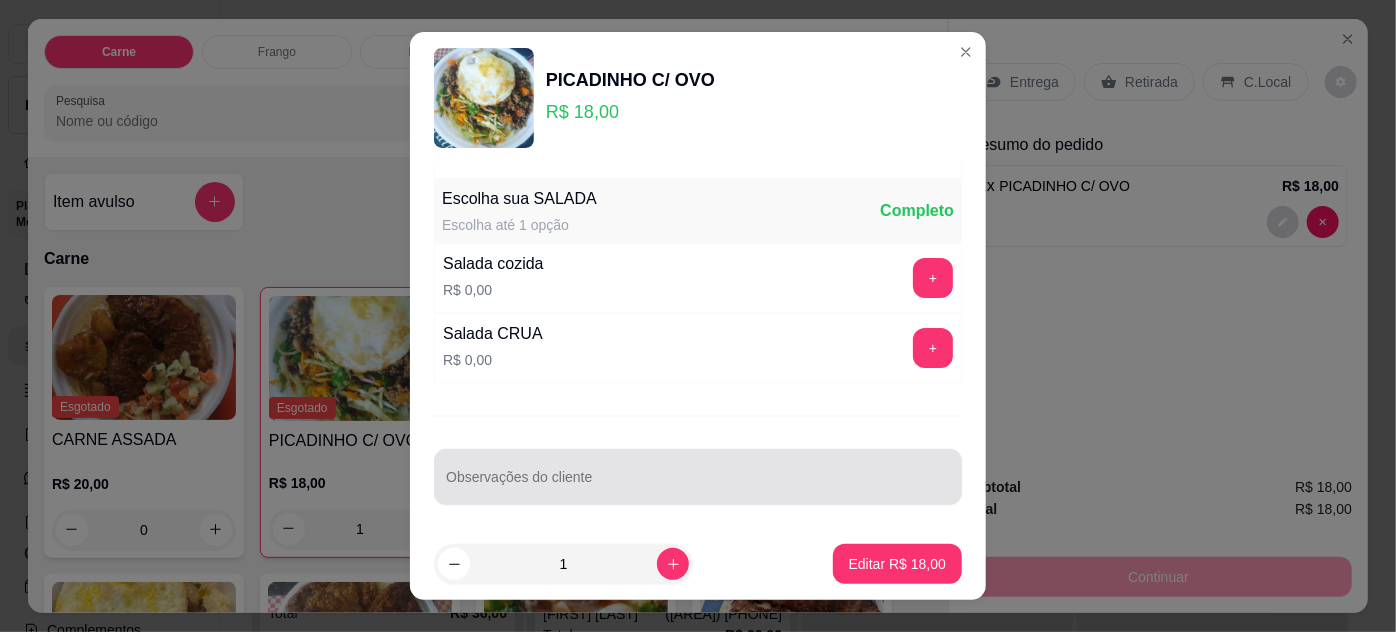 click on "Observações do cliente" at bounding box center [698, 485] 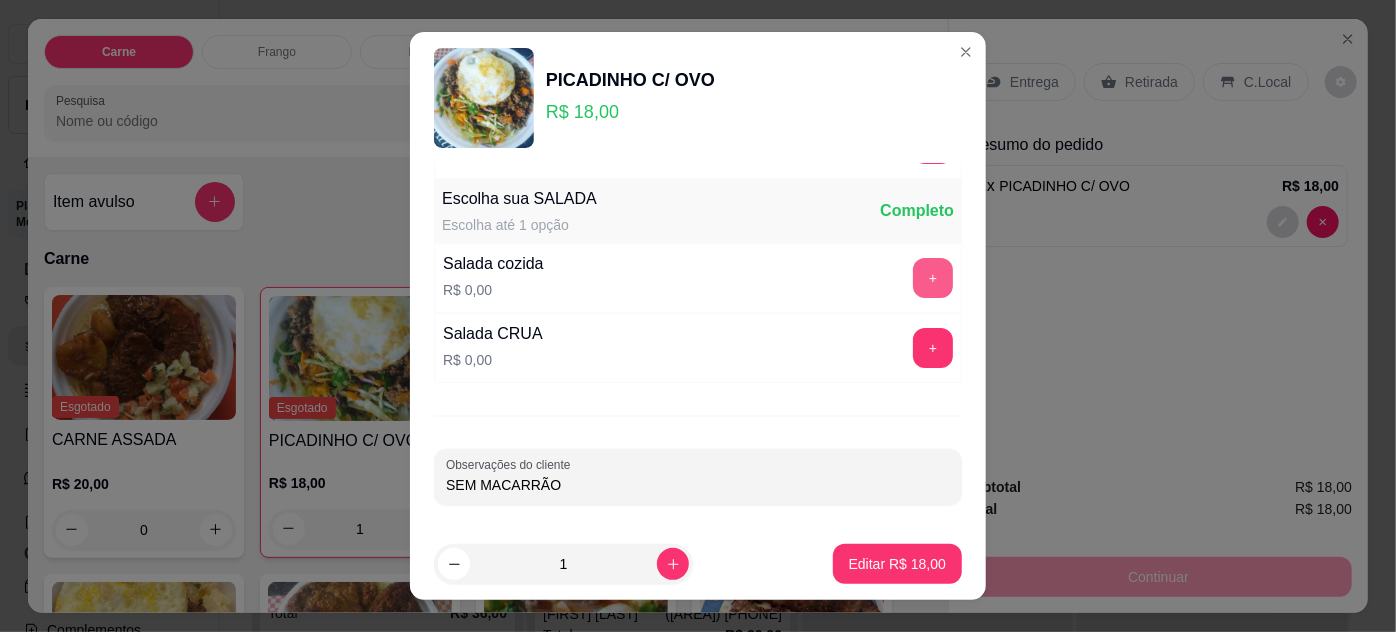 type on "SEM MACARRÃO" 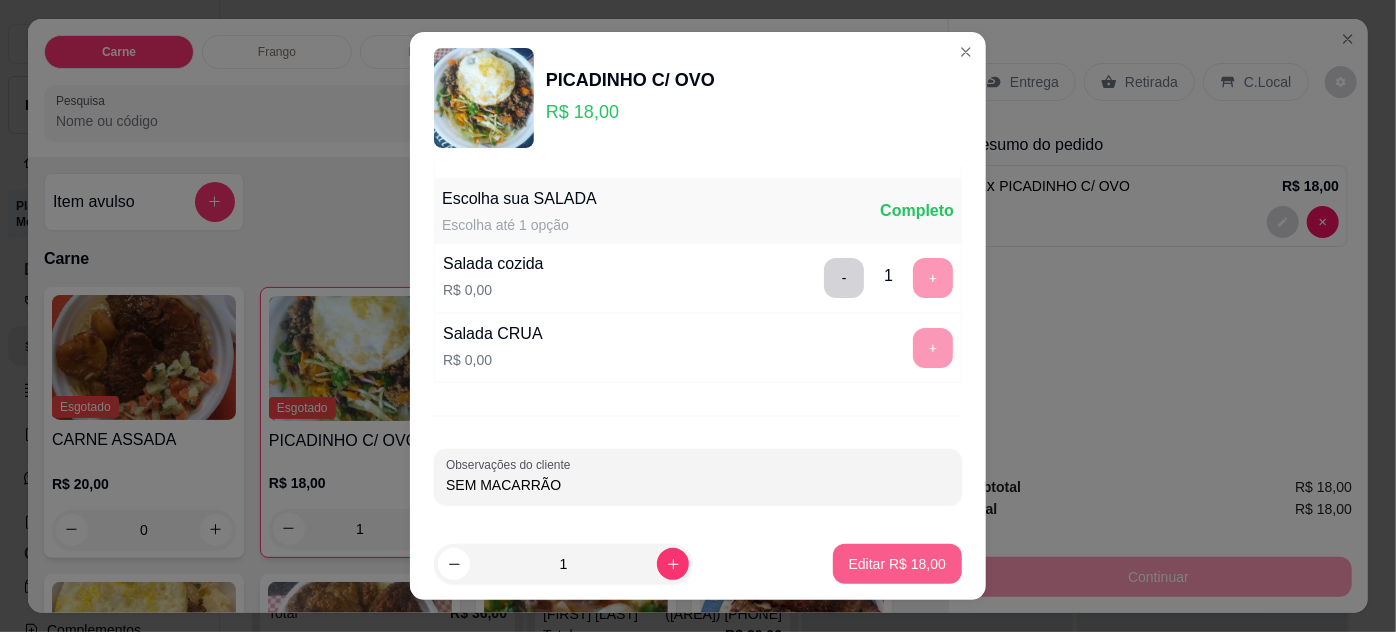 click on "Editar   R$ 18,00" at bounding box center [897, 564] 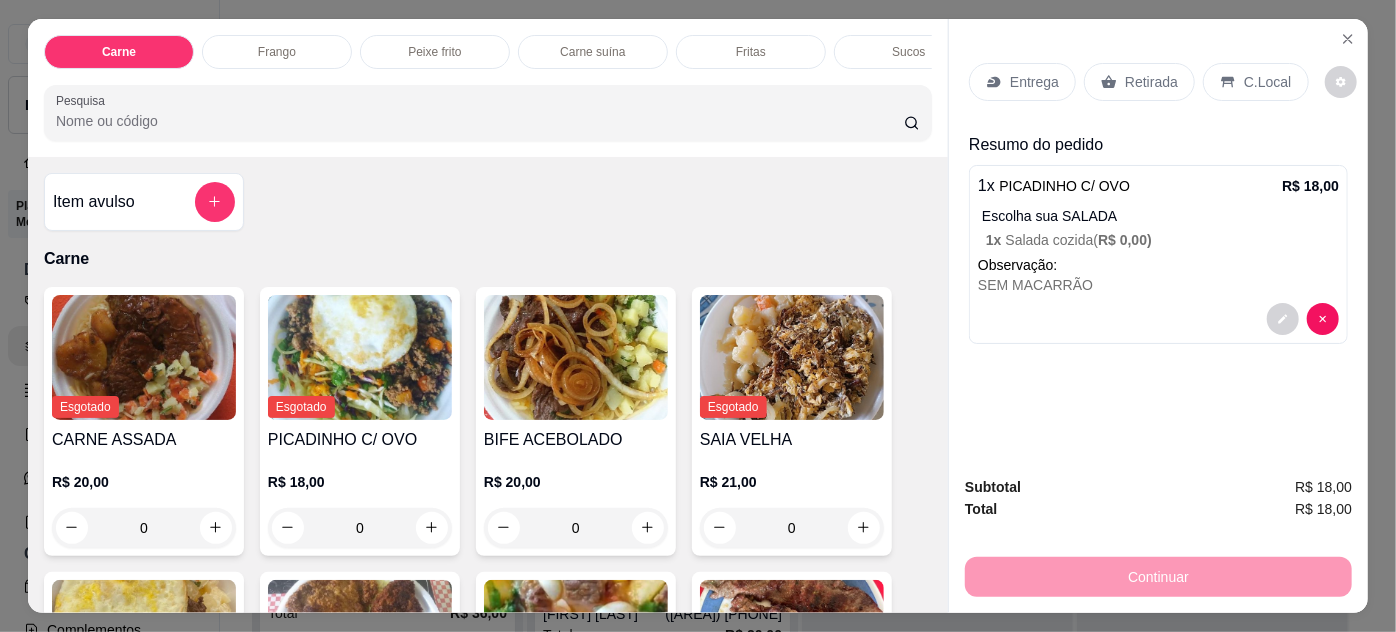 click on "Entrega" at bounding box center [1034, 82] 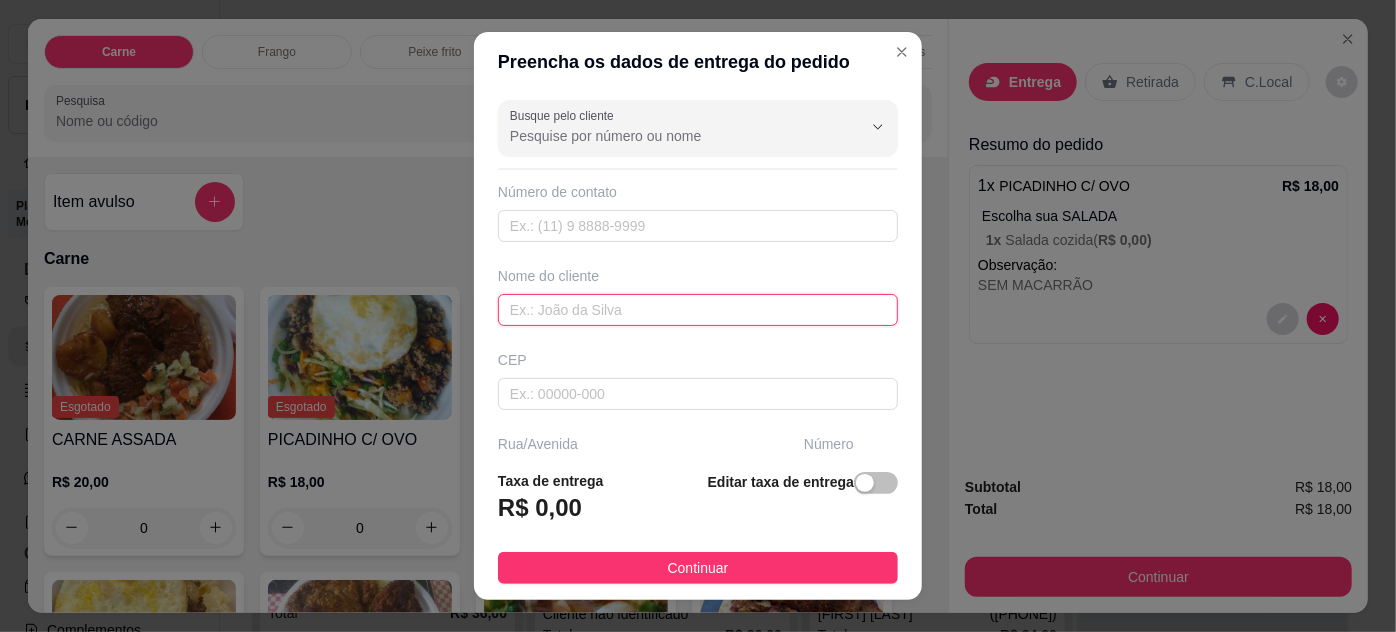 click at bounding box center (698, 310) 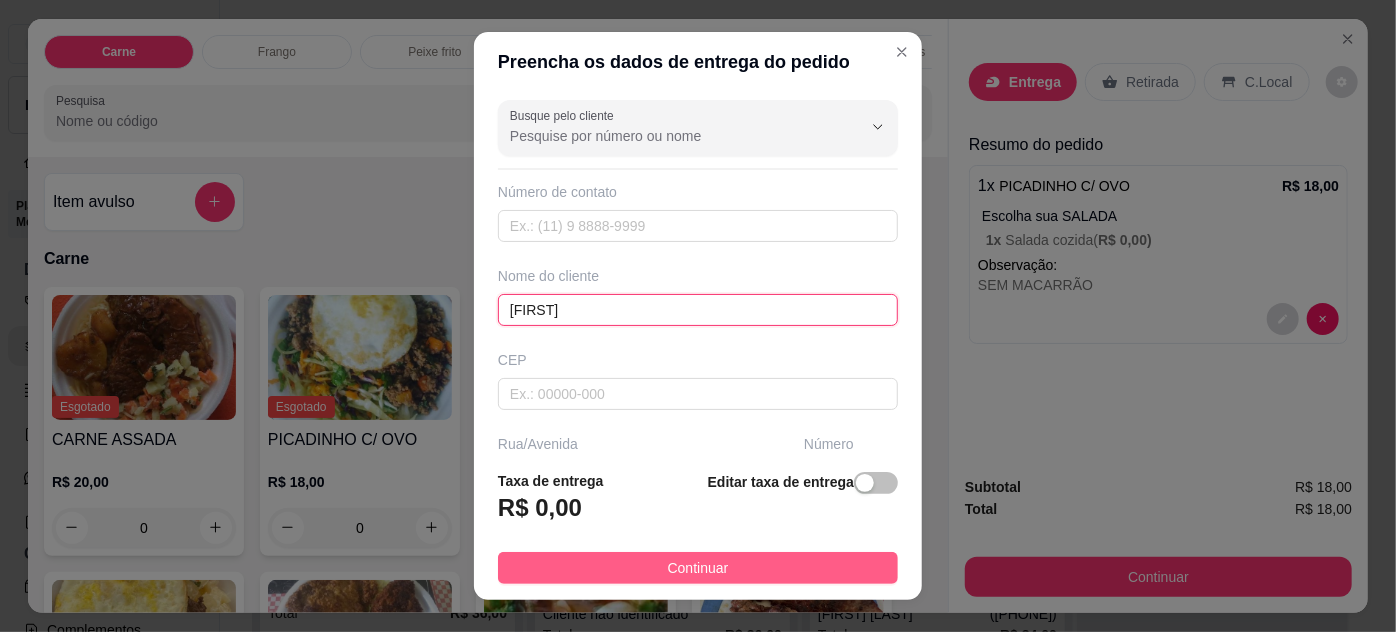 type on "[FIRST]" 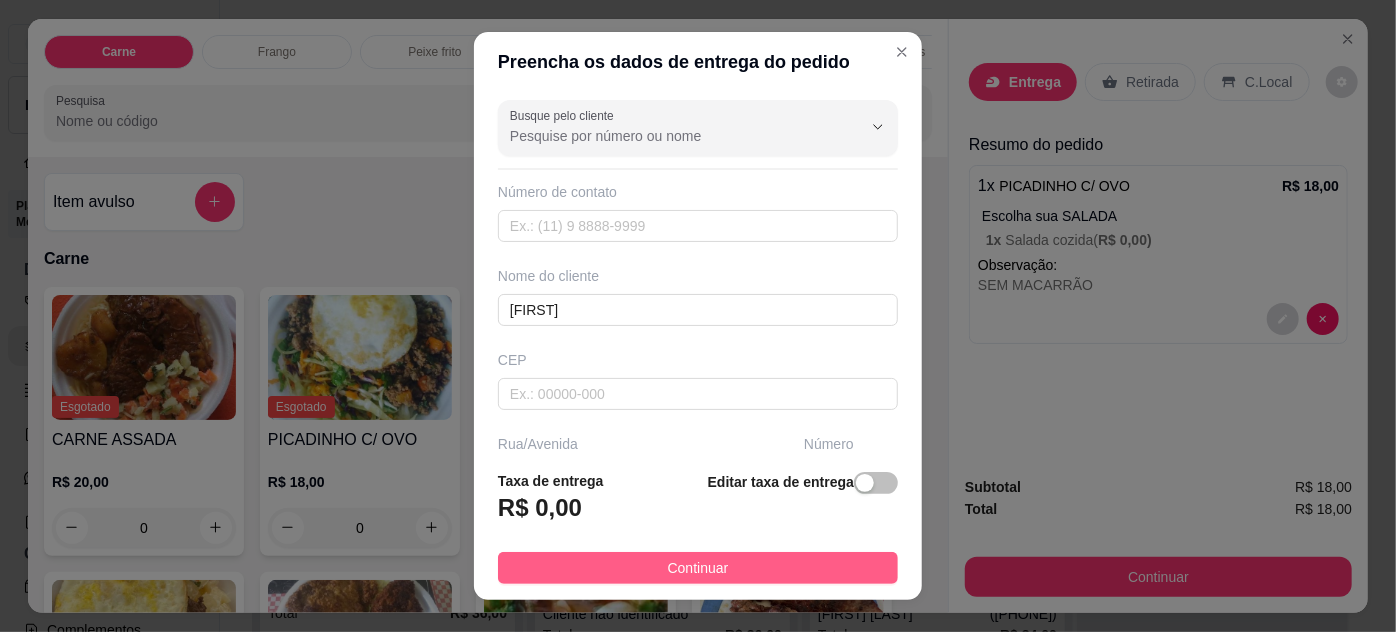 click on "Continuar" at bounding box center (698, 568) 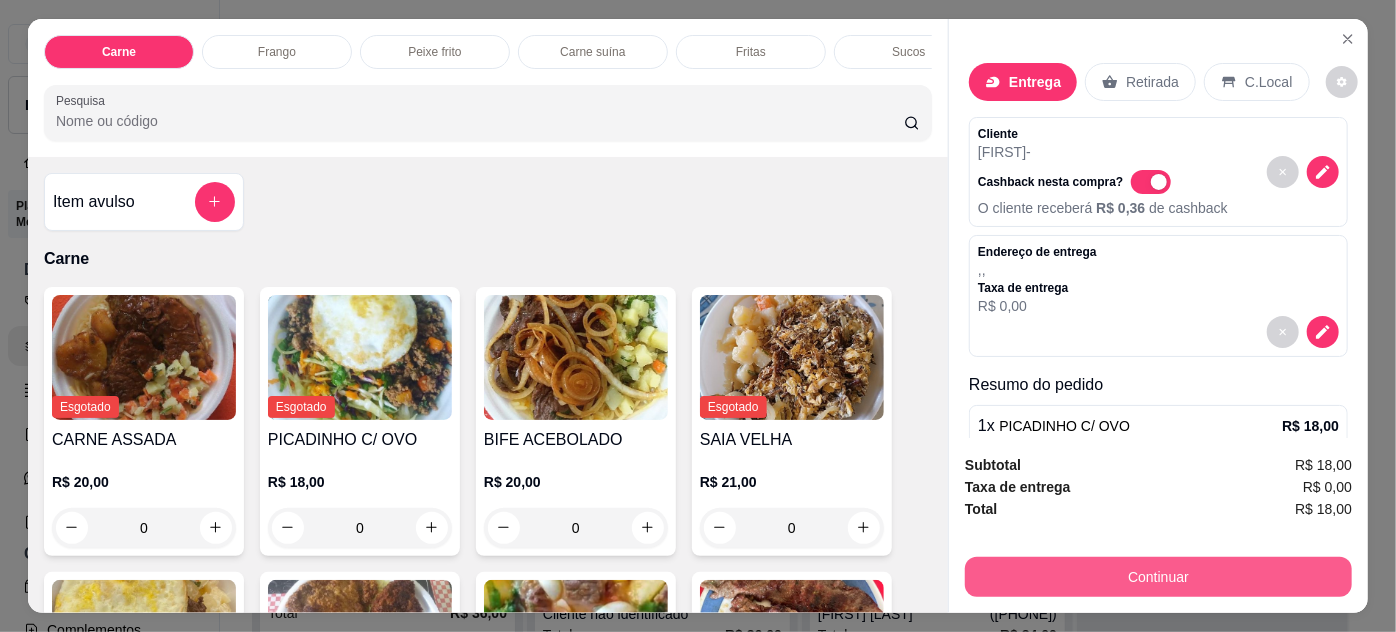 click on "Continuar" at bounding box center (1158, 577) 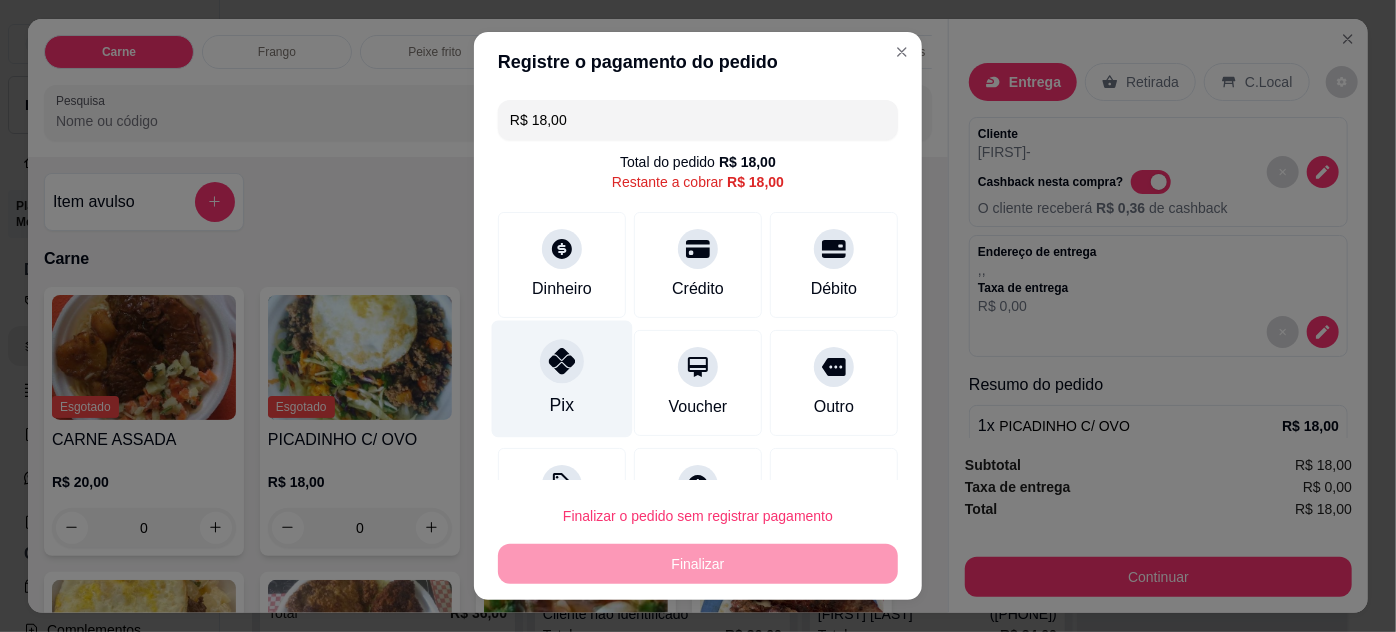 click on "Pix" at bounding box center (562, 378) 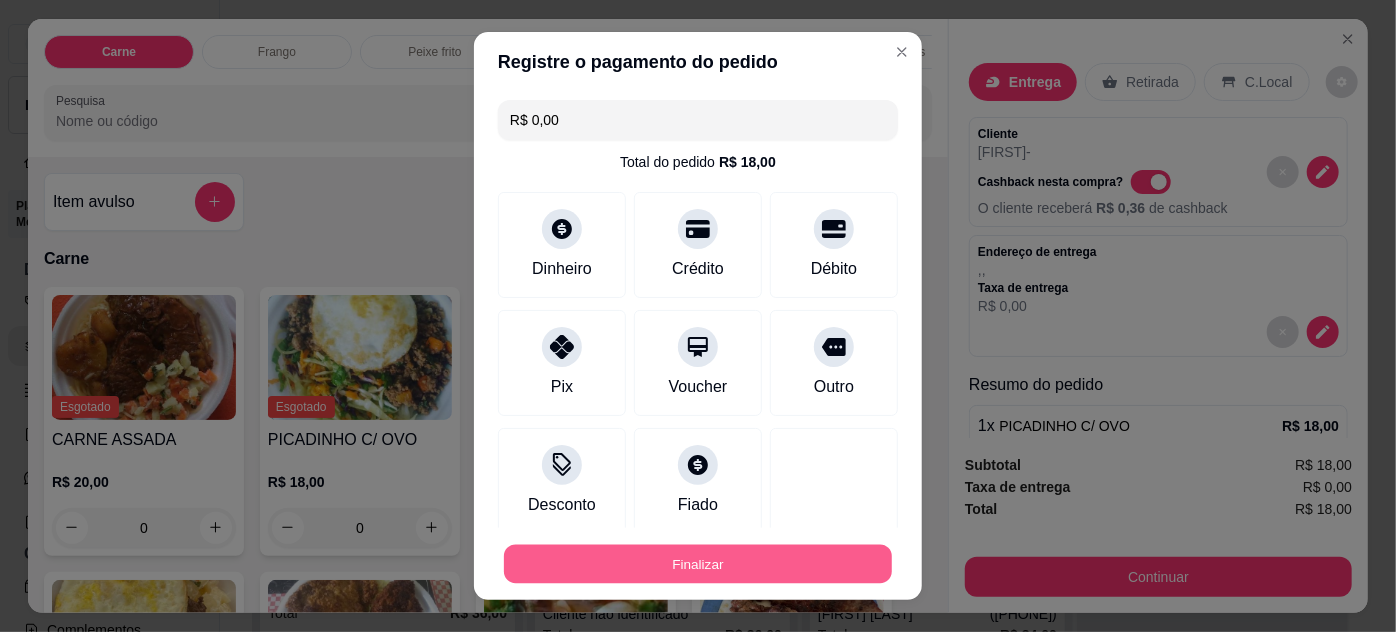 click on "Finalizar" at bounding box center (698, 564) 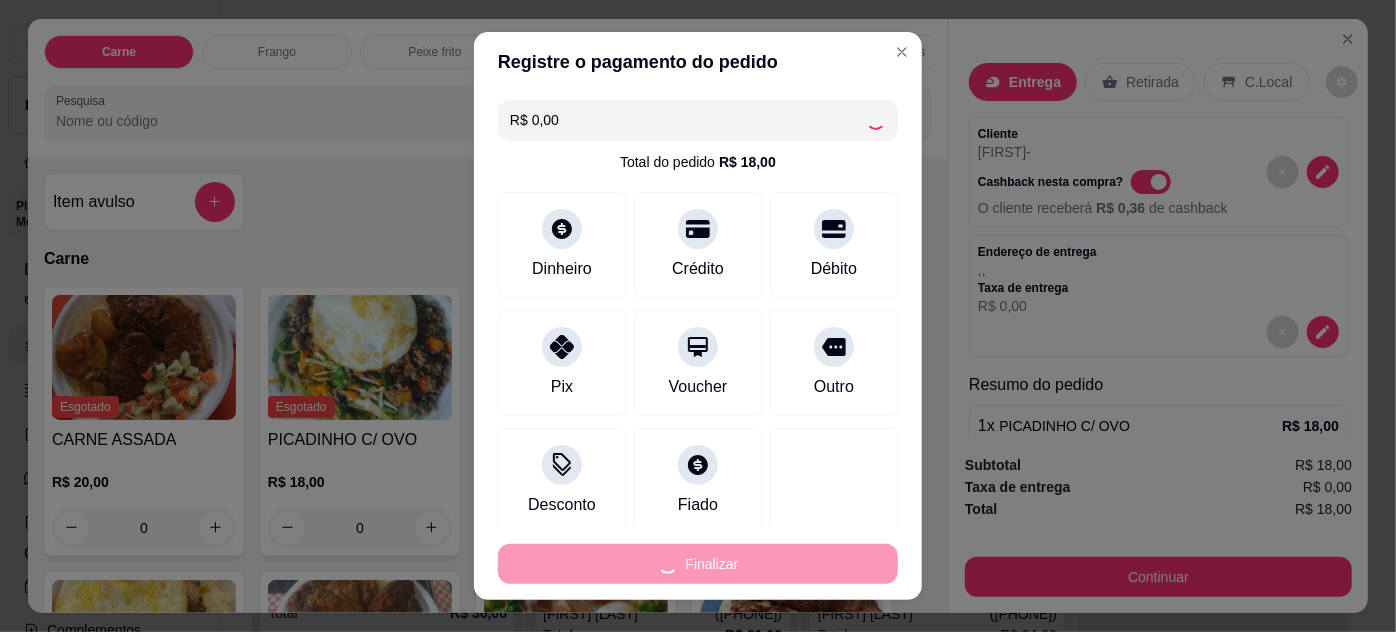 type on "-R$ 18,00" 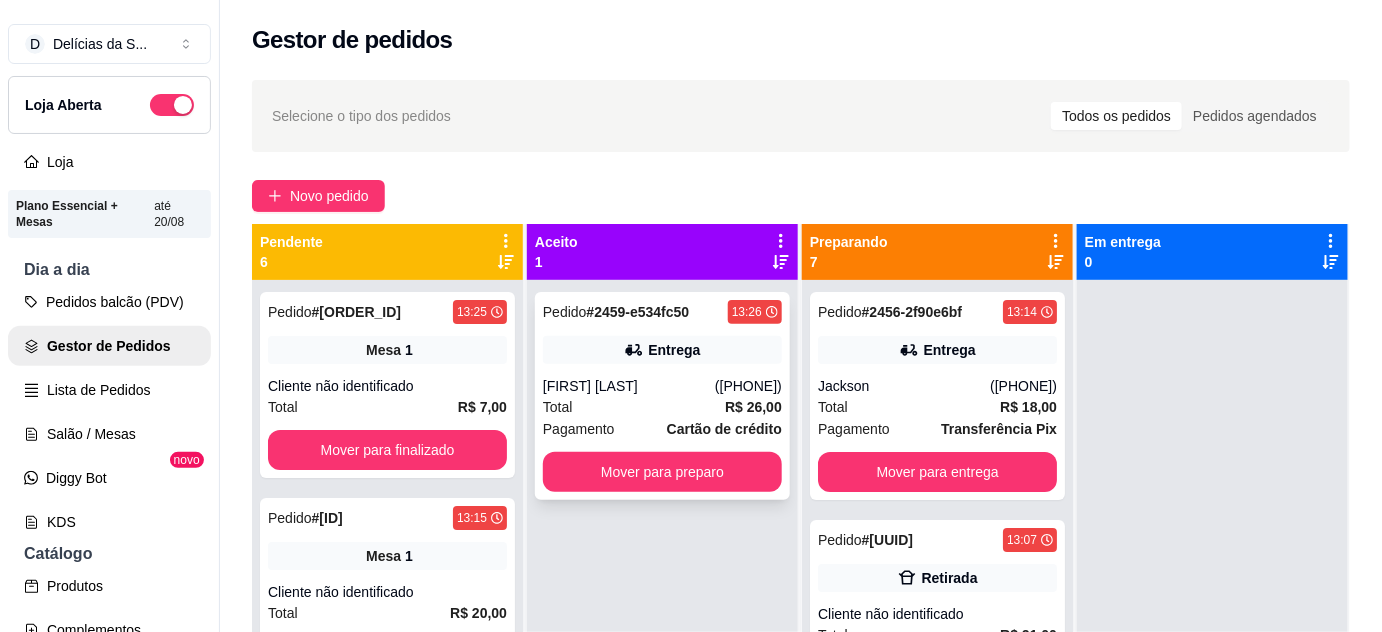 click on "Total R$ 26,00" at bounding box center (662, 407) 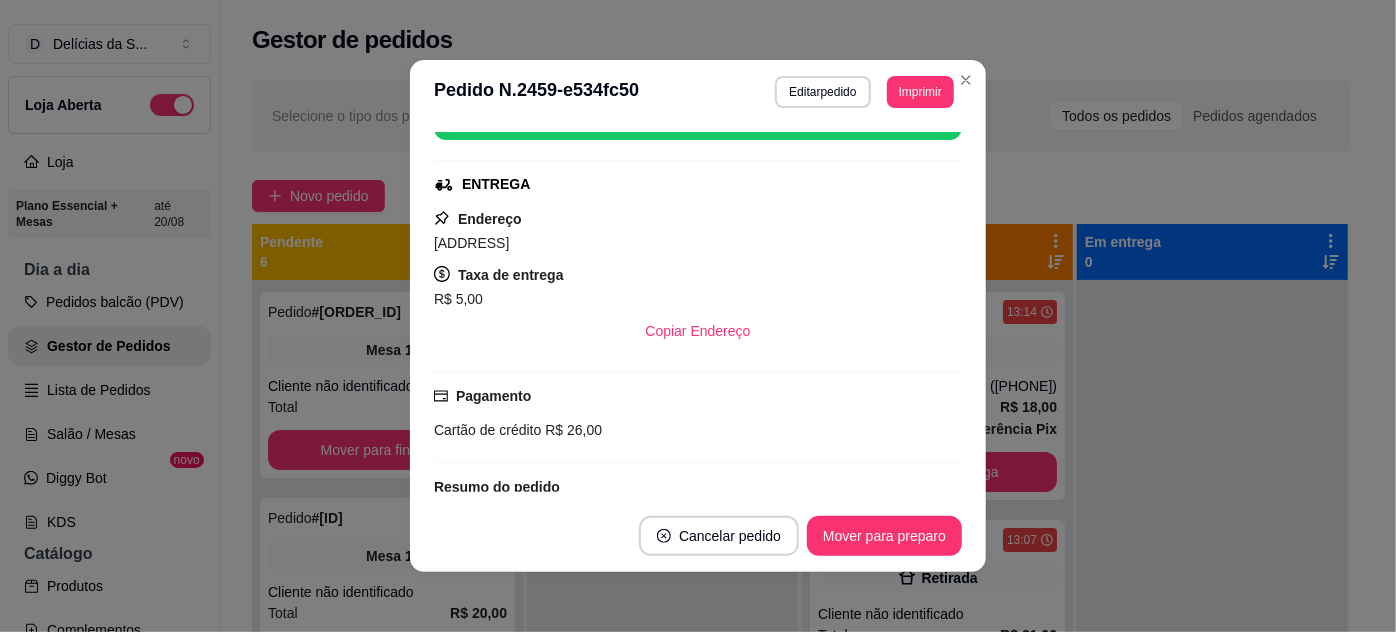 scroll, scrollTop: 569, scrollLeft: 0, axis: vertical 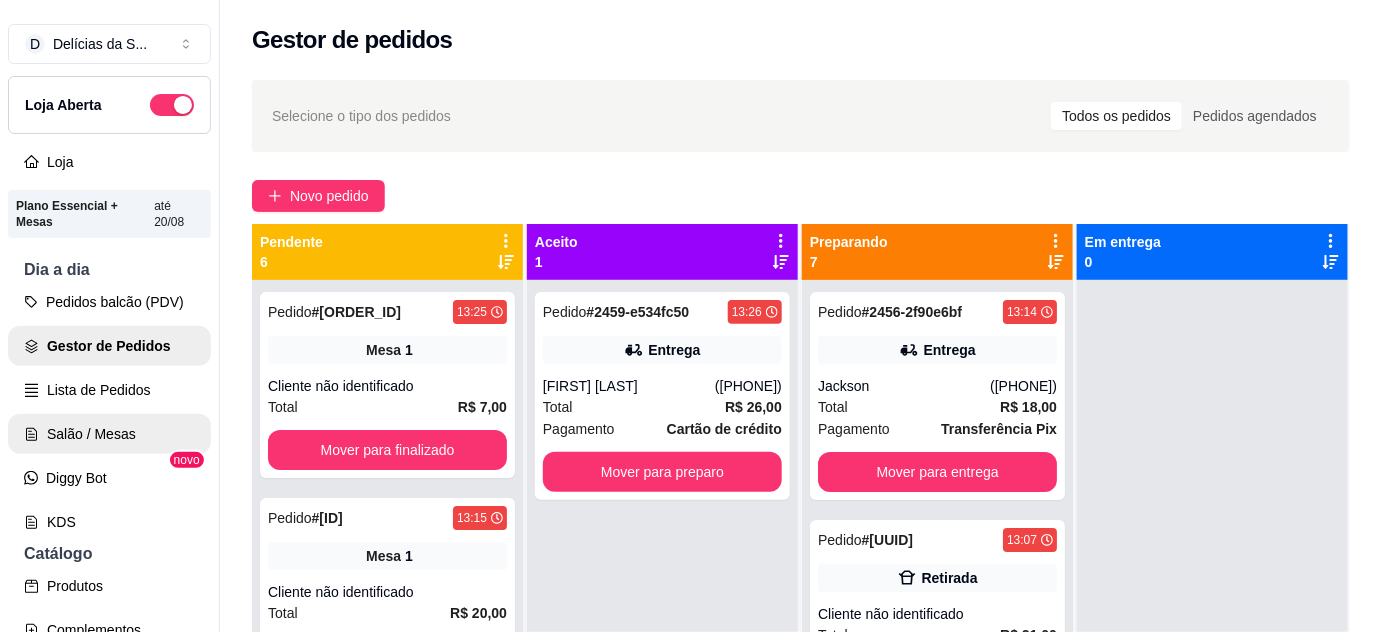 click on "Salão / Mesas" at bounding box center [109, 434] 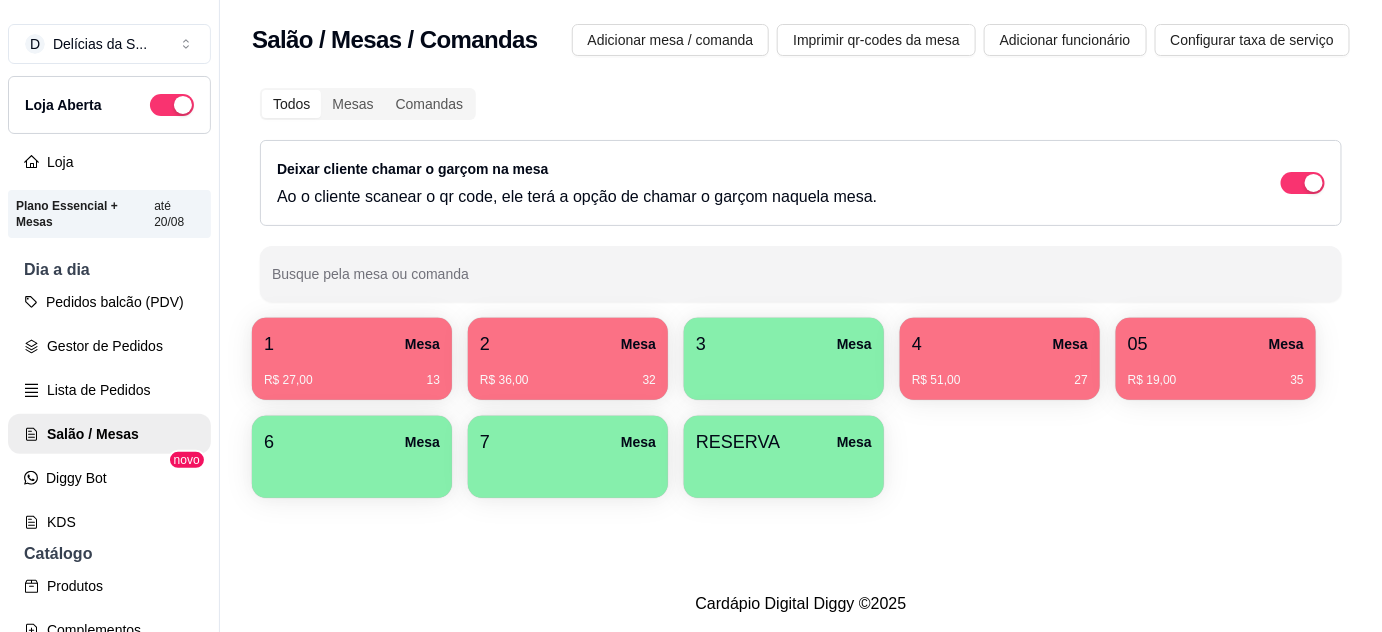 click on "R$ 51,00 27" at bounding box center (1000, 373) 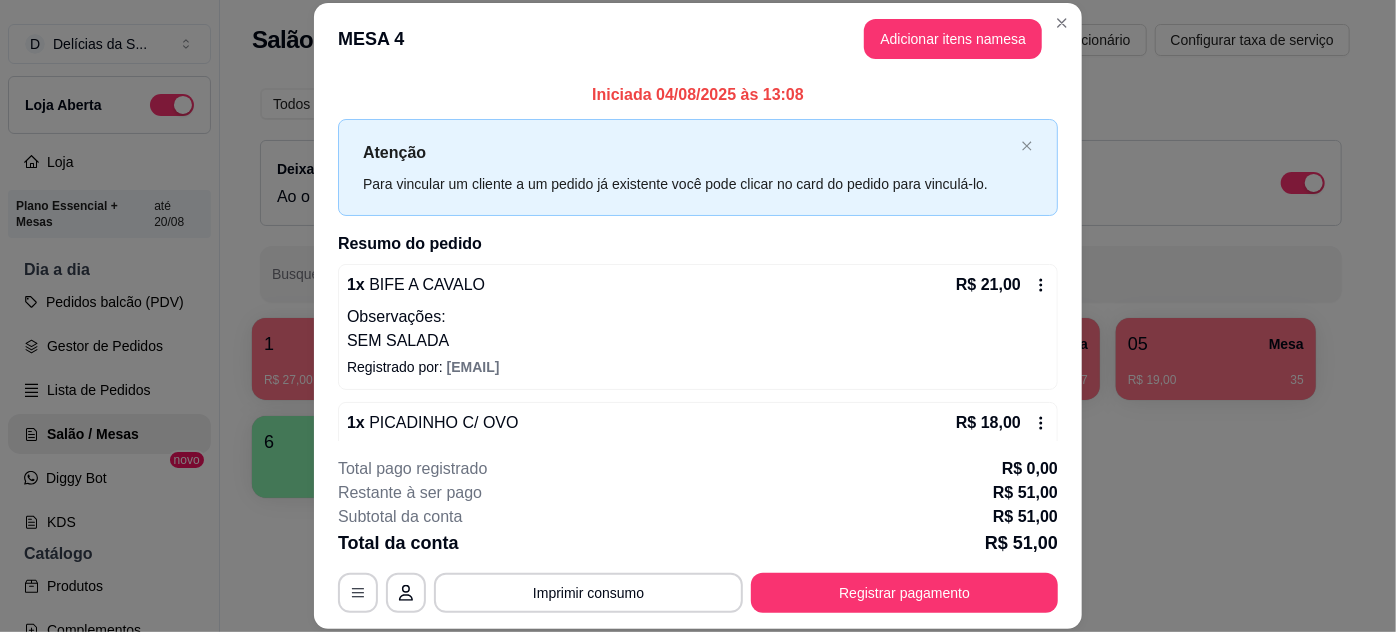 scroll, scrollTop: 256, scrollLeft: 0, axis: vertical 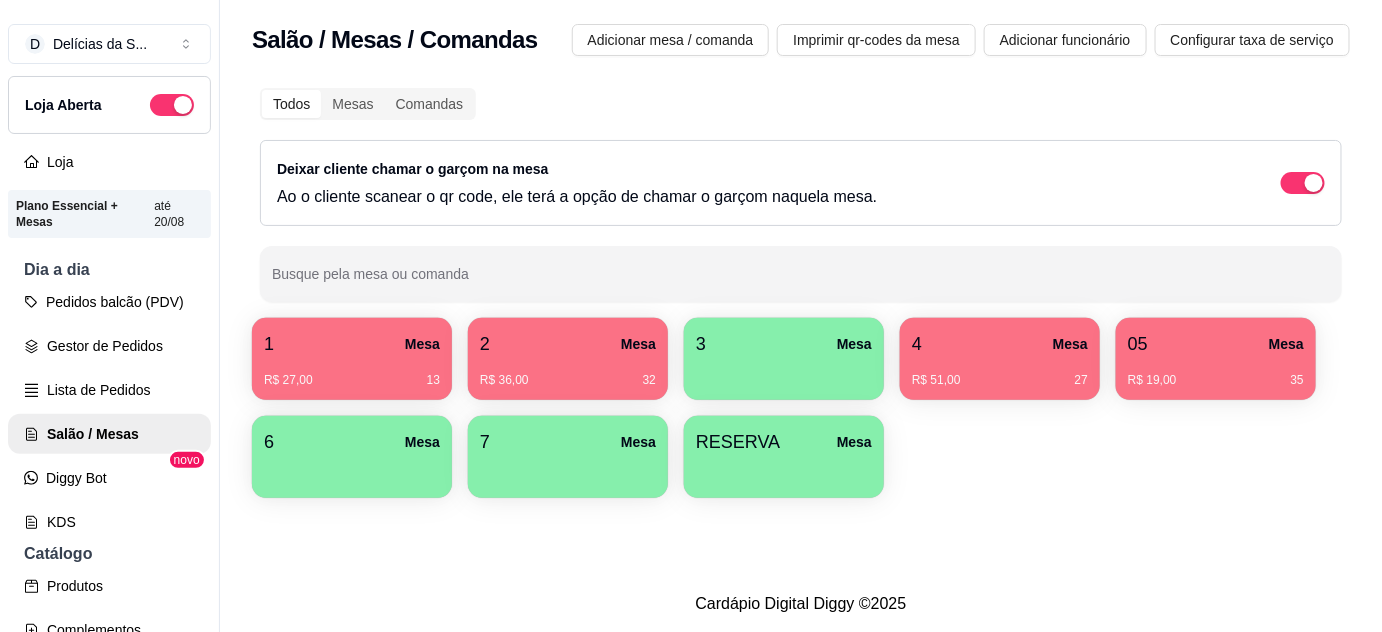 click on "2 Mesa" at bounding box center [568, 344] 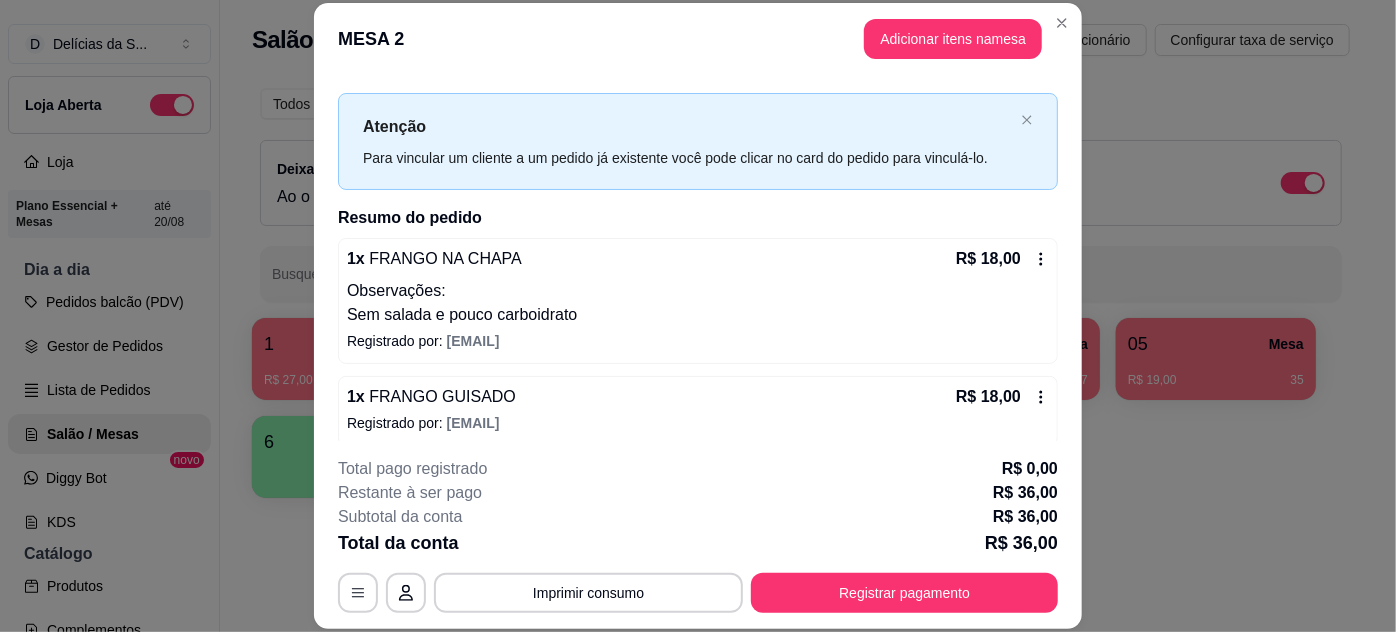scroll, scrollTop: 37, scrollLeft: 0, axis: vertical 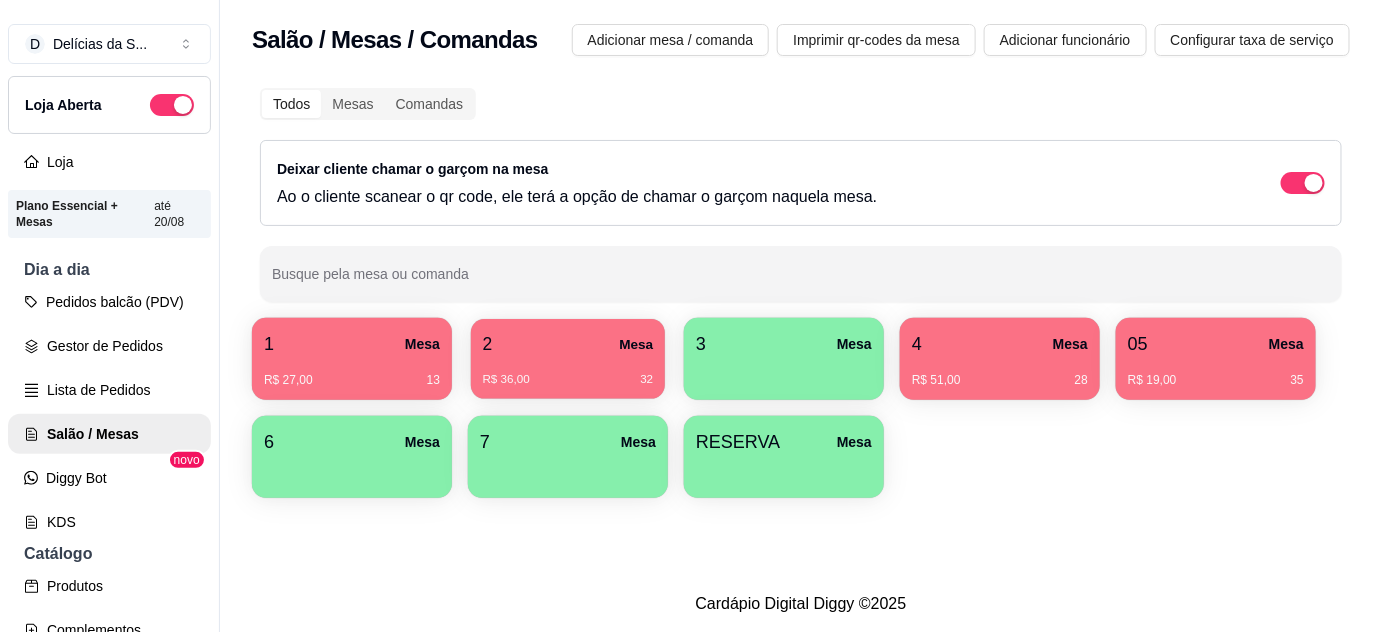 click on "R$ 36,00 32" at bounding box center (568, 372) 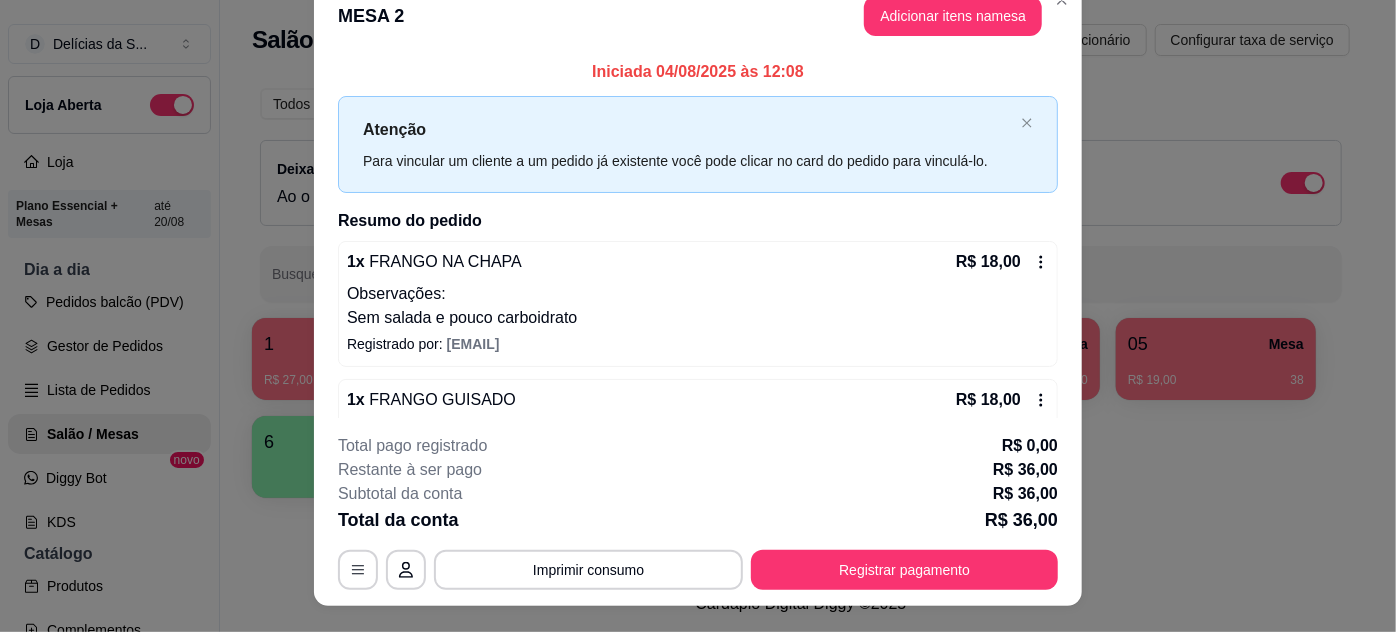 scroll, scrollTop: 61, scrollLeft: 0, axis: vertical 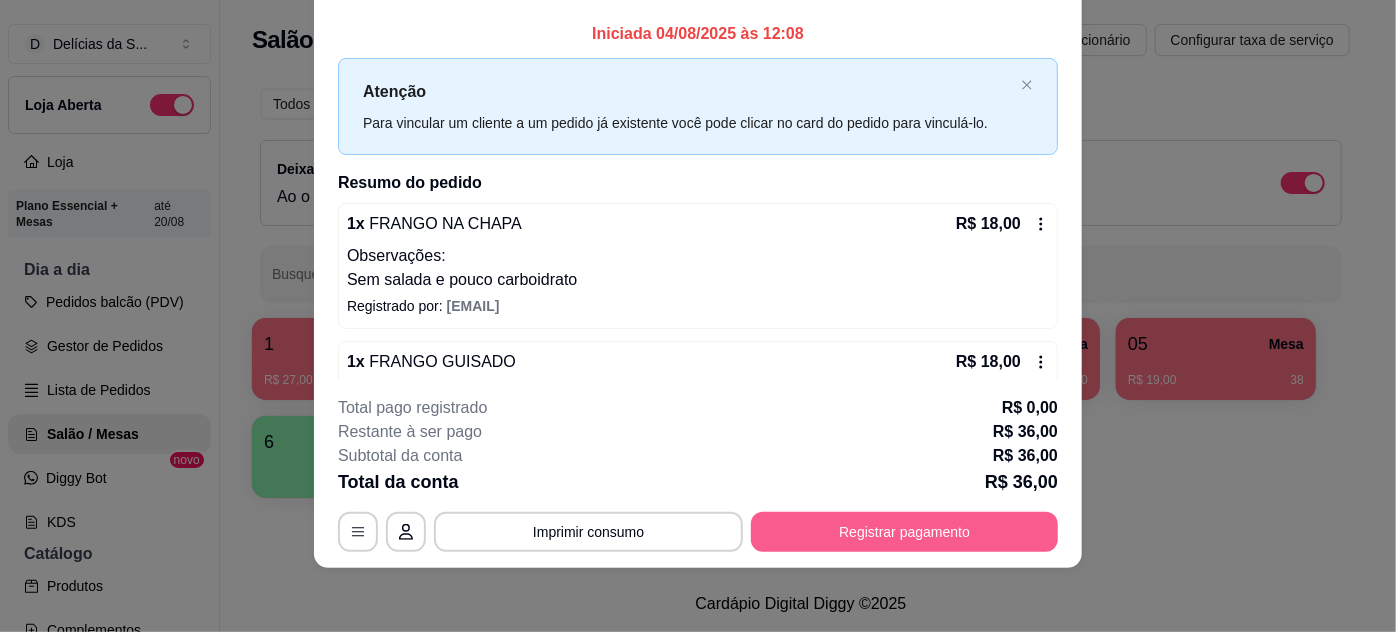 click on "Registrar pagamento" at bounding box center (904, 532) 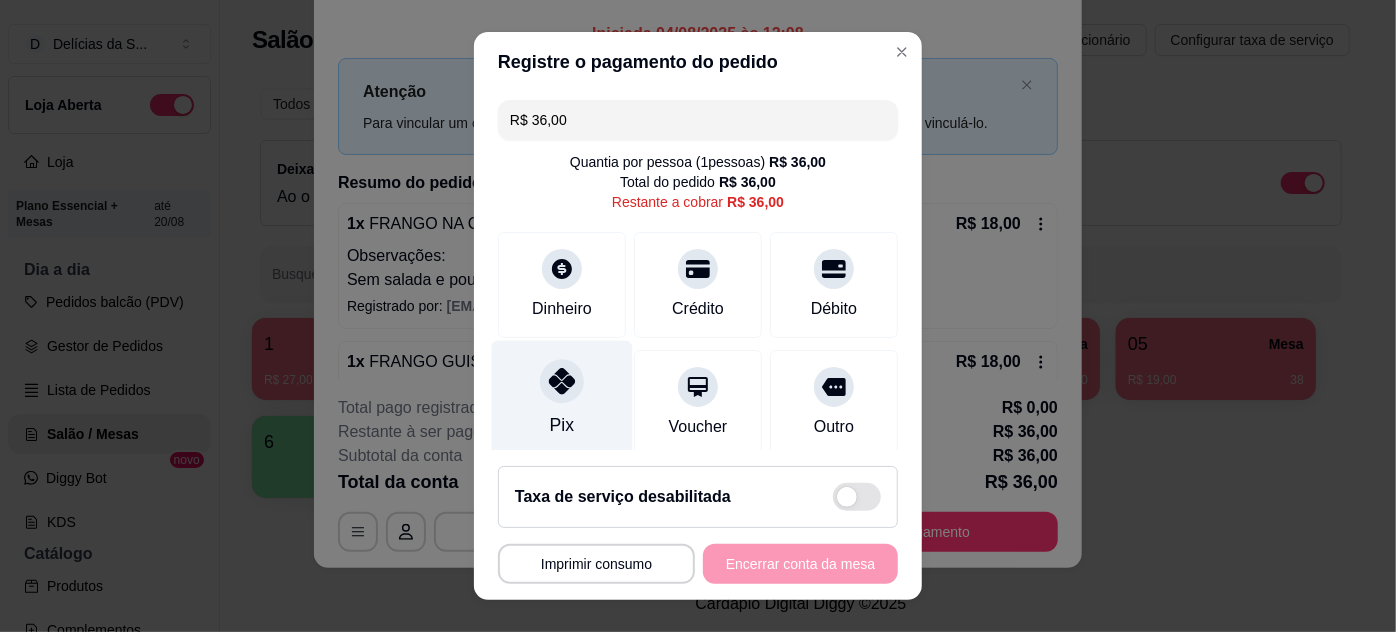 click on "Pix" at bounding box center [562, 398] 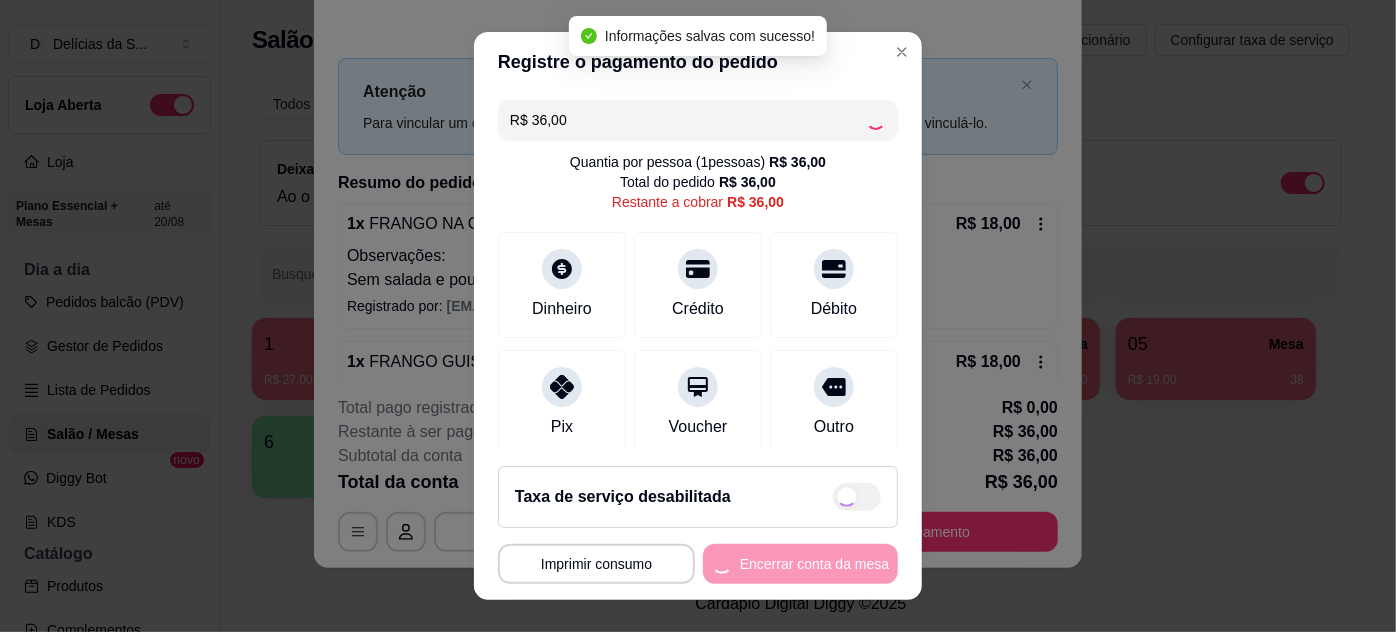 type on "R$ 0,00" 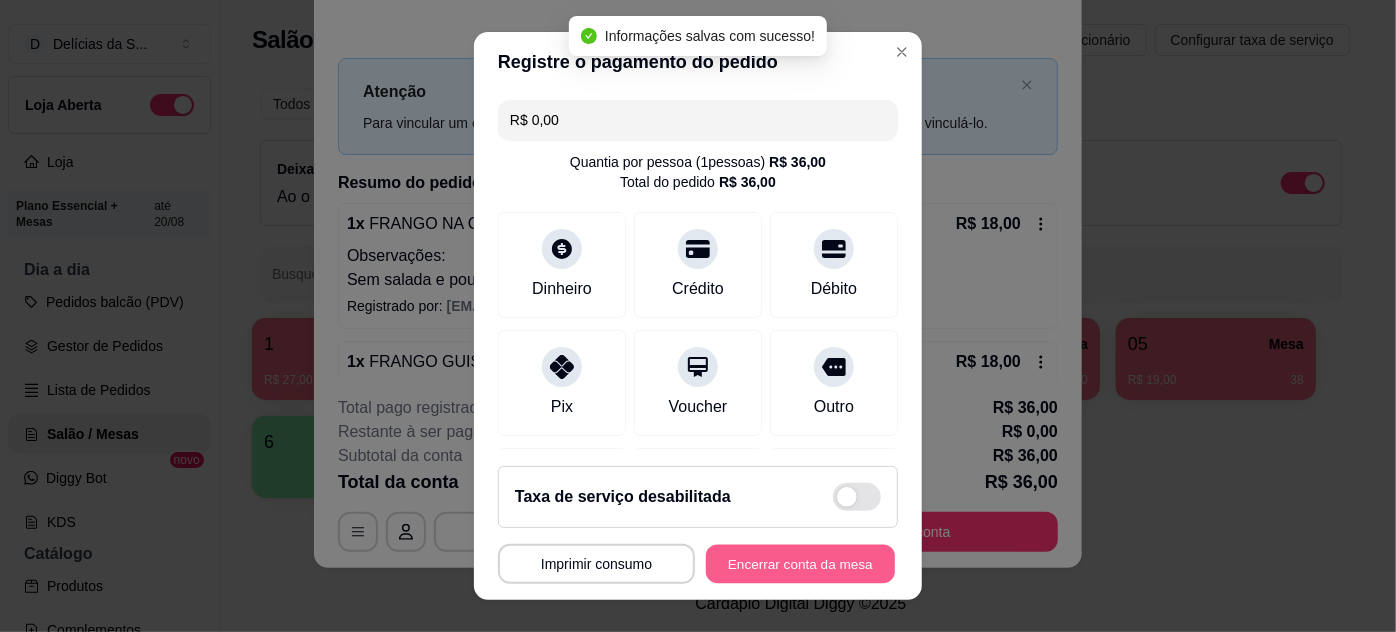 click on "Encerrar conta da mesa" at bounding box center (800, 564) 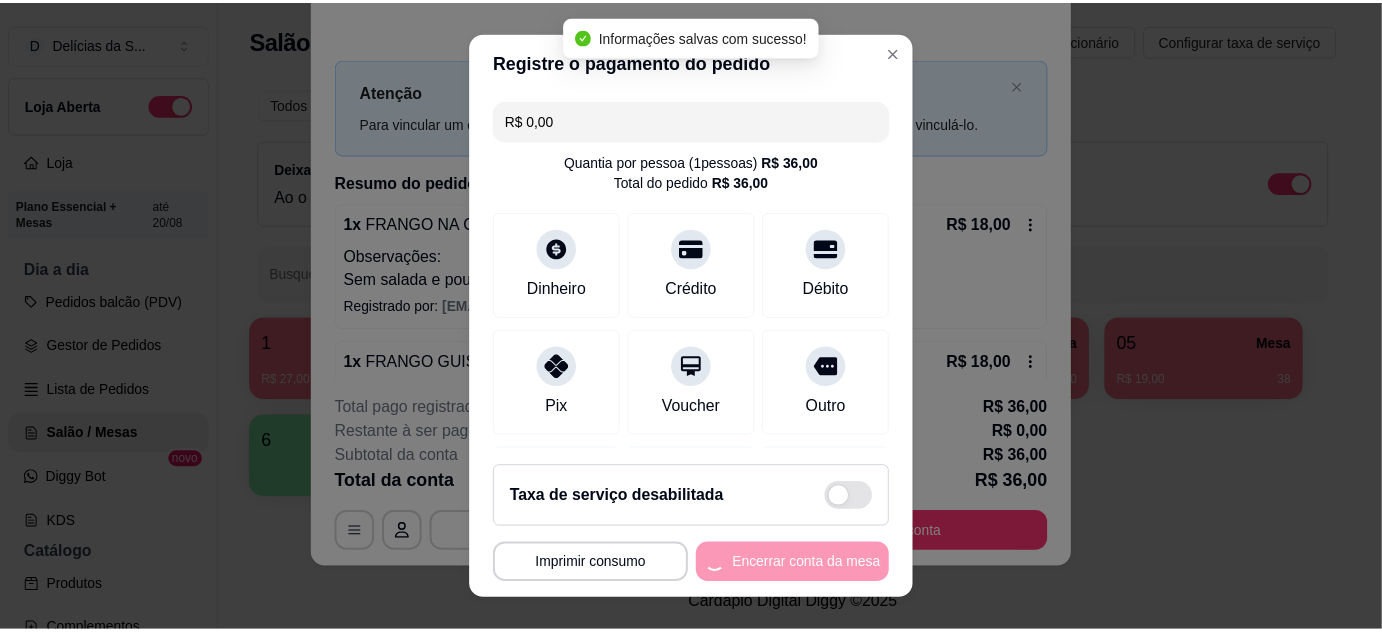 scroll, scrollTop: 0, scrollLeft: 0, axis: both 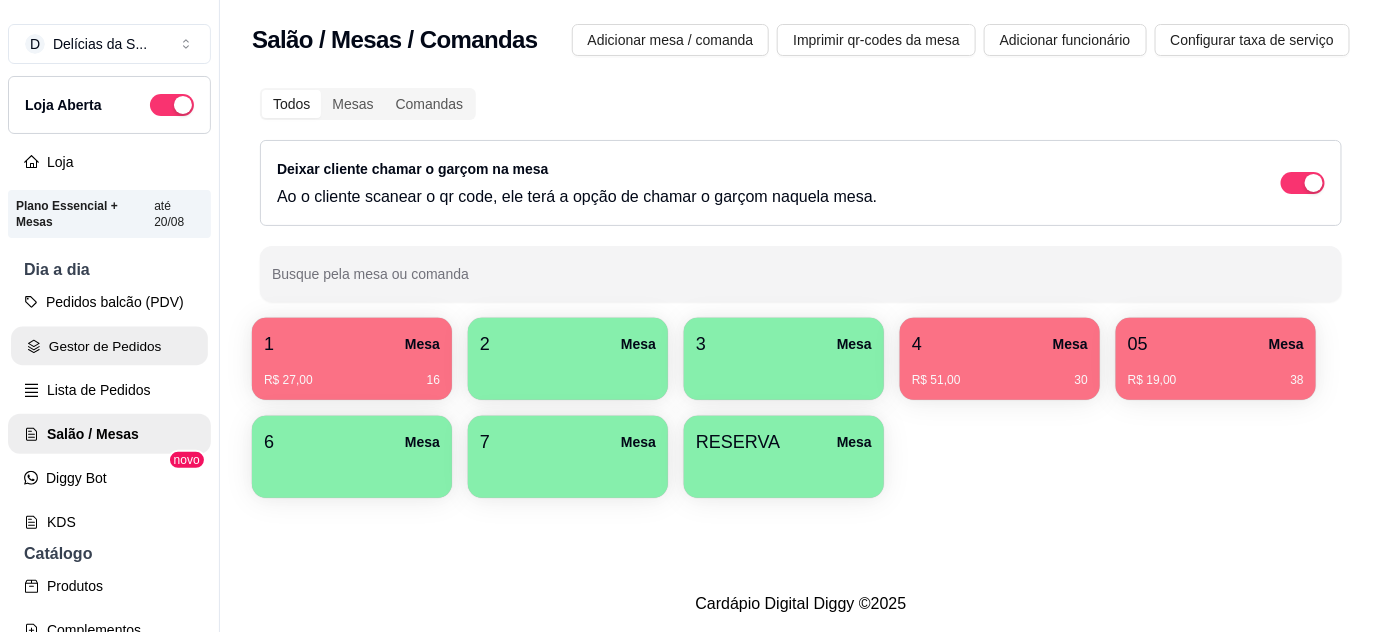 click on "Gestor de Pedidos" at bounding box center (109, 346) 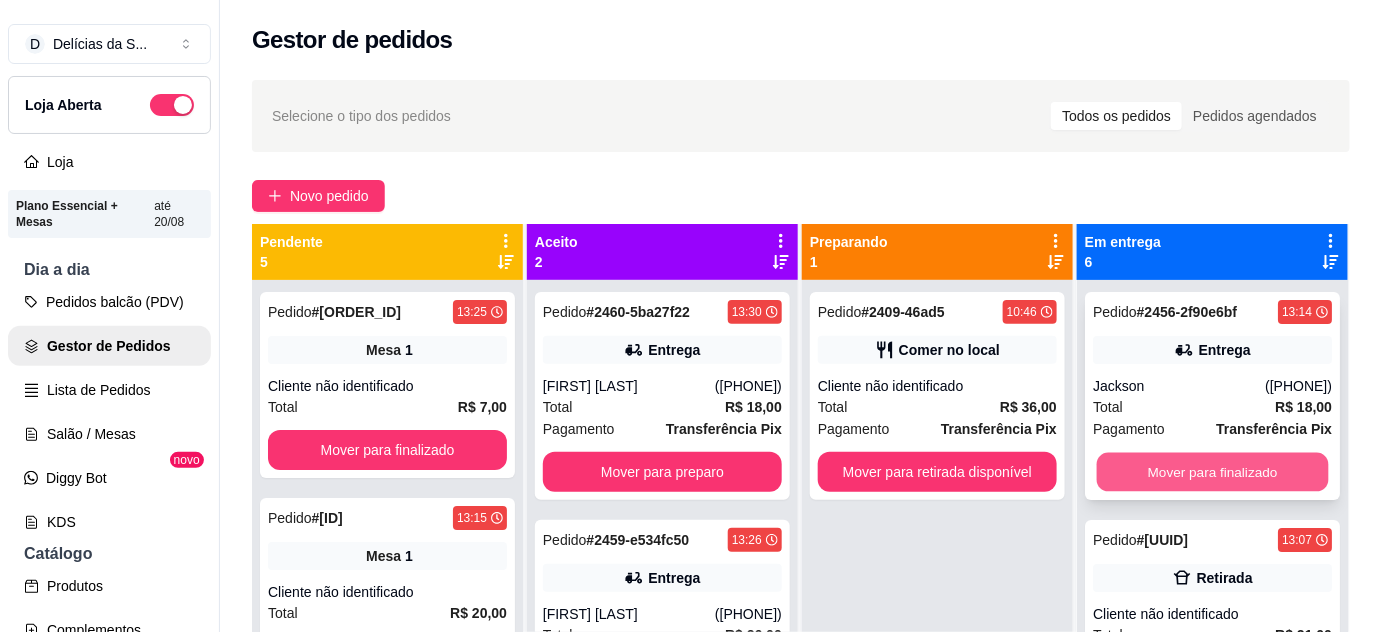 click on "Mover para finalizado" at bounding box center [1213, 472] 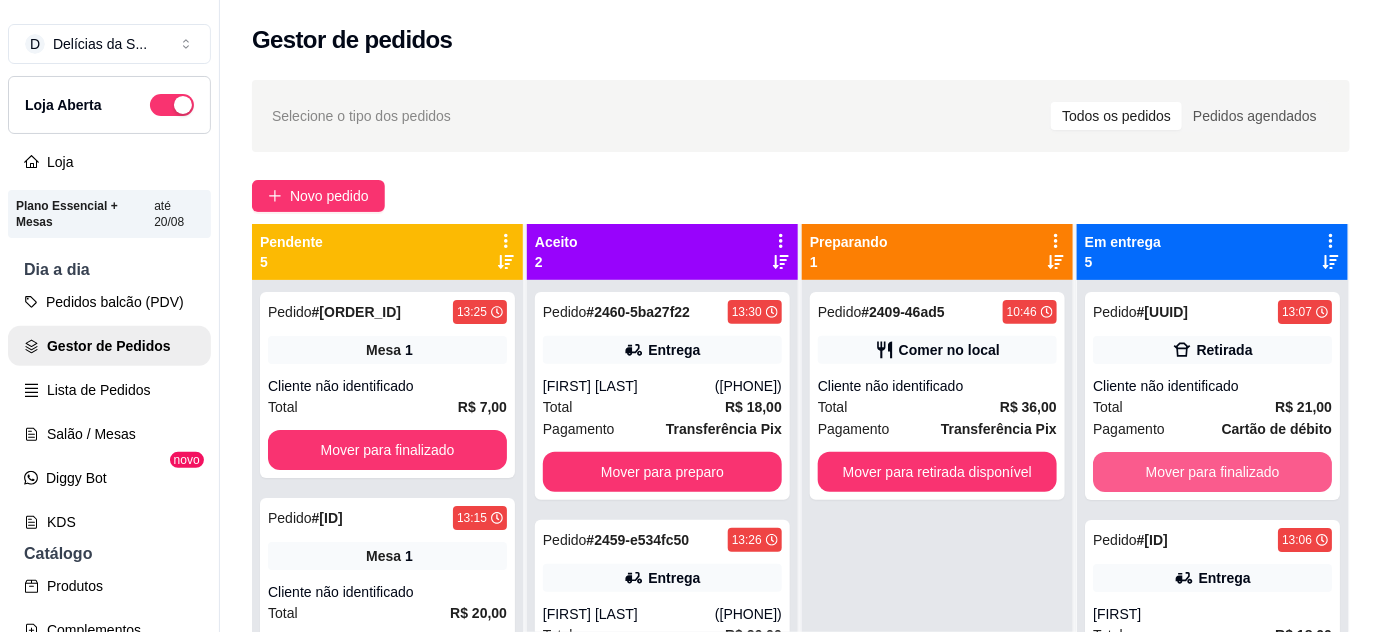 click on "Mover para finalizado" at bounding box center (1212, 472) 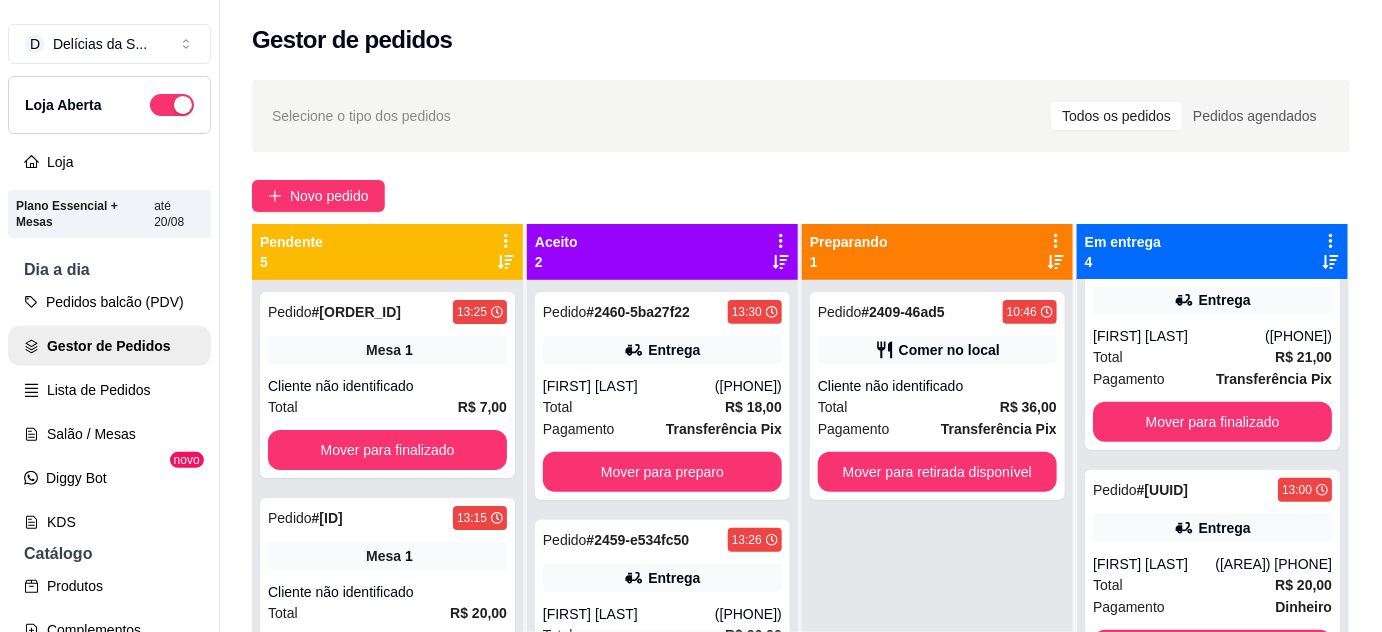 scroll, scrollTop: 300, scrollLeft: 0, axis: vertical 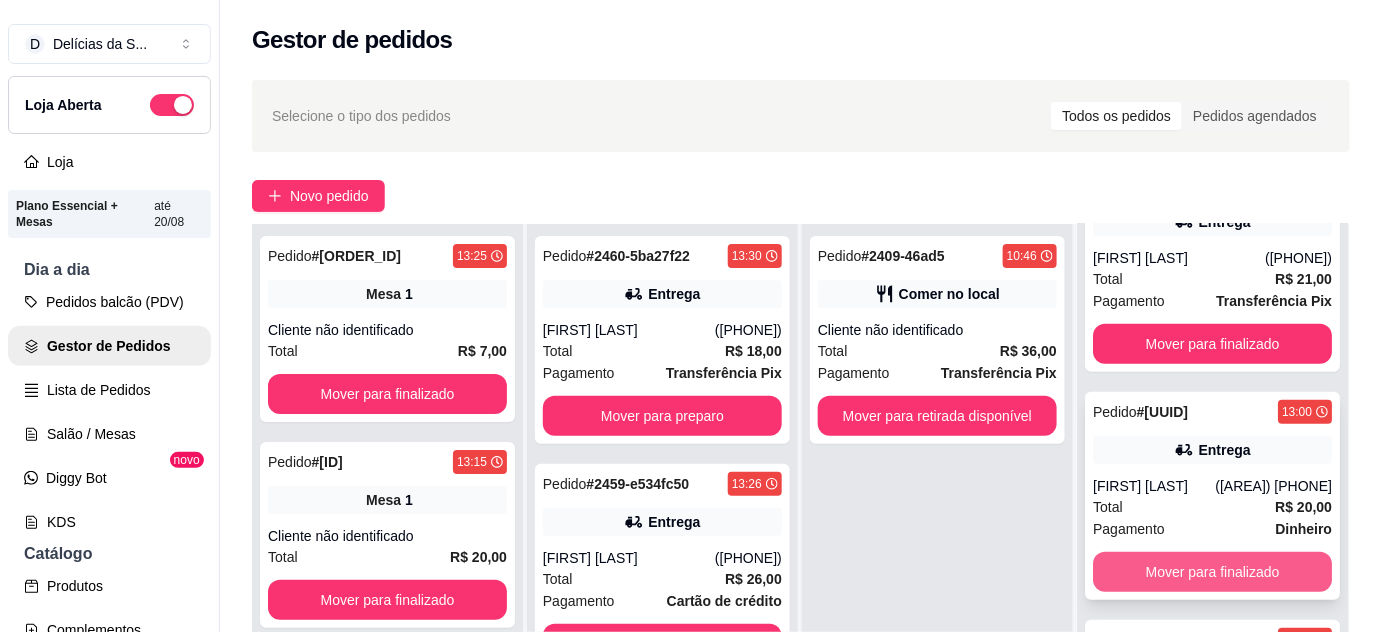 click on "Mover para finalizado" at bounding box center [1212, 572] 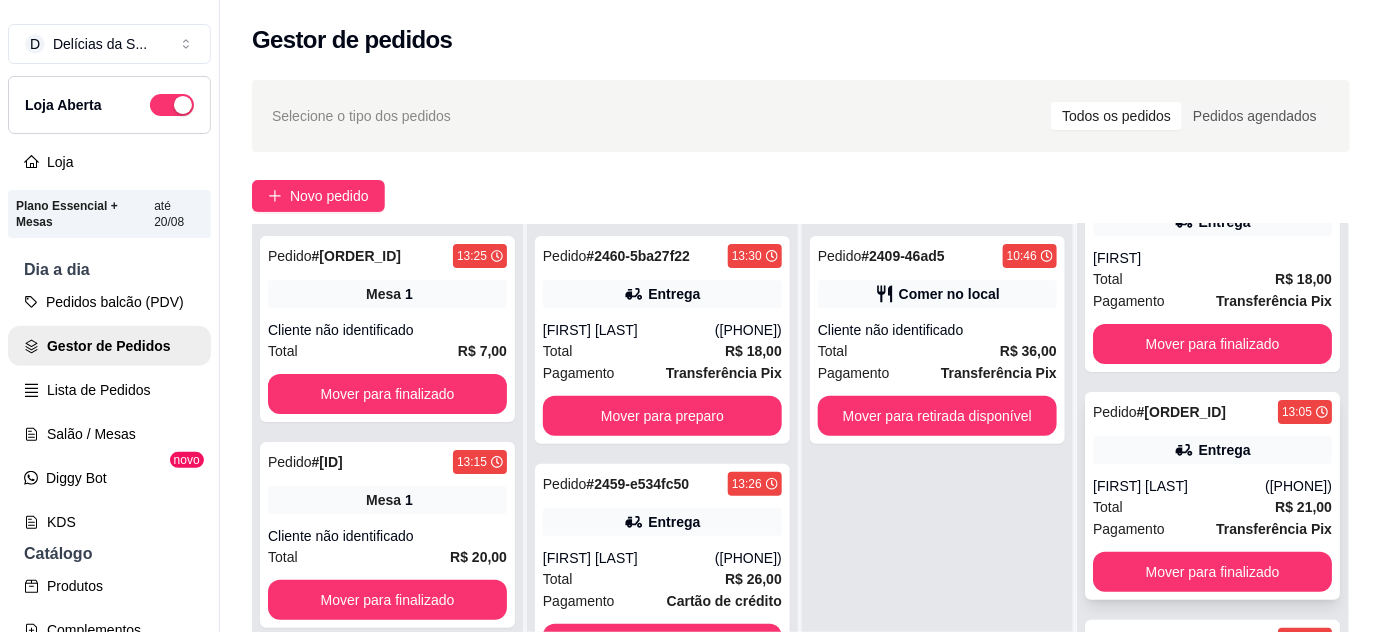 scroll, scrollTop: 72, scrollLeft: 0, axis: vertical 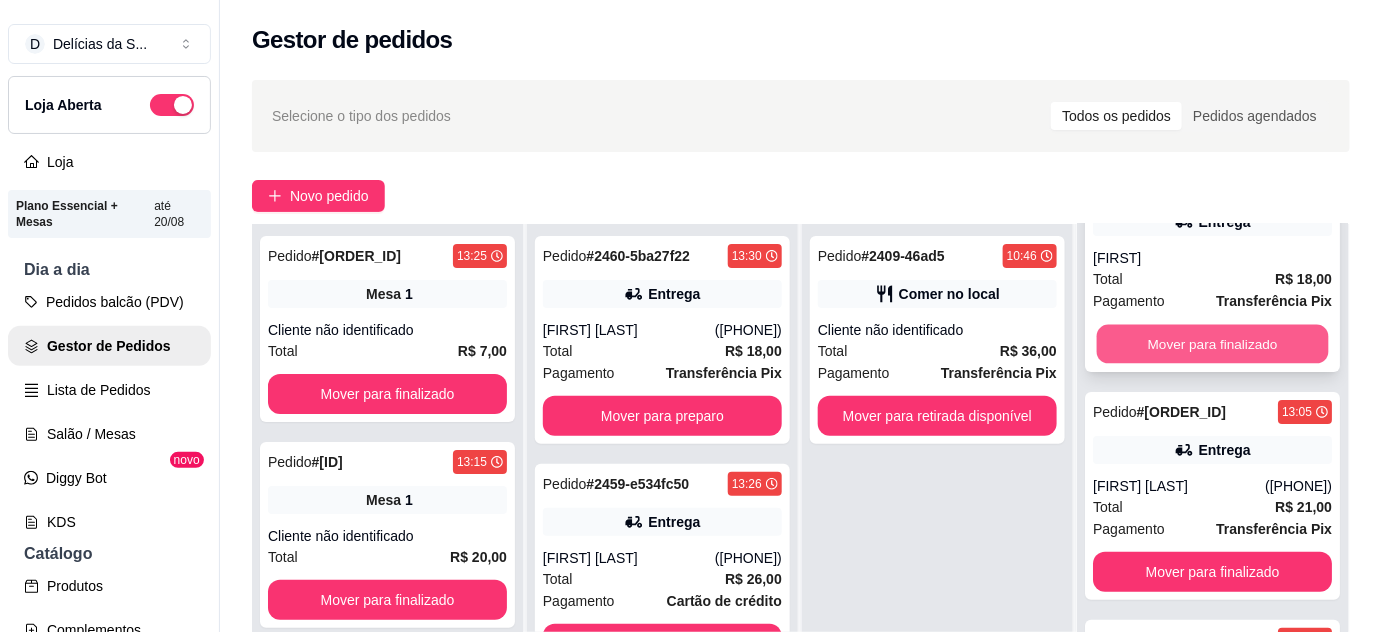 click on "Mover para finalizado" at bounding box center [1213, 344] 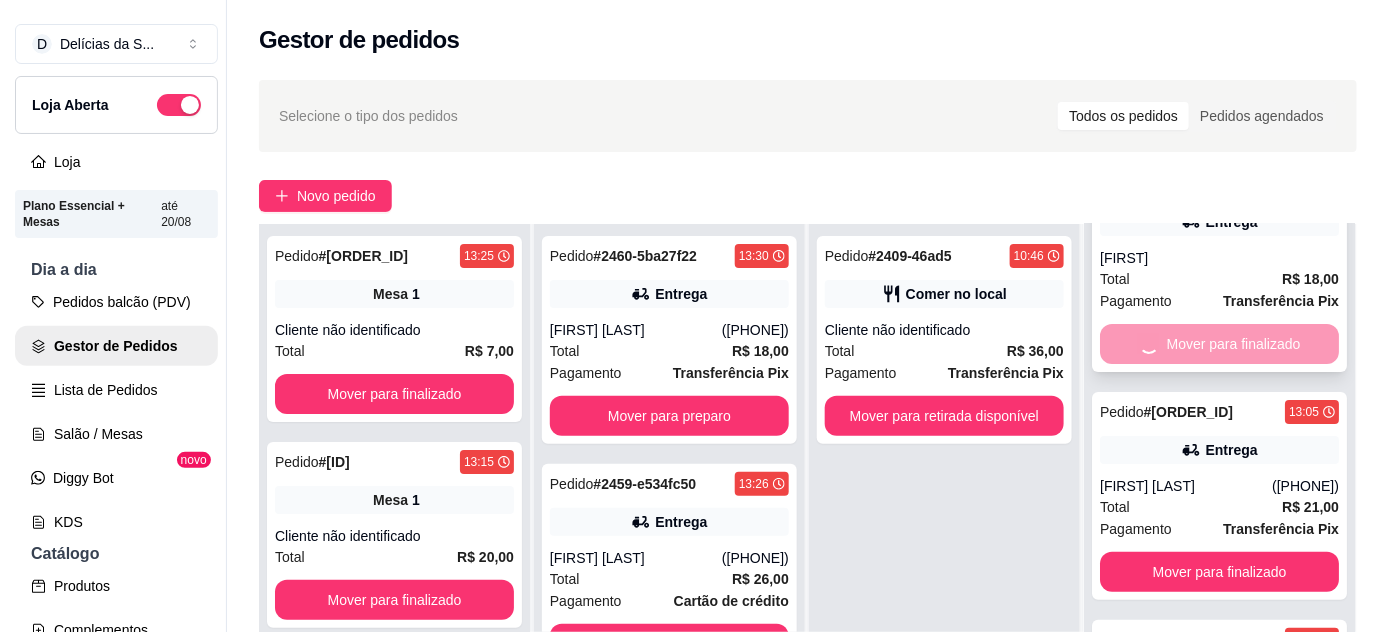 scroll, scrollTop: 0, scrollLeft: 0, axis: both 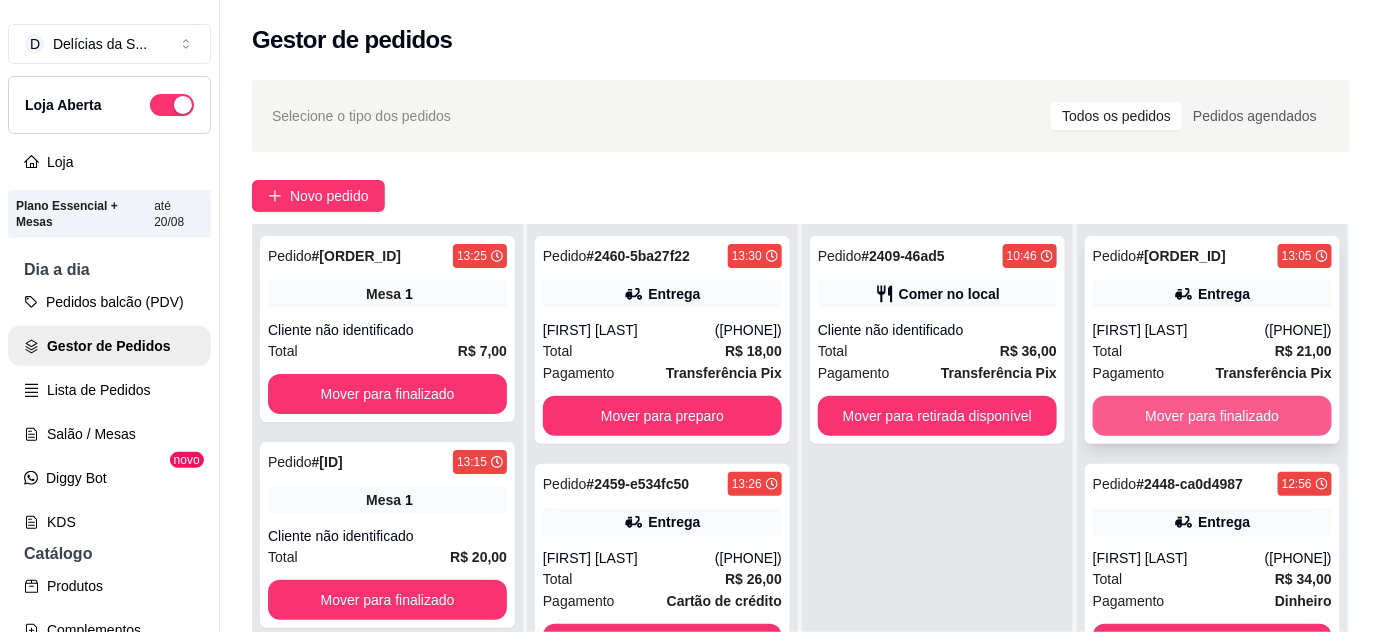 click on "Mover para finalizado" at bounding box center (1212, 416) 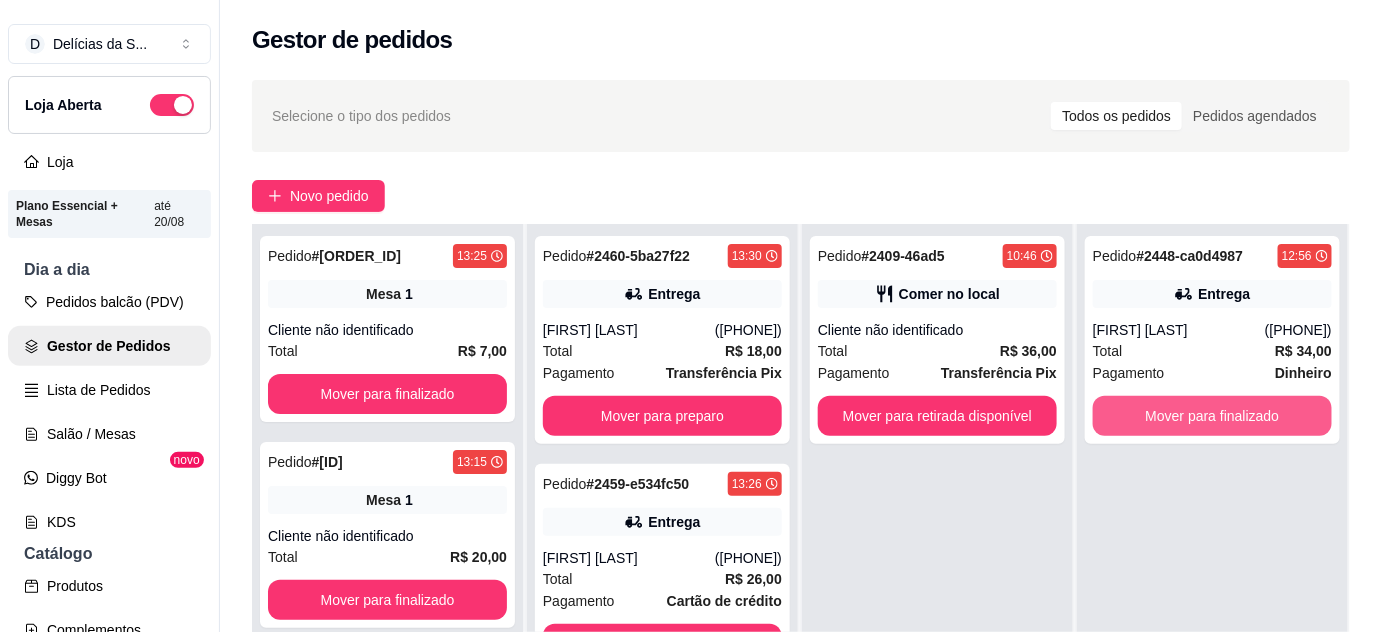 click on "Mover para finalizado" at bounding box center (1212, 416) 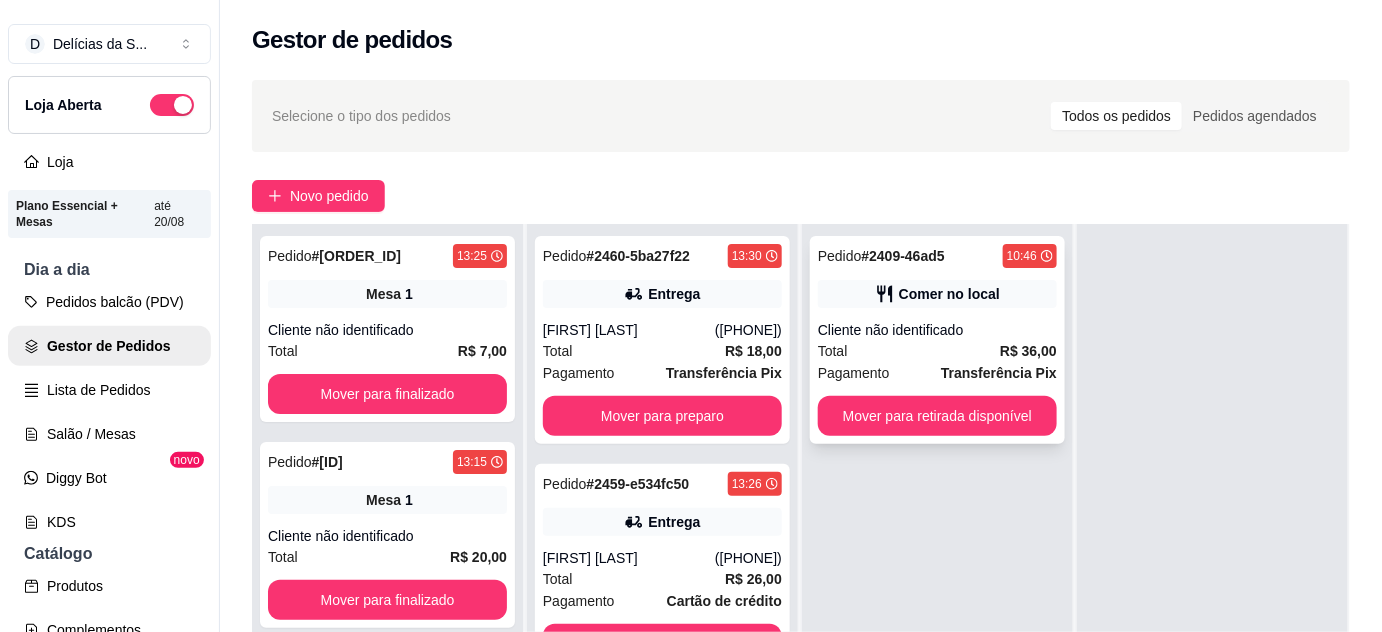 click on "Total R$ 36,00" at bounding box center (937, 351) 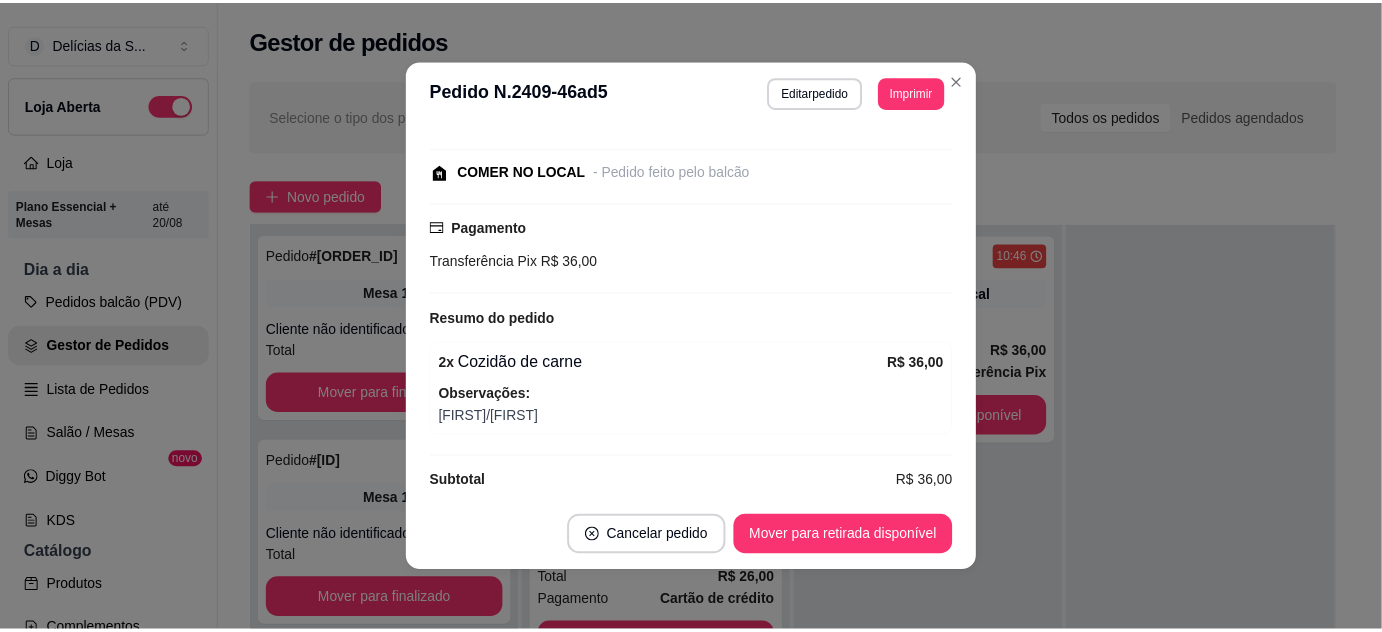 scroll, scrollTop: 205, scrollLeft: 0, axis: vertical 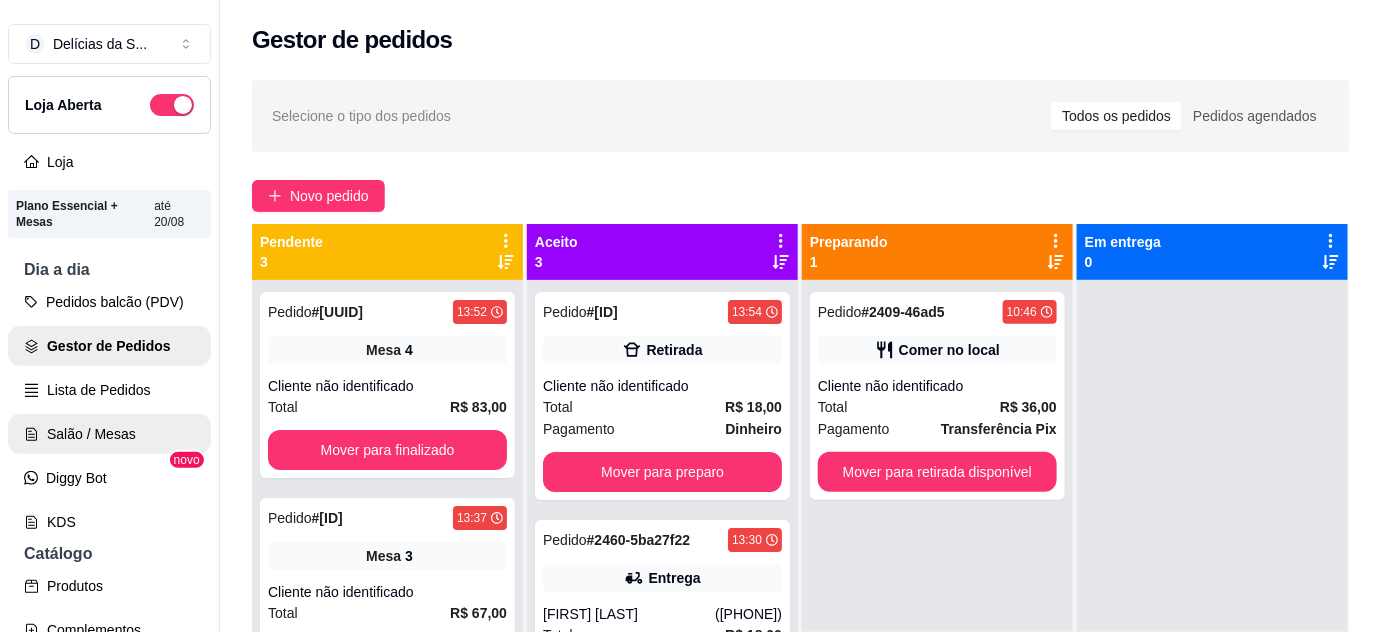 click on "Salão / Mesas" at bounding box center [109, 434] 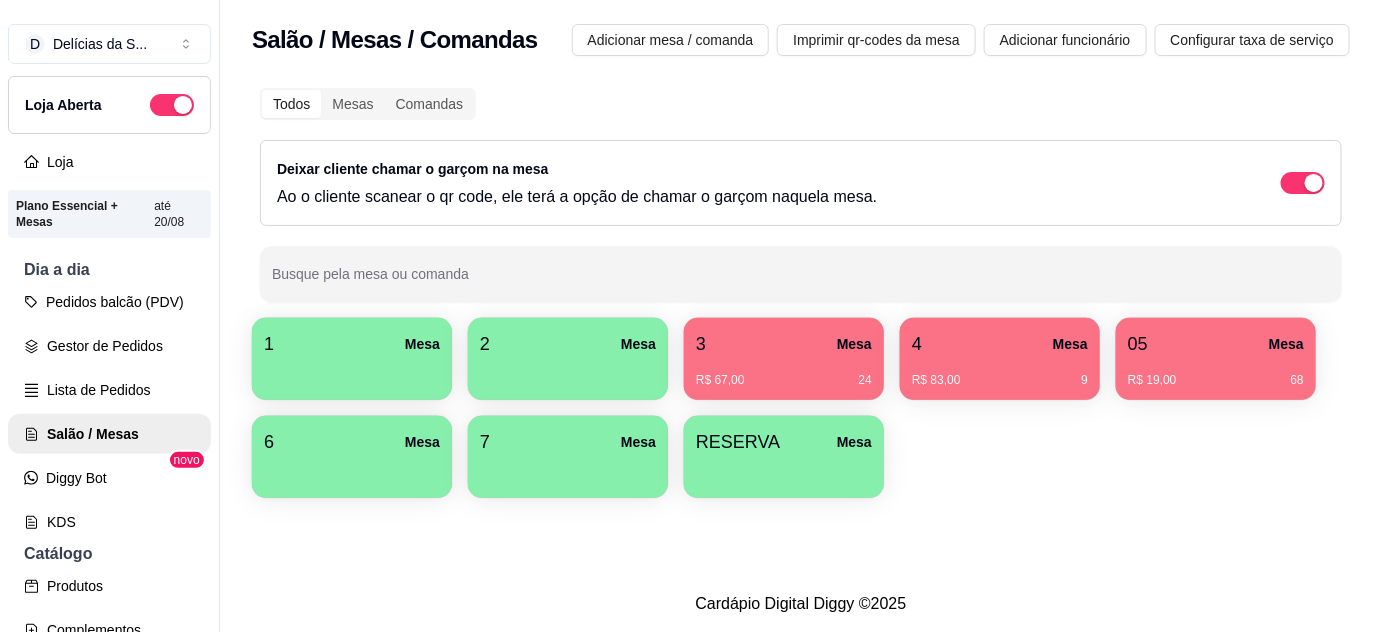 click on "Mesa Mesa Mesa R$ 67,00 4 Mesa R$ 83,00 9 05 Mesa R$ 19,00 68 6 Mesa 7 Mesa RESERVA Mesa" at bounding box center (801, 408) 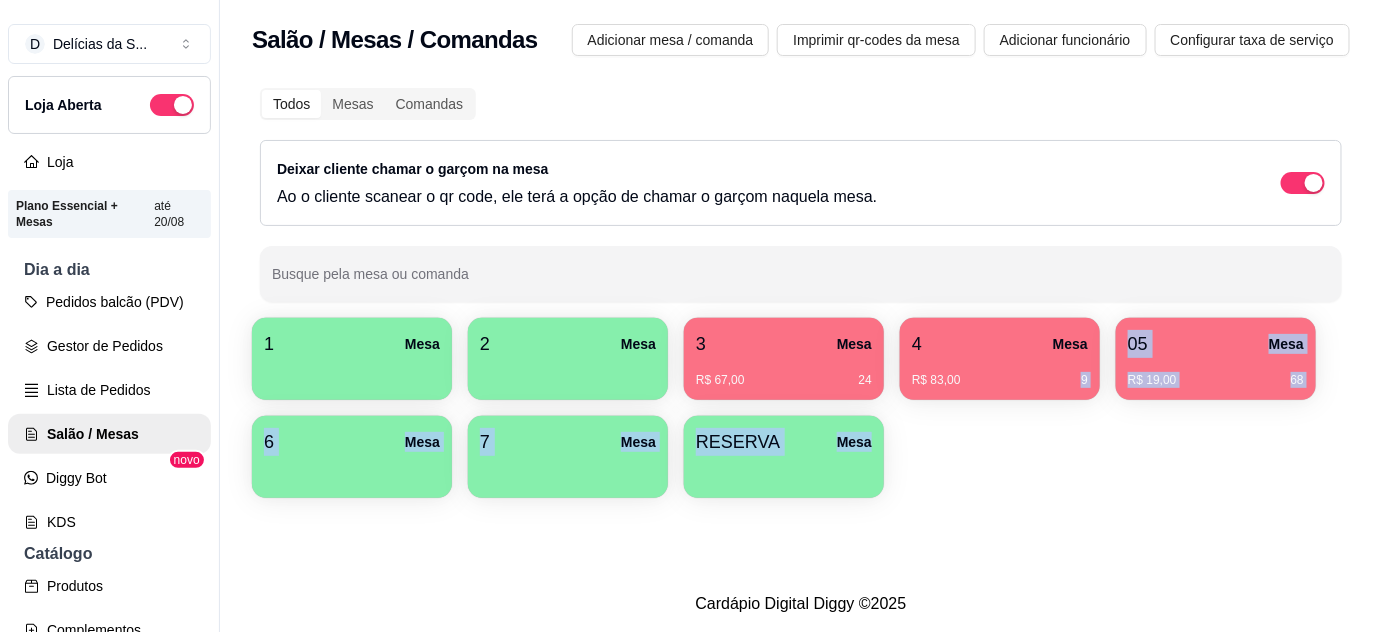 click on "Mesa Mesa Mesa R$ 67,00 4 Mesa R$ 83,00 9 05 Mesa R$ 19,00 68 6 Mesa 7 Mesa RESERVA Mesa" at bounding box center (801, 408) 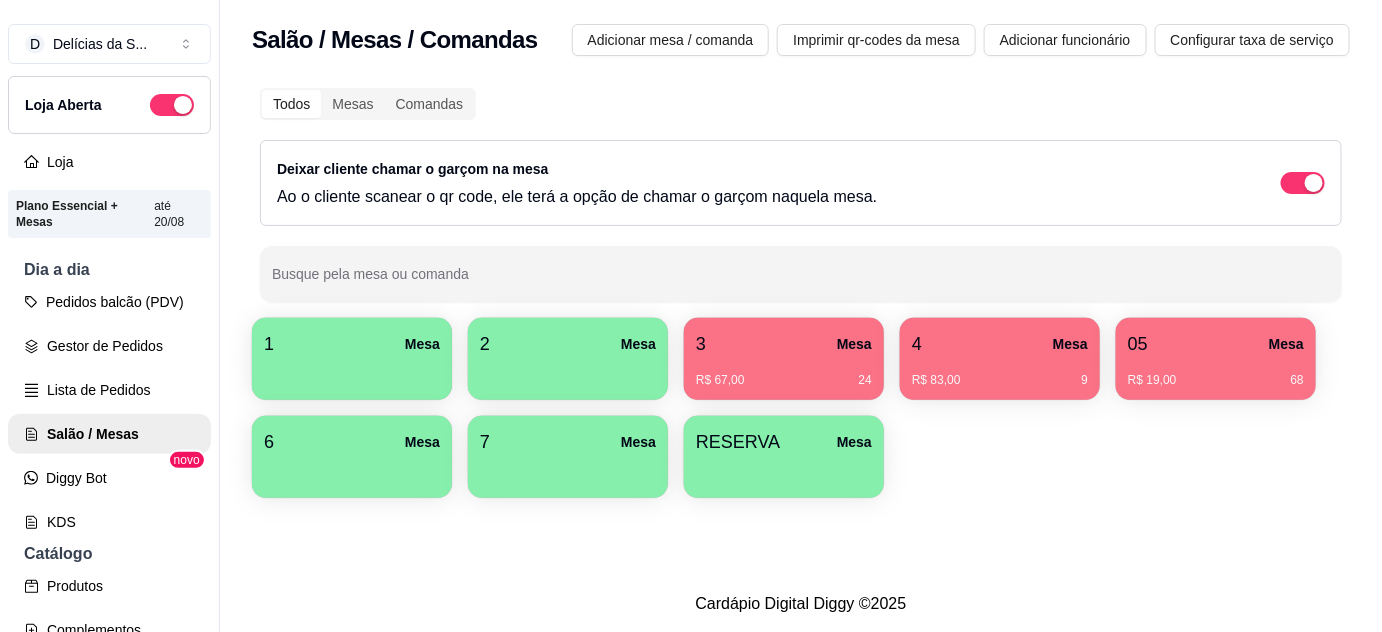 click on "[CURRENCY] [PRICE] [NUMBER]" at bounding box center [1216, 380] 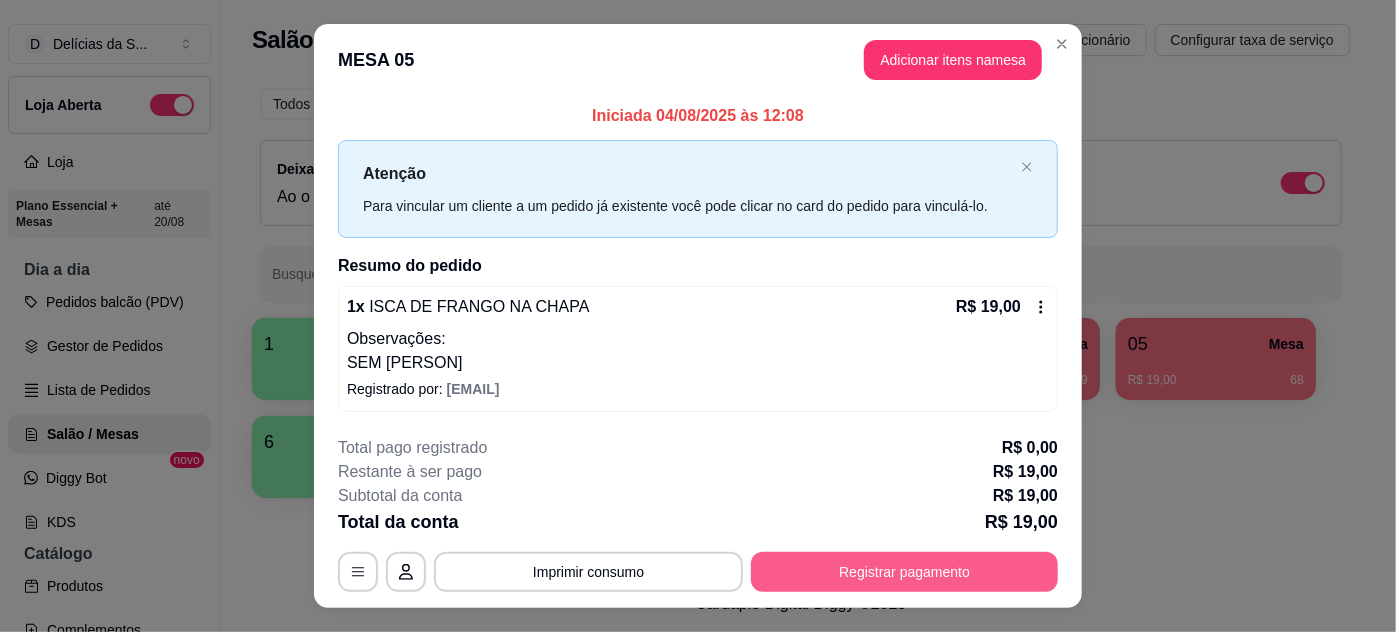 click on "Registrar pagamento" at bounding box center (904, 572) 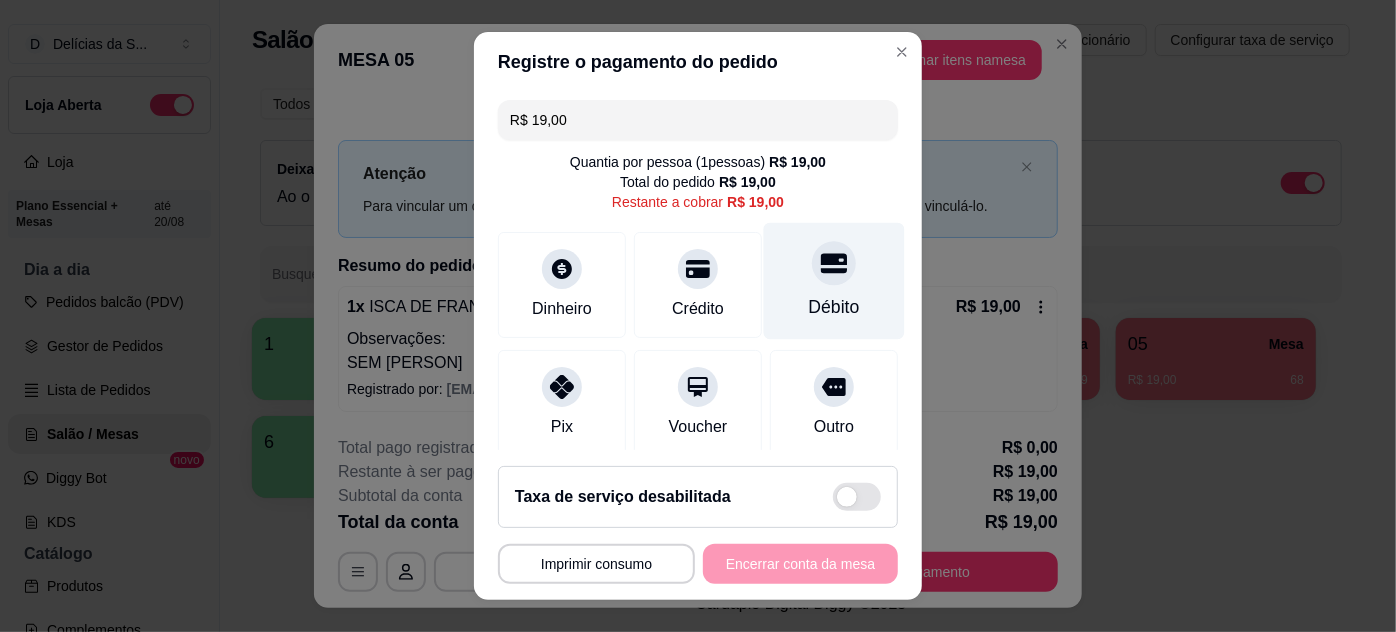 click on "Débito" at bounding box center (834, 307) 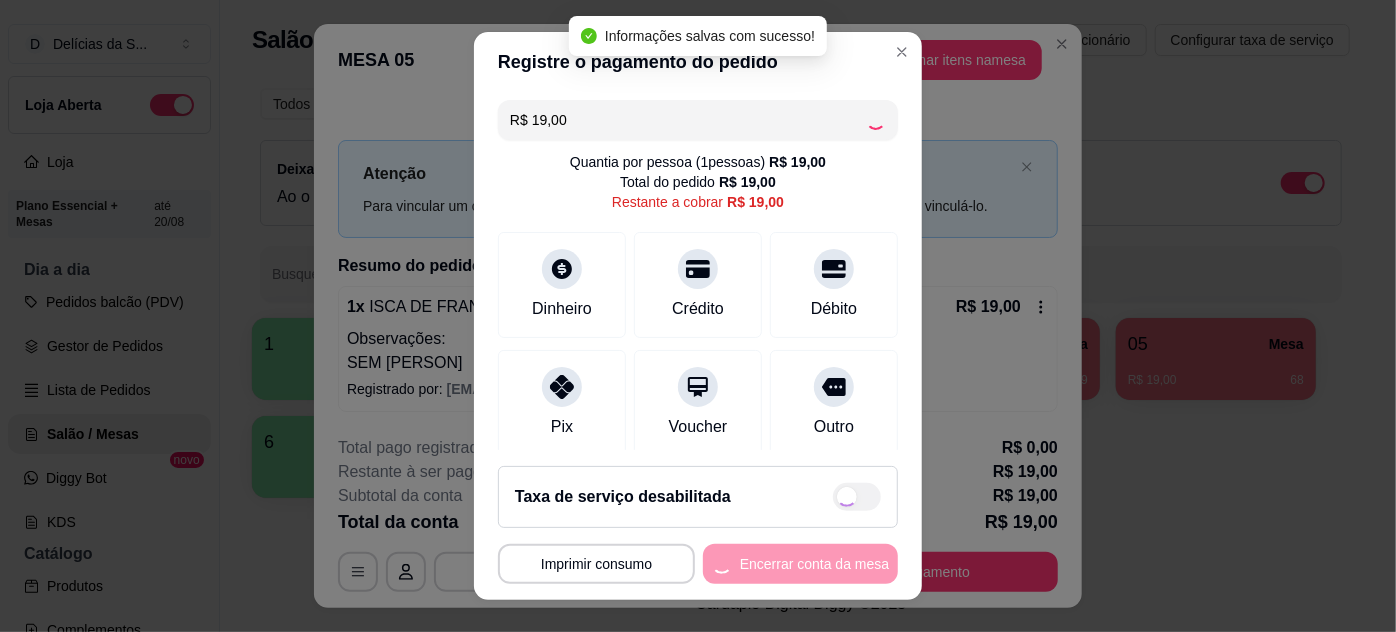 type on "R$ 0,00" 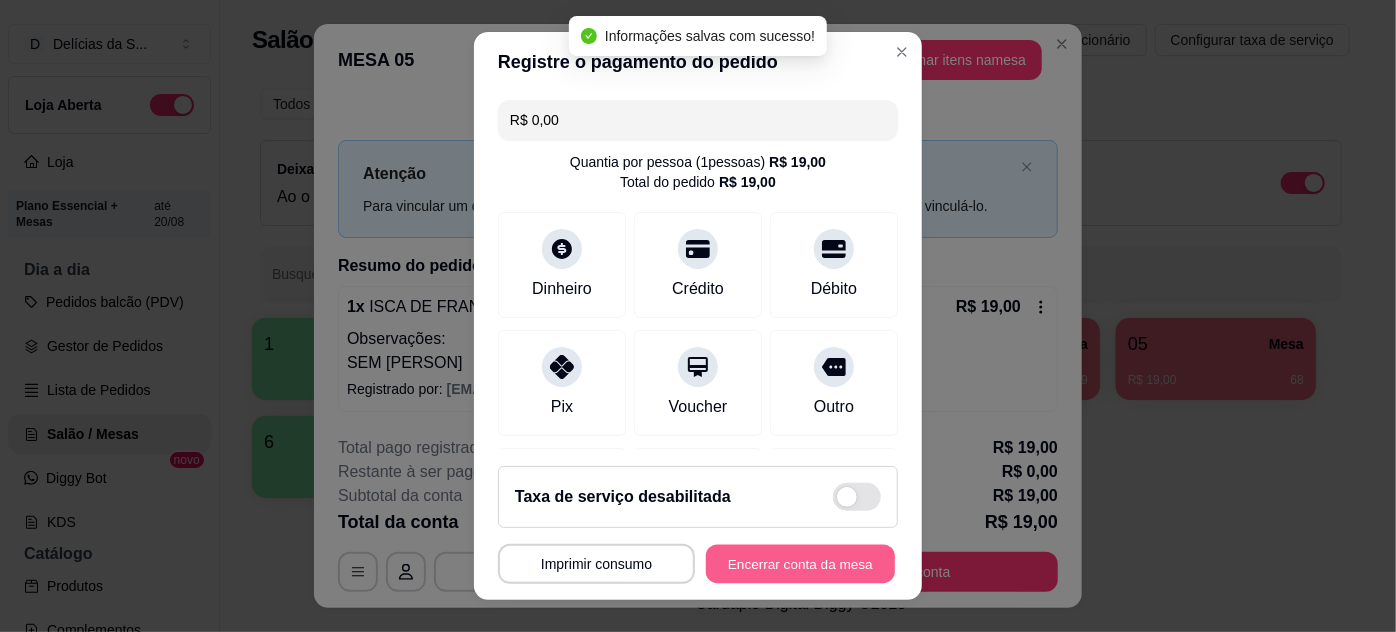 click on "Encerrar conta da mesa" at bounding box center (800, 564) 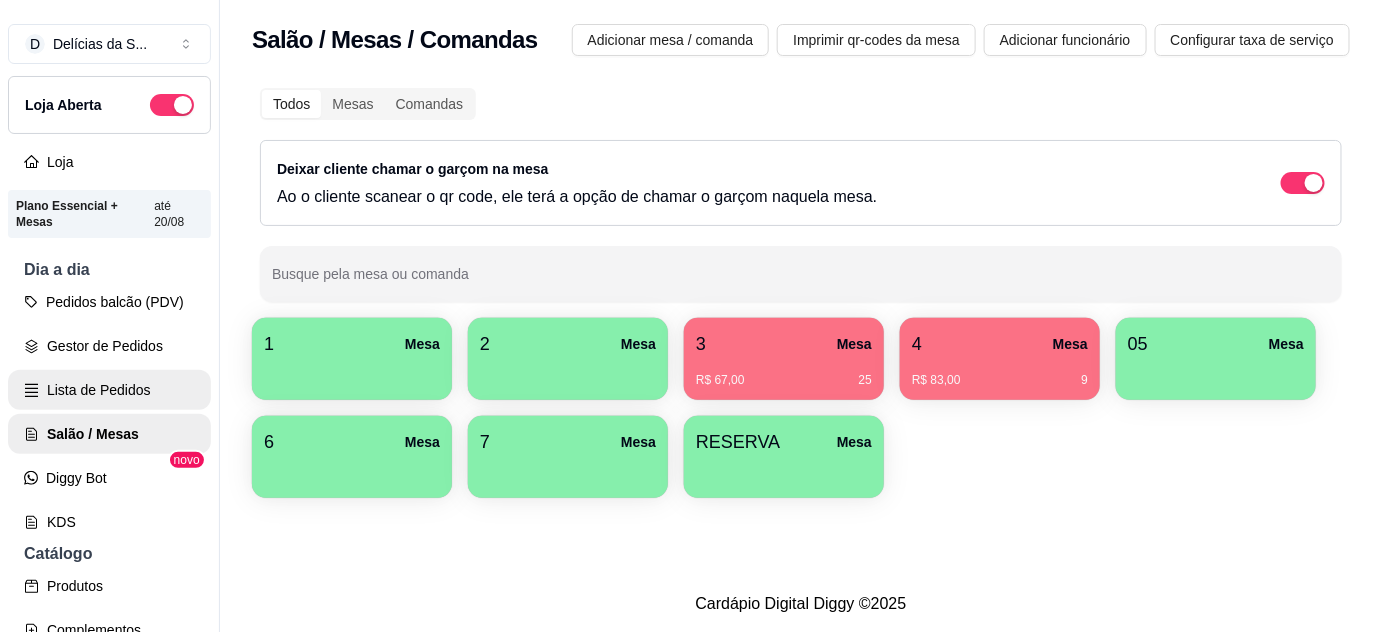 click on "Lista de Pedidos" at bounding box center (109, 390) 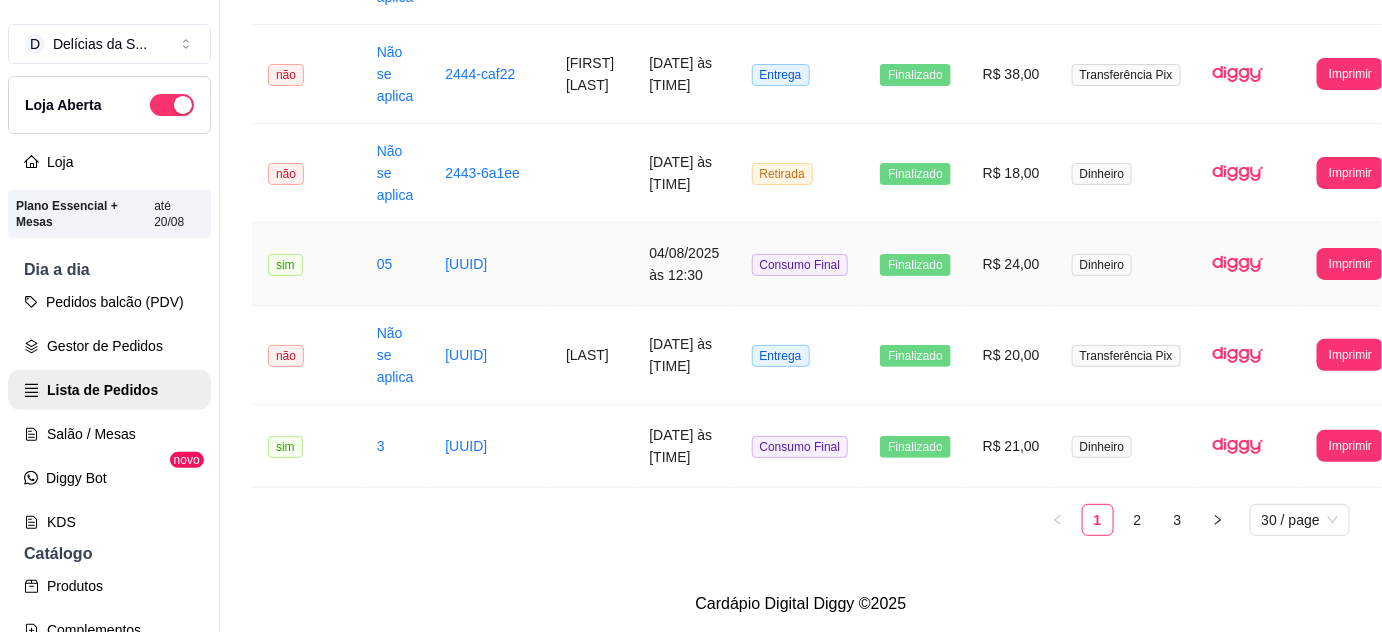scroll, scrollTop: 2798, scrollLeft: 0, axis: vertical 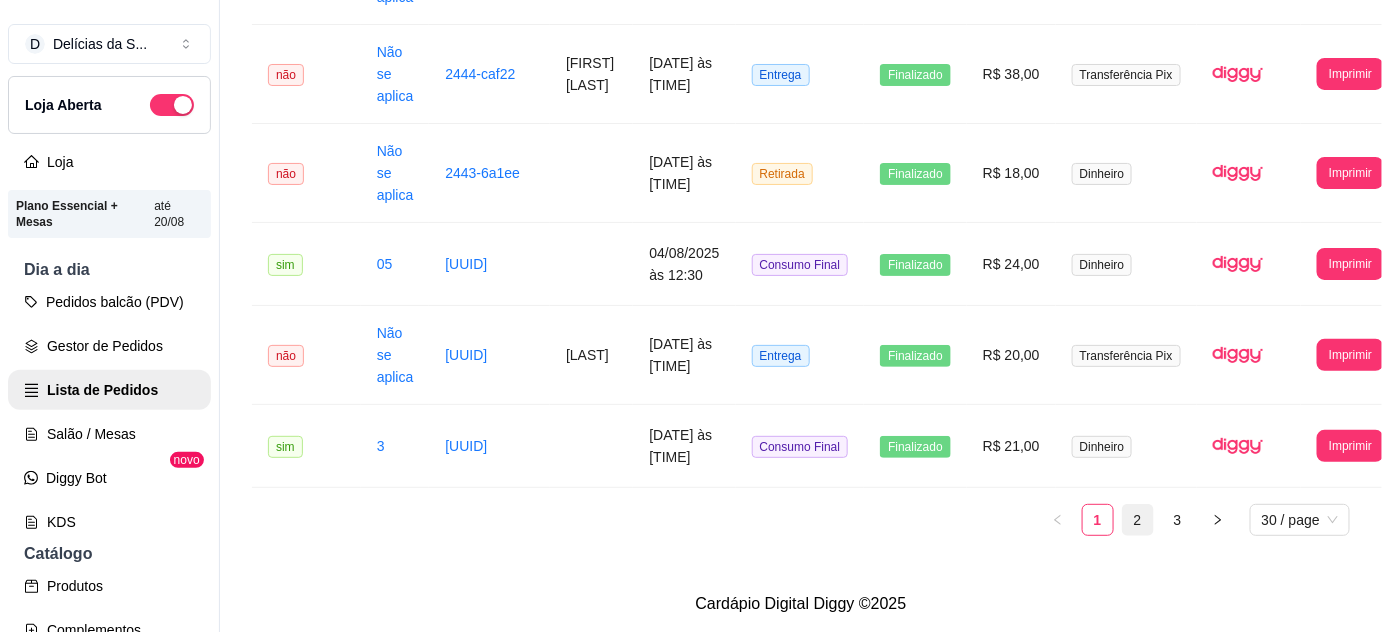 click on "2" at bounding box center (1138, 520) 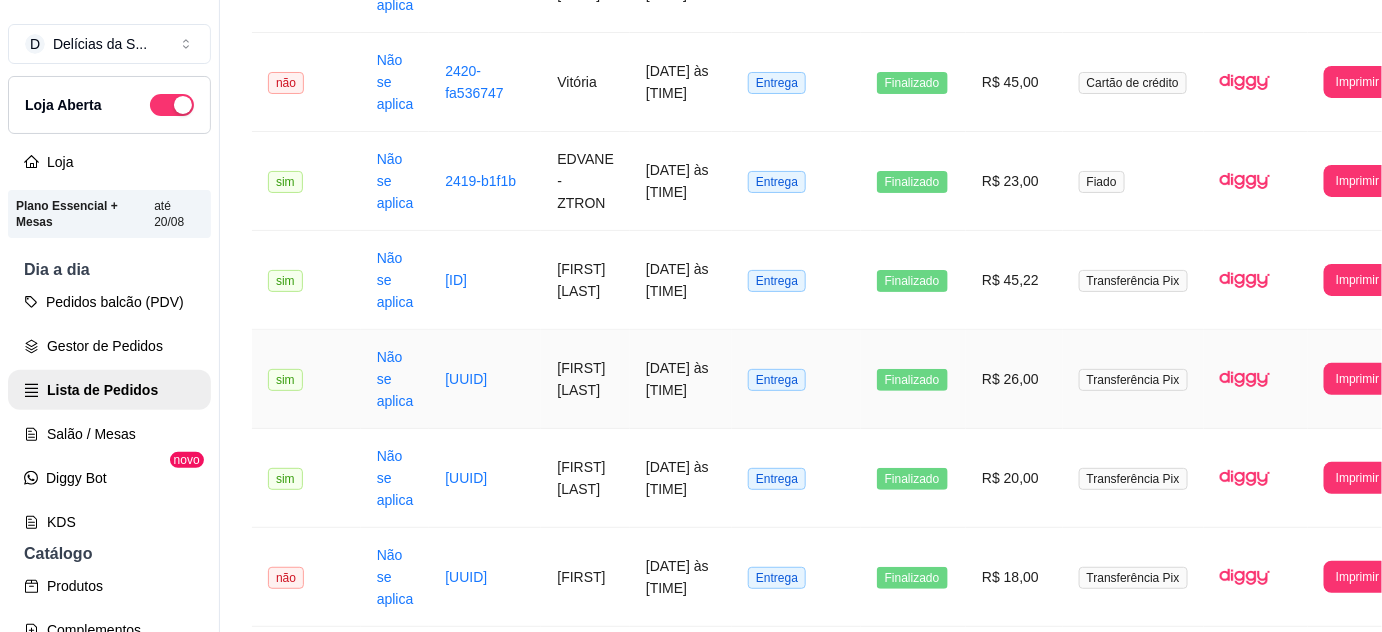 scroll, scrollTop: 2322, scrollLeft: 0, axis: vertical 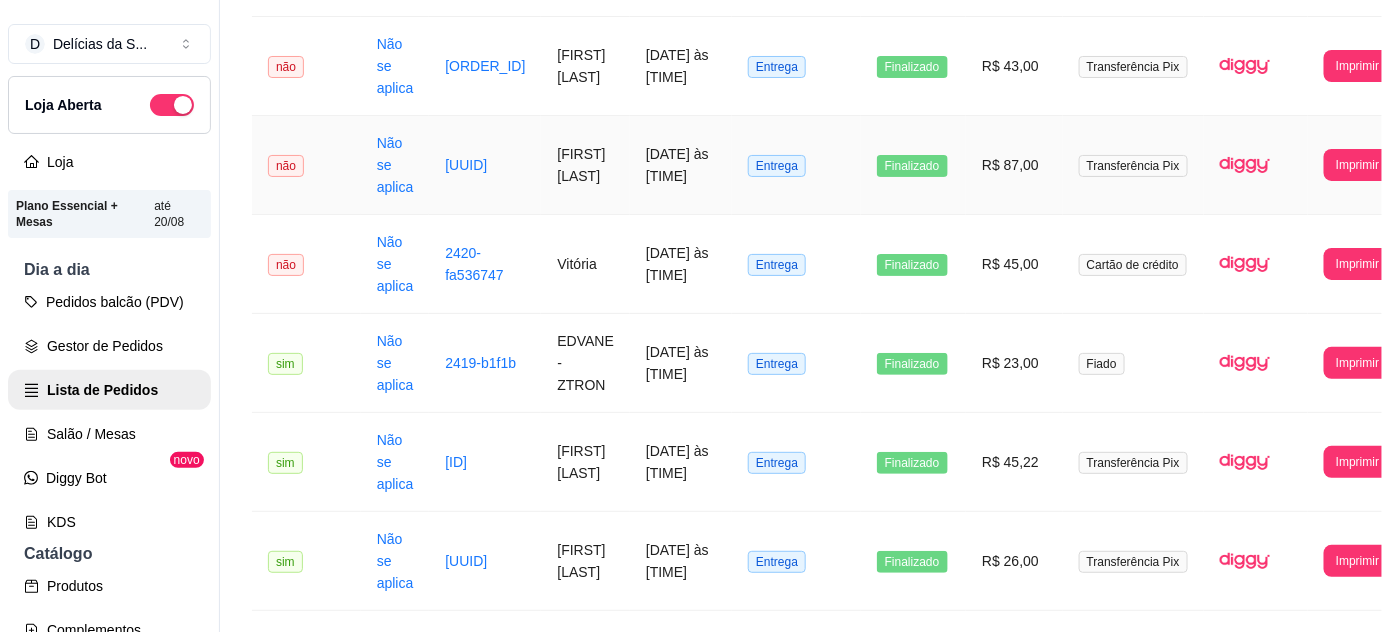 click on "[FIRST] [LAST]" at bounding box center (585, 165) 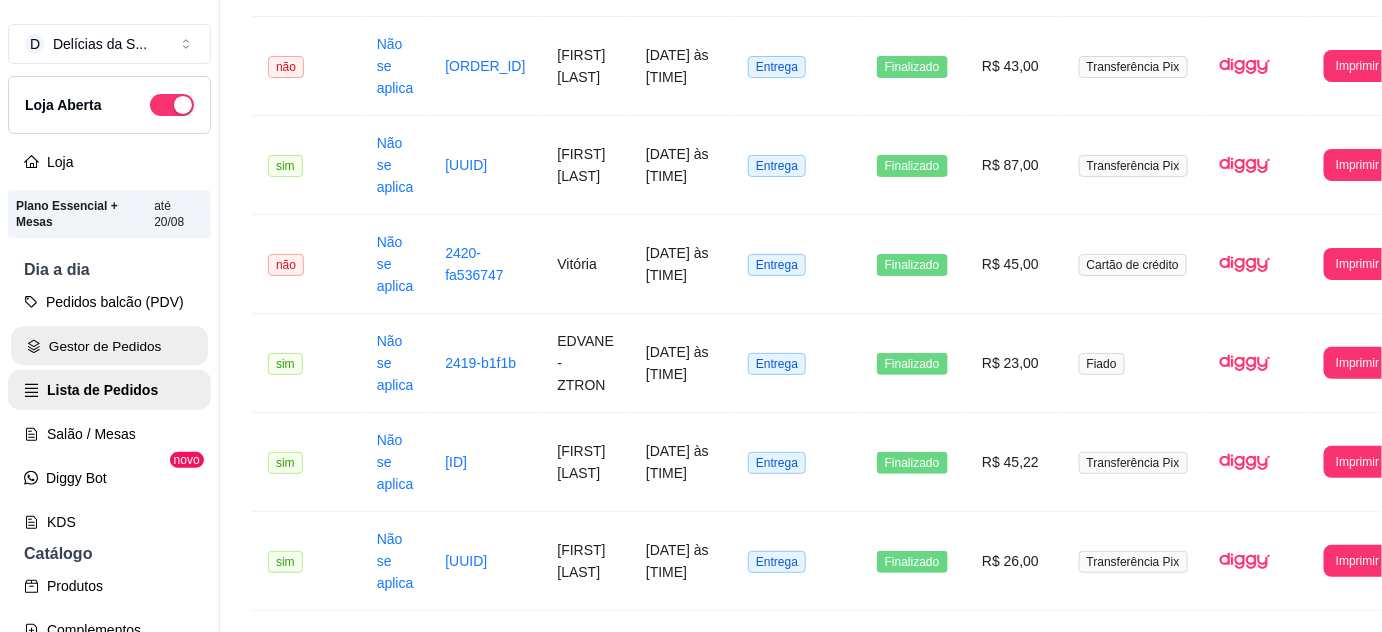 click on "Gestor de Pedidos" at bounding box center (109, 346) 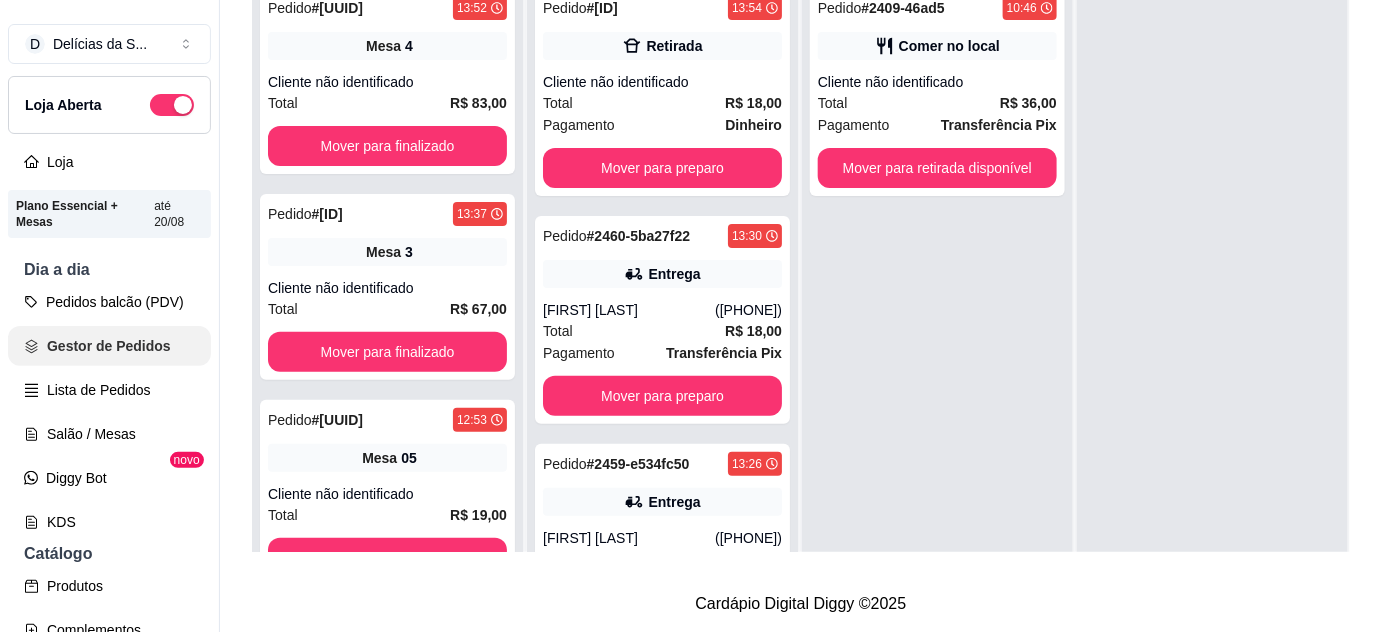 scroll, scrollTop: 0, scrollLeft: 0, axis: both 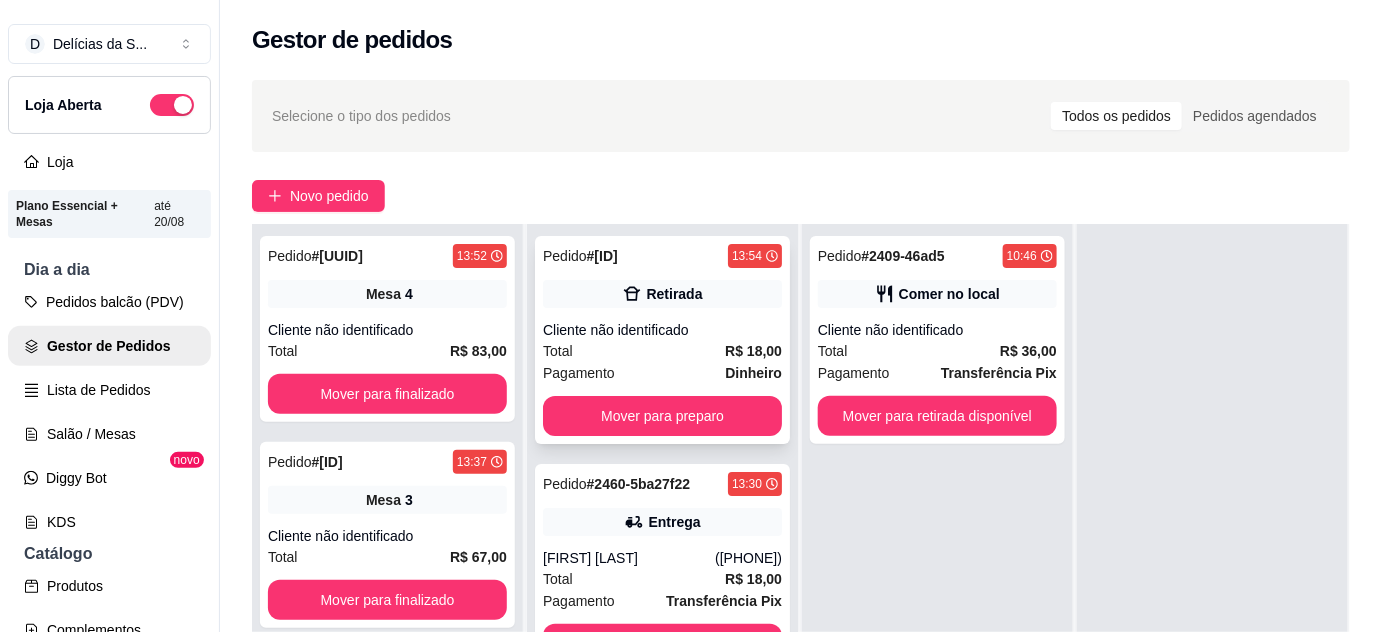 click on "Total R$ 18,00" at bounding box center (662, 351) 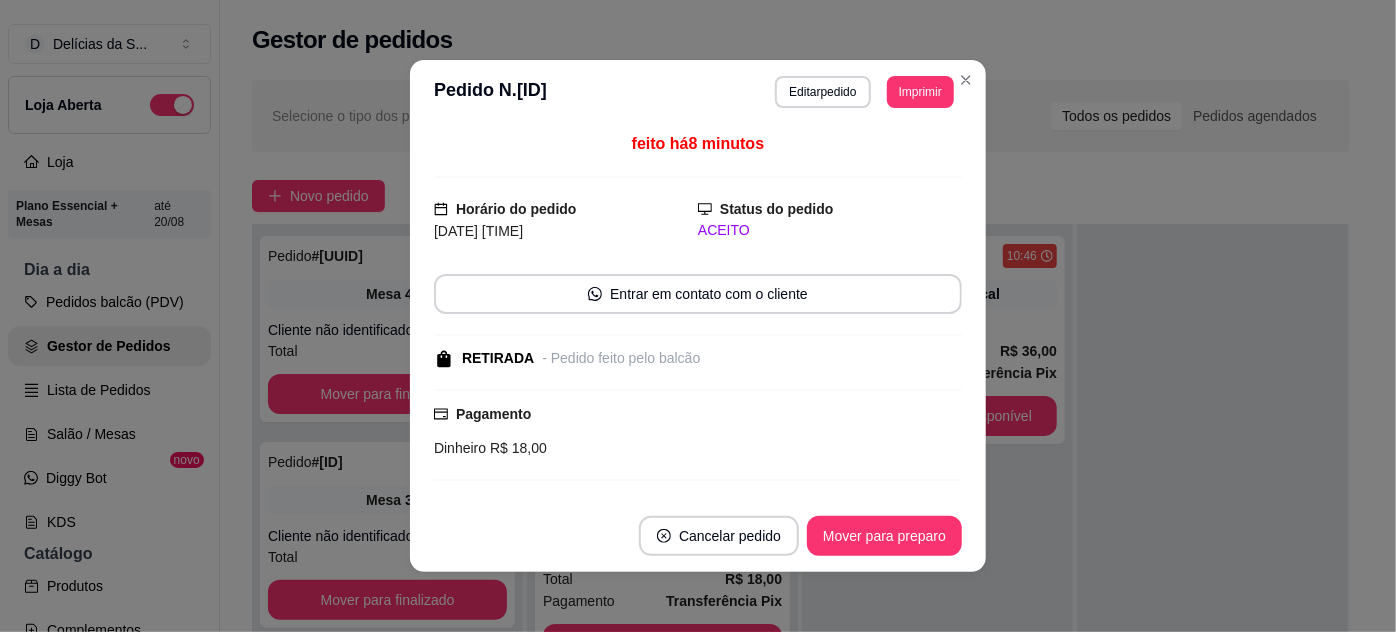 scroll, scrollTop: 153, scrollLeft: 0, axis: vertical 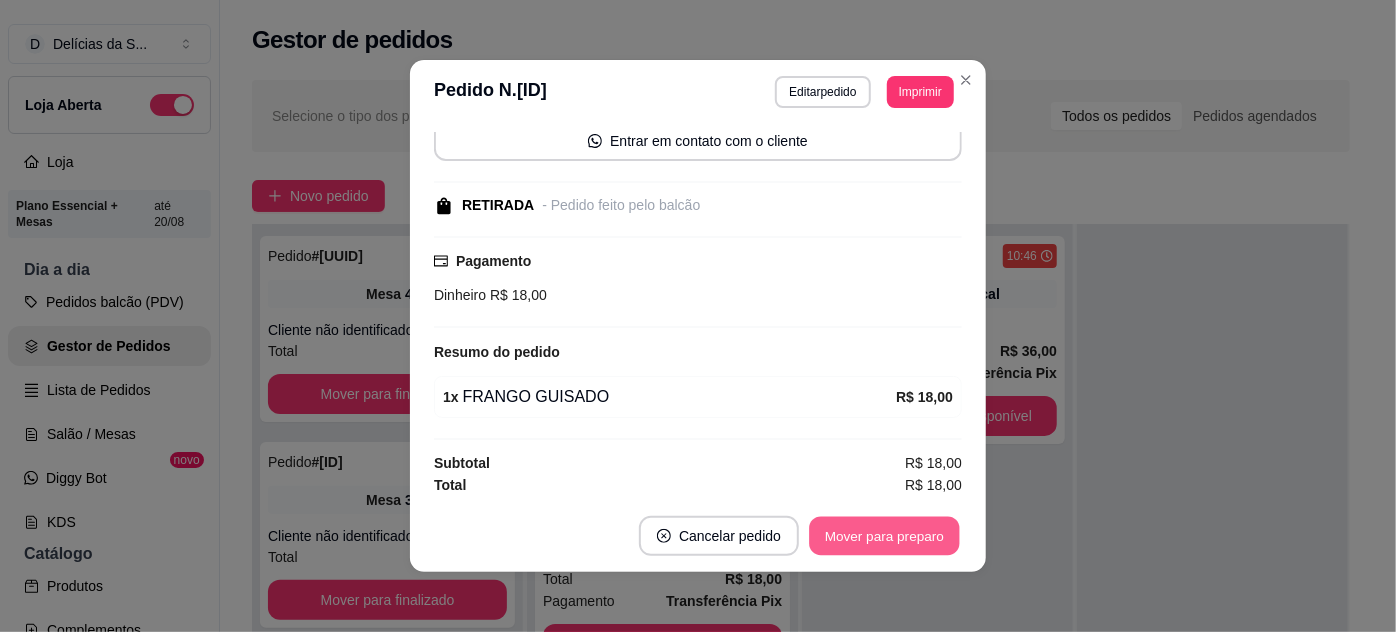 click on "Mover para preparo" at bounding box center (884, 536) 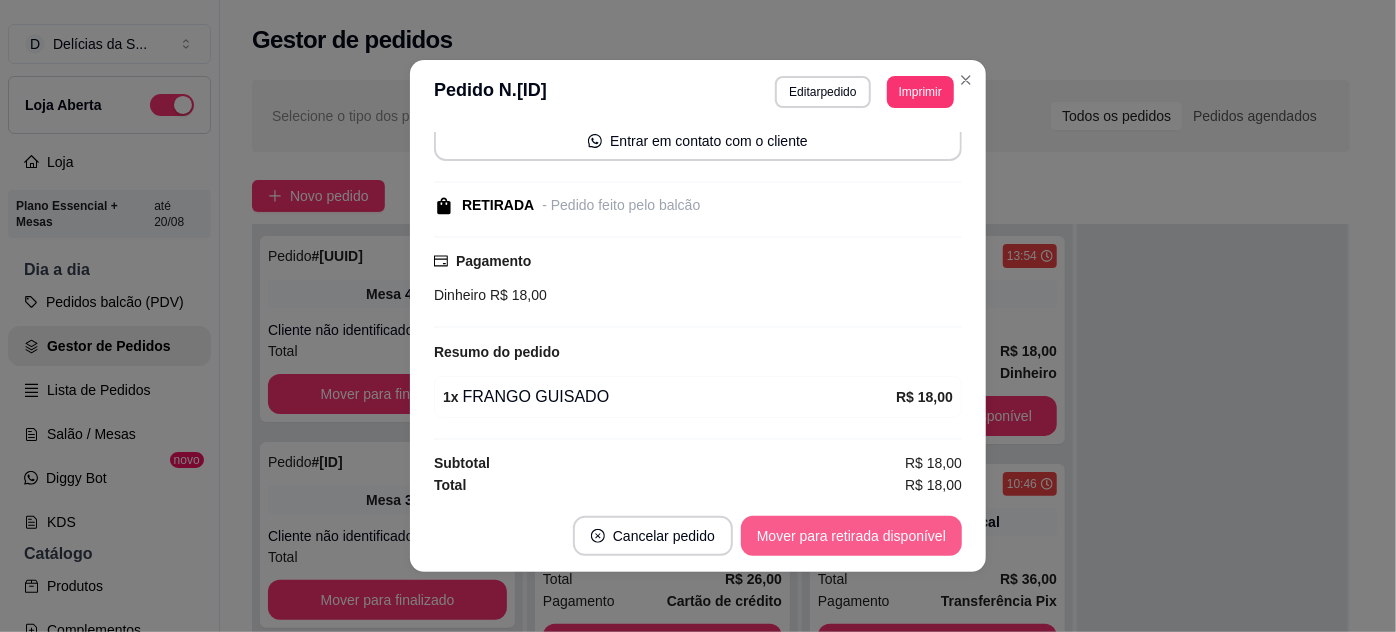 click on "Mover para retirada disponível" at bounding box center (851, 536) 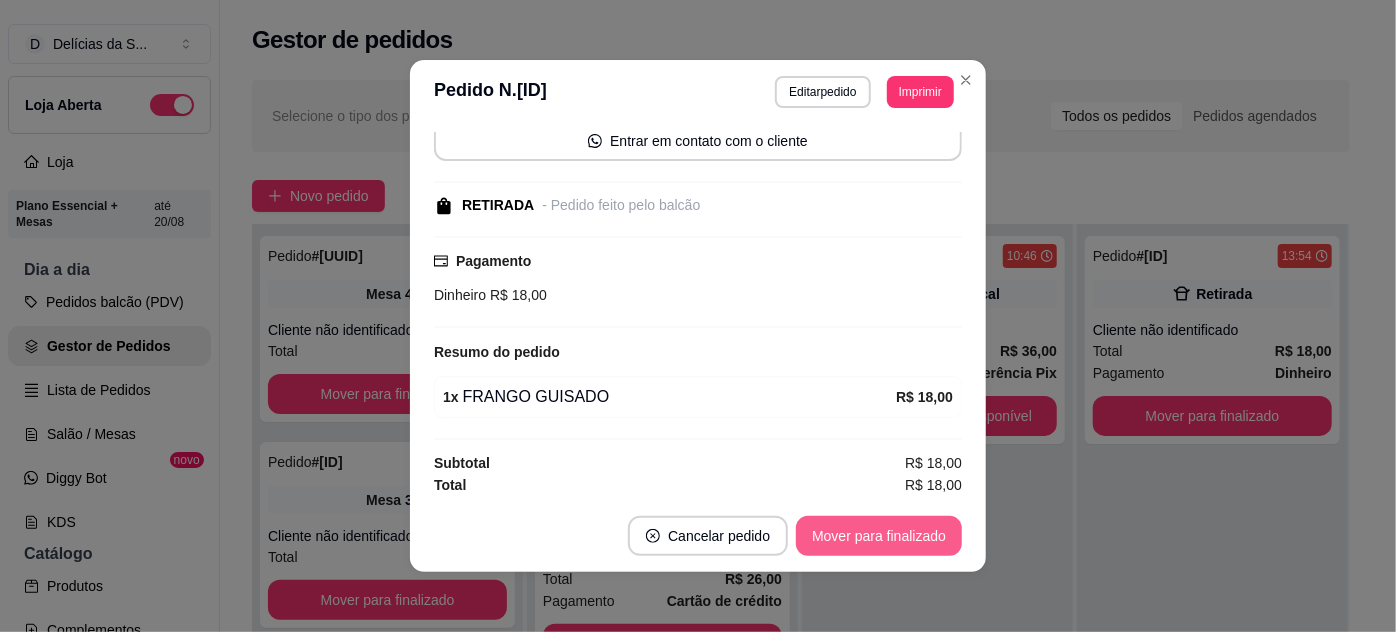 click on "Mover para finalizado" at bounding box center [879, 536] 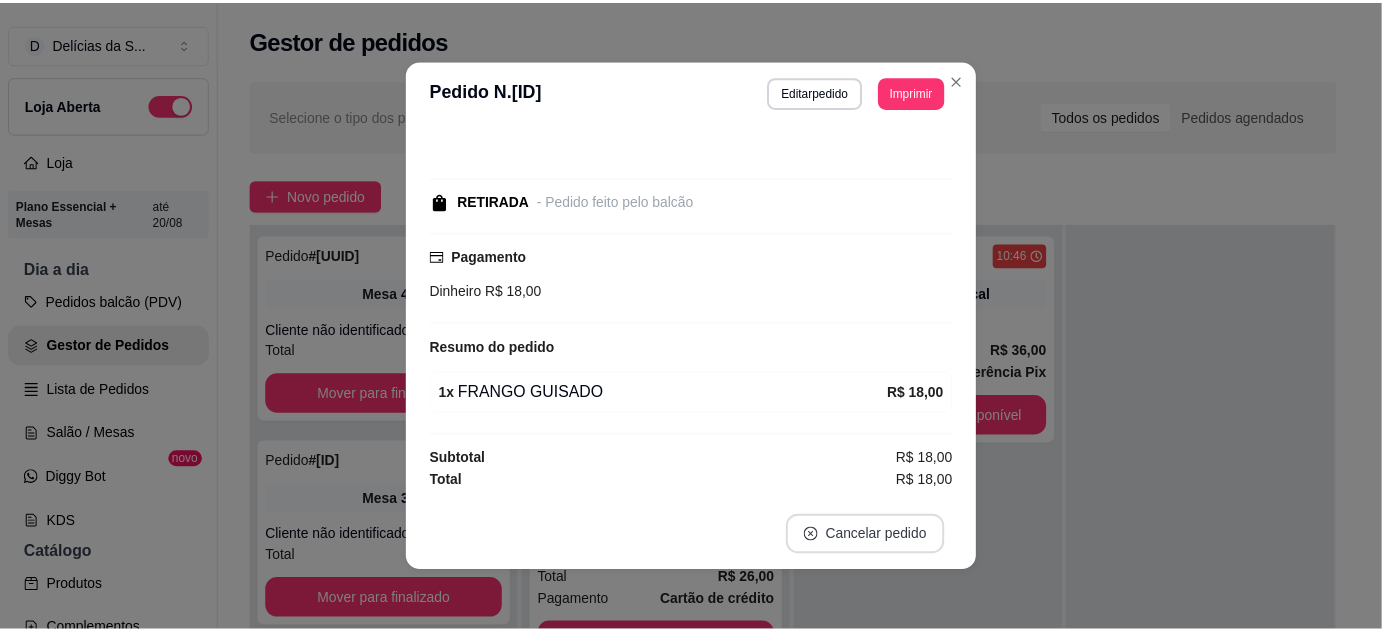 scroll, scrollTop: 68, scrollLeft: 0, axis: vertical 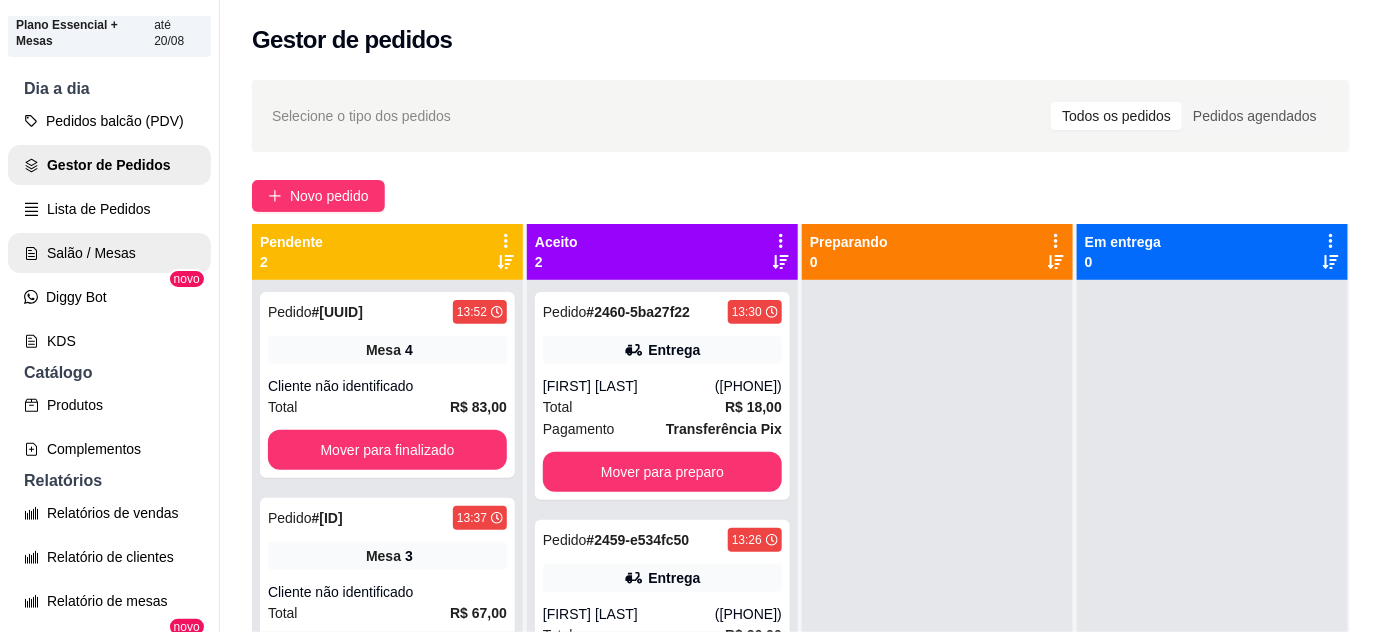 click on "Salão / Mesas" at bounding box center [109, 253] 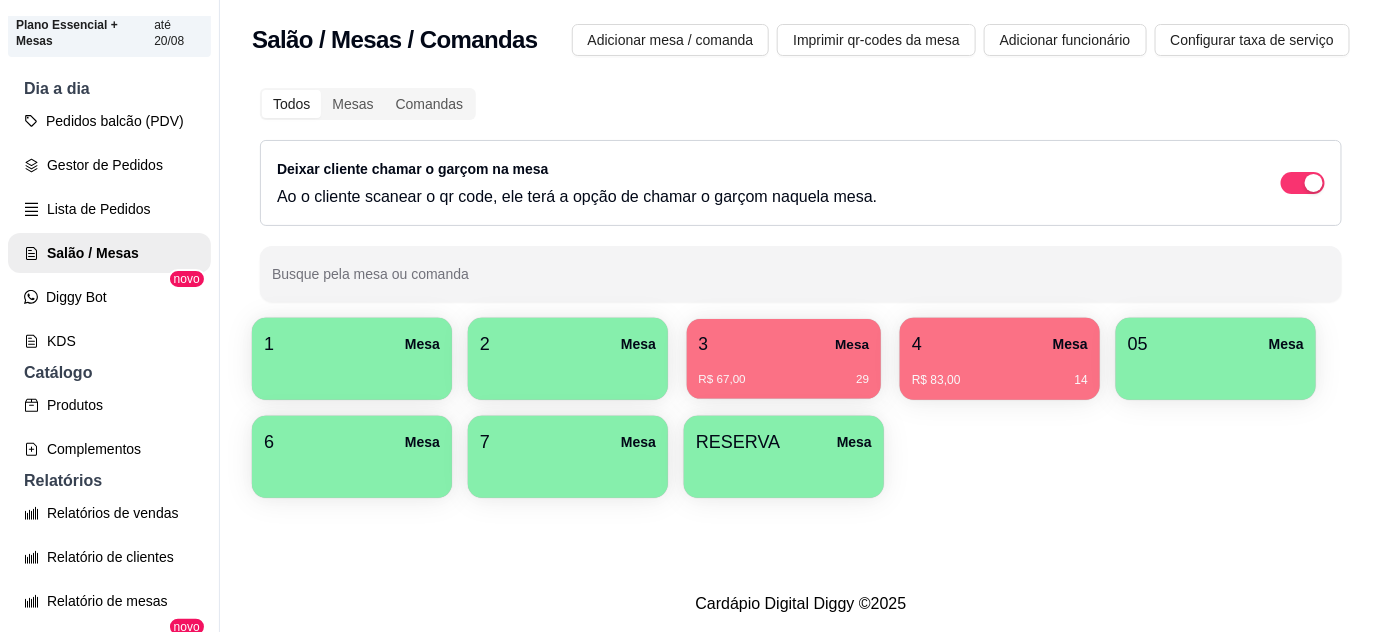 click on "R$ 67,00 29" at bounding box center [784, 380] 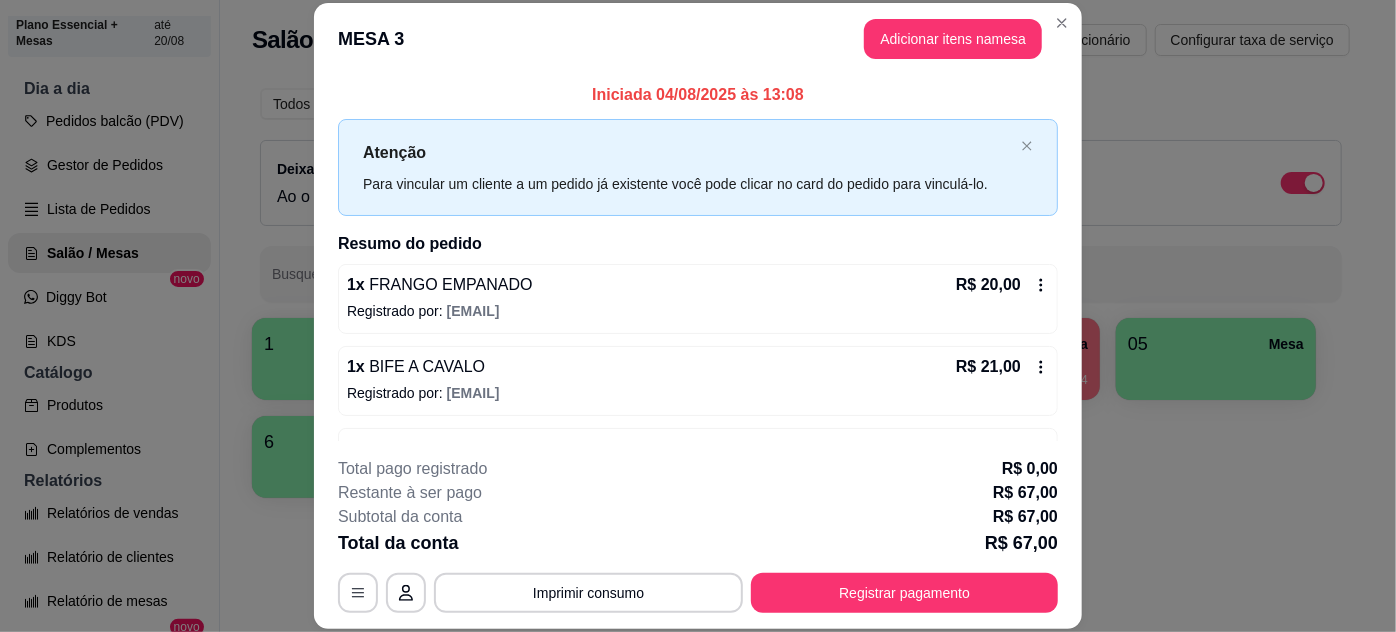 scroll, scrollTop: 144, scrollLeft: 0, axis: vertical 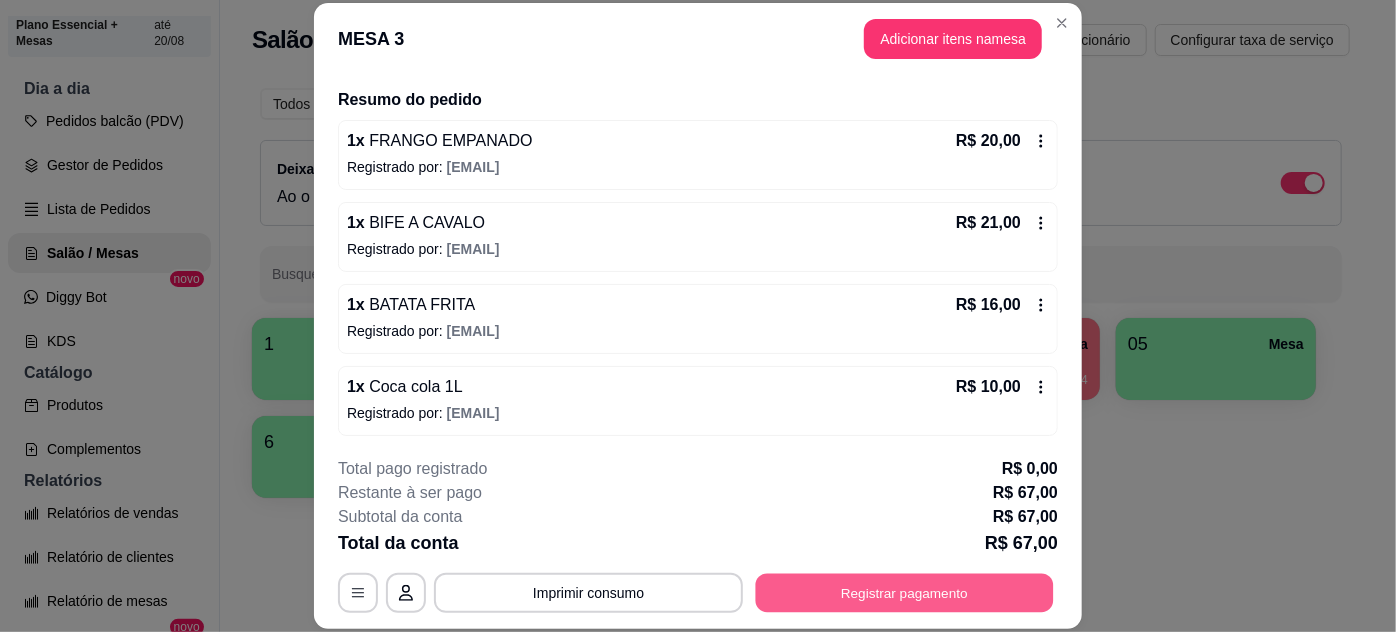 click on "Registrar pagamento" at bounding box center (905, 592) 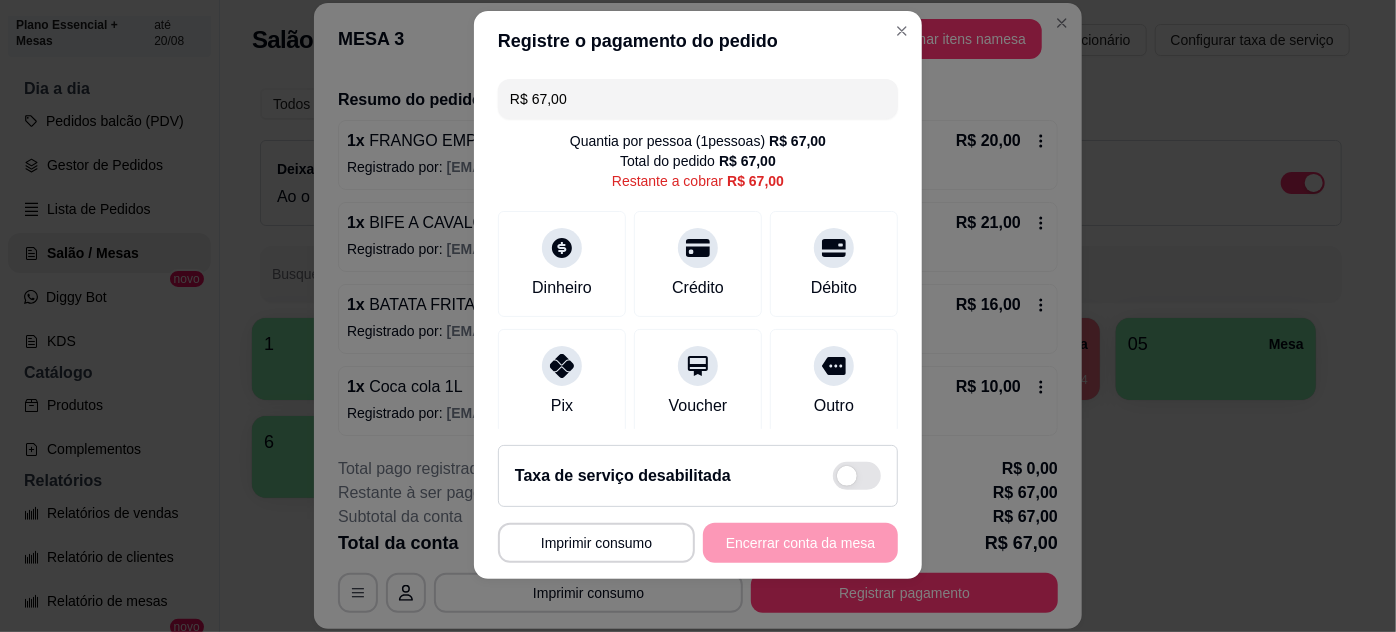 scroll, scrollTop: 32, scrollLeft: 0, axis: vertical 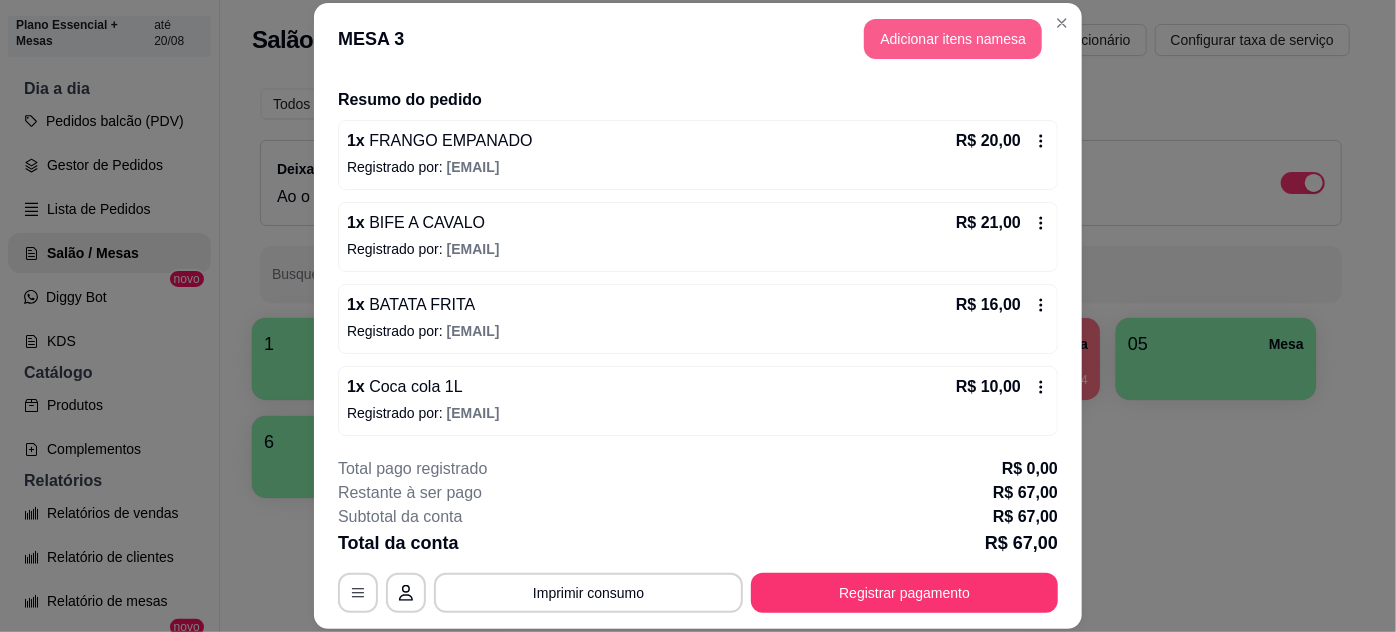click on "Adicionar itens na  mesa" at bounding box center [953, 39] 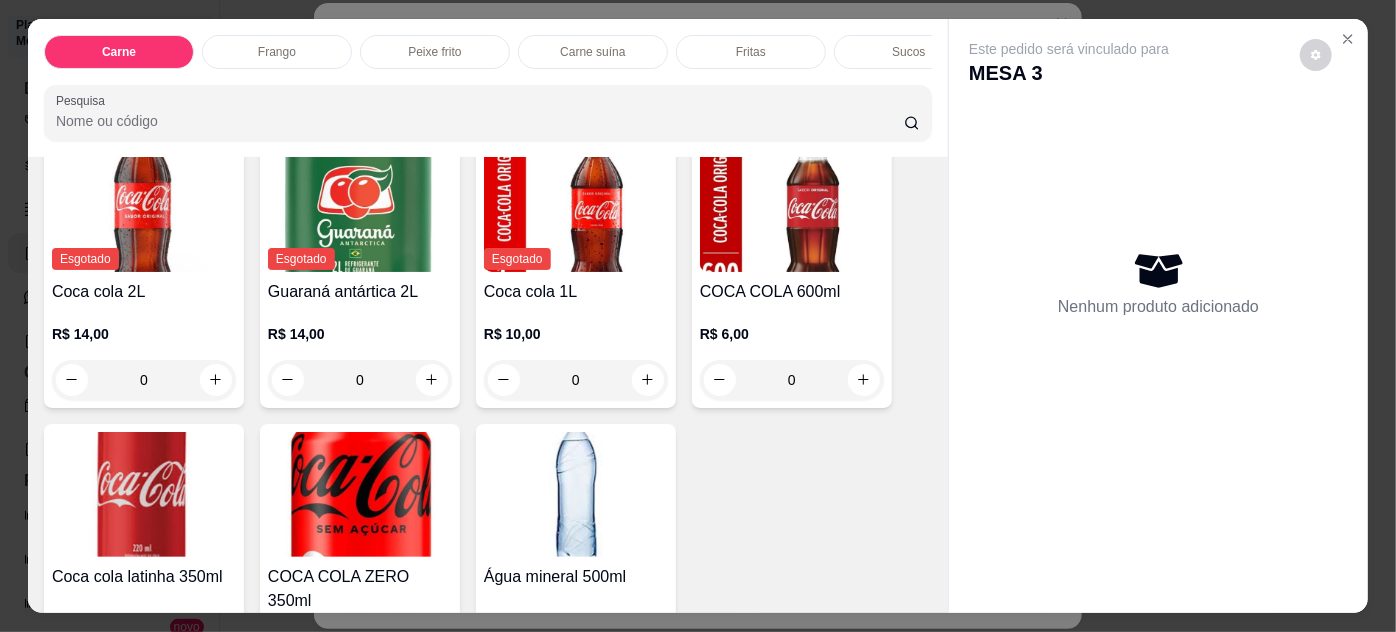 scroll, scrollTop: 2824, scrollLeft: 0, axis: vertical 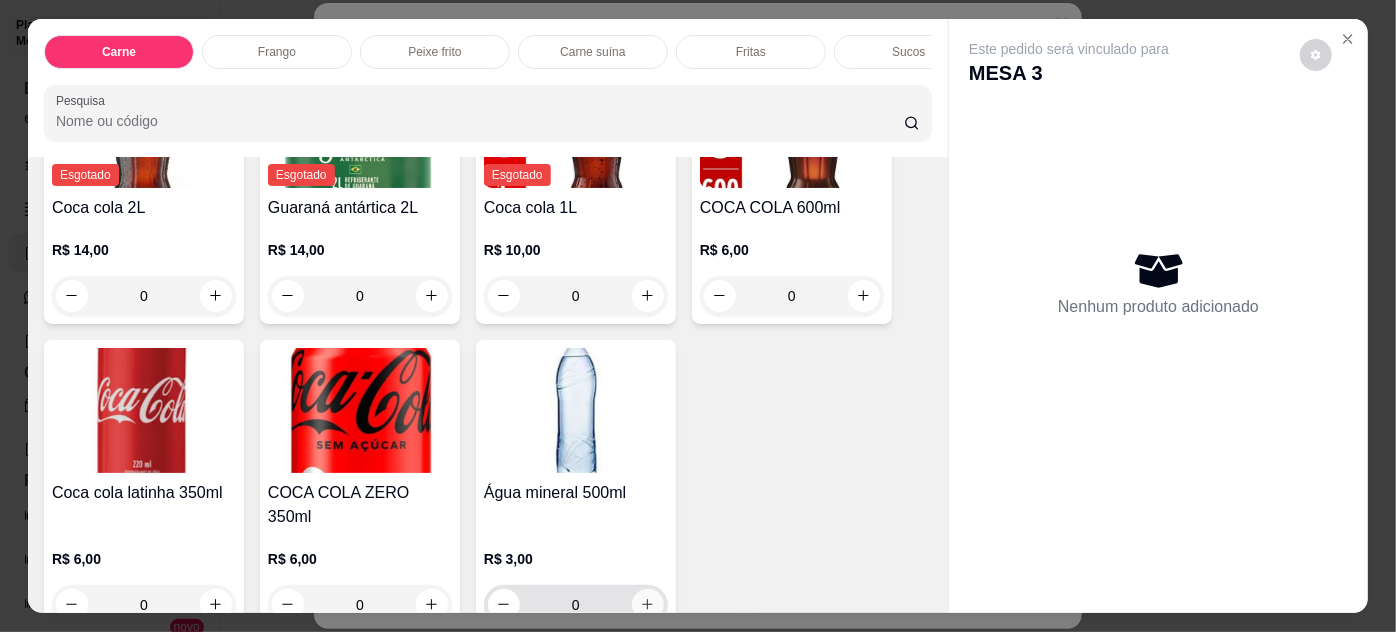 click at bounding box center [648, 605] 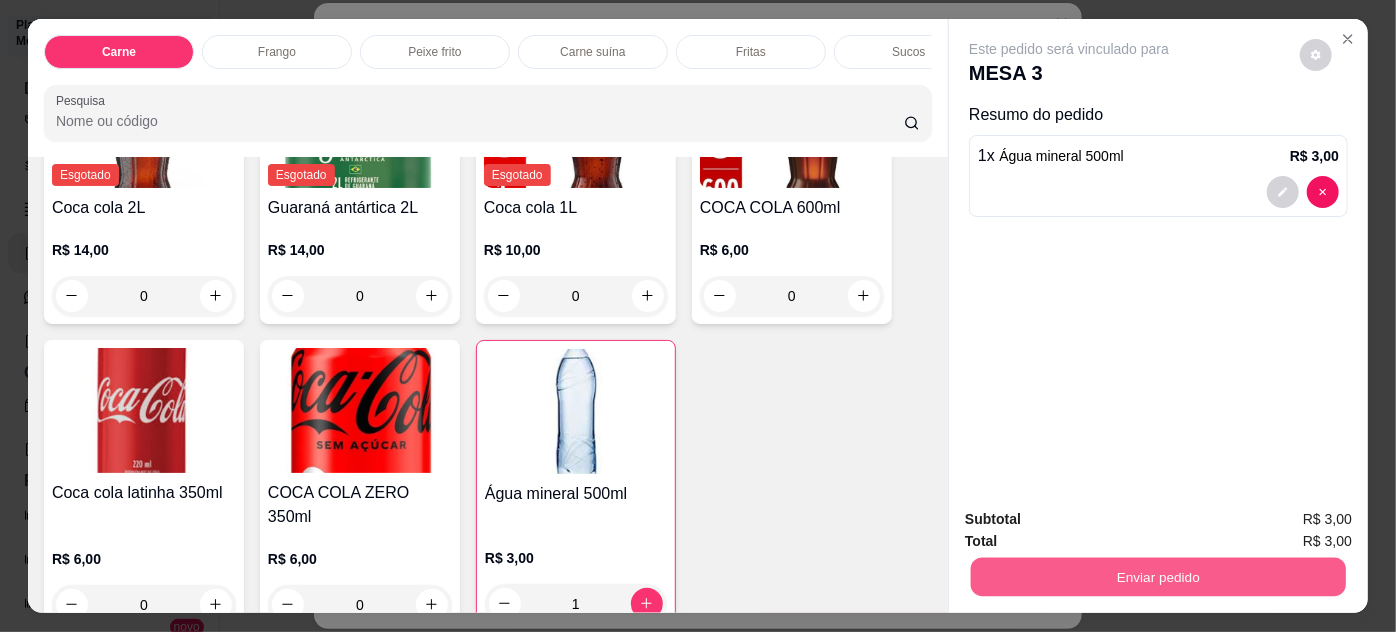 click on "Enviar pedido" at bounding box center (1158, 577) 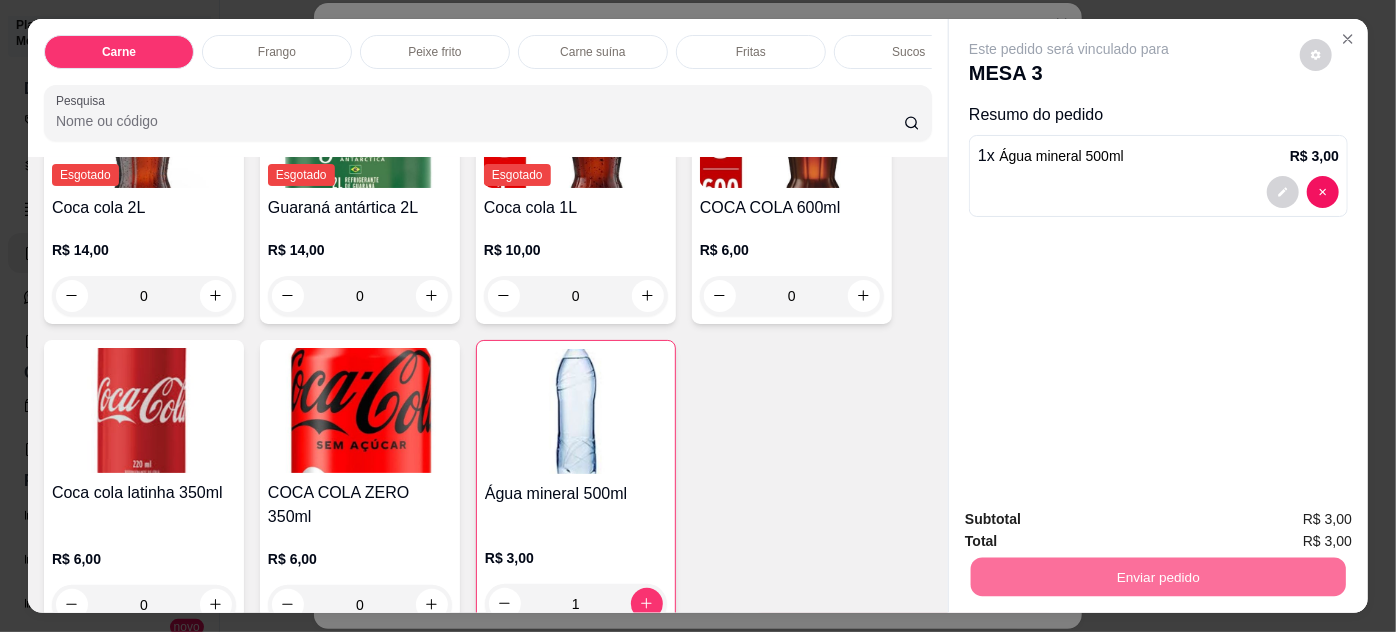 click on "Não registrar e enviar pedido" at bounding box center [1093, 520] 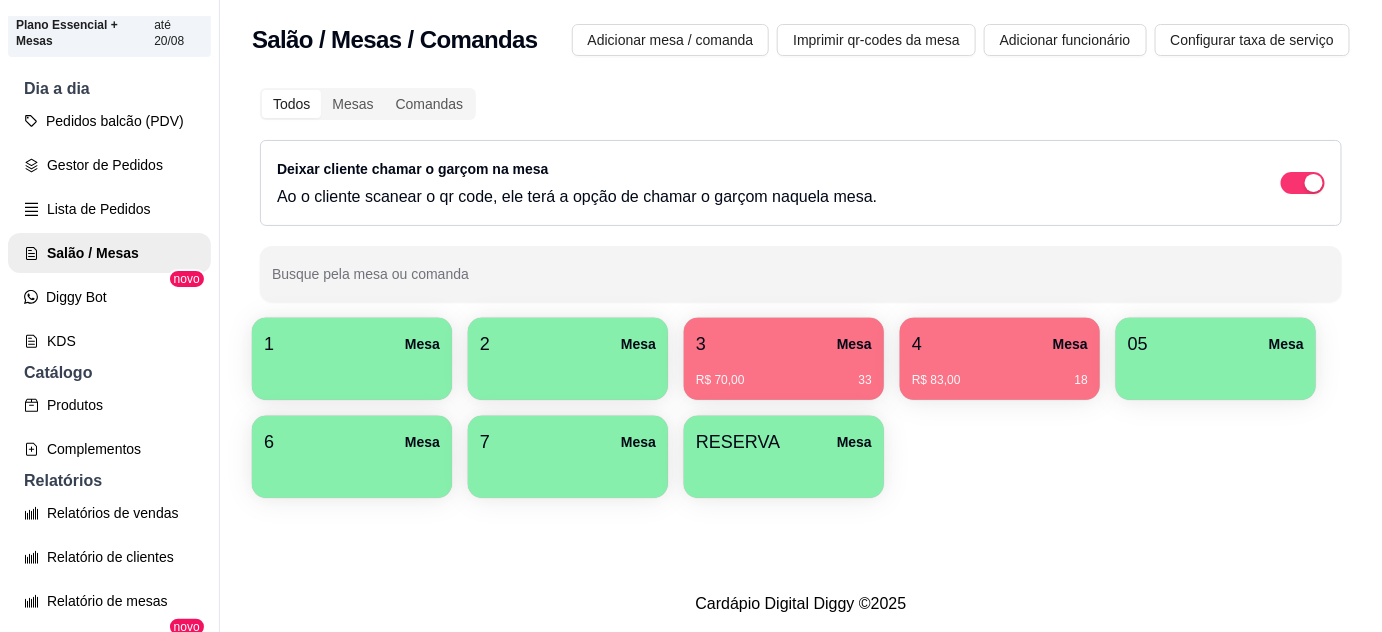 click on "3 Mesa" at bounding box center (784, 344) 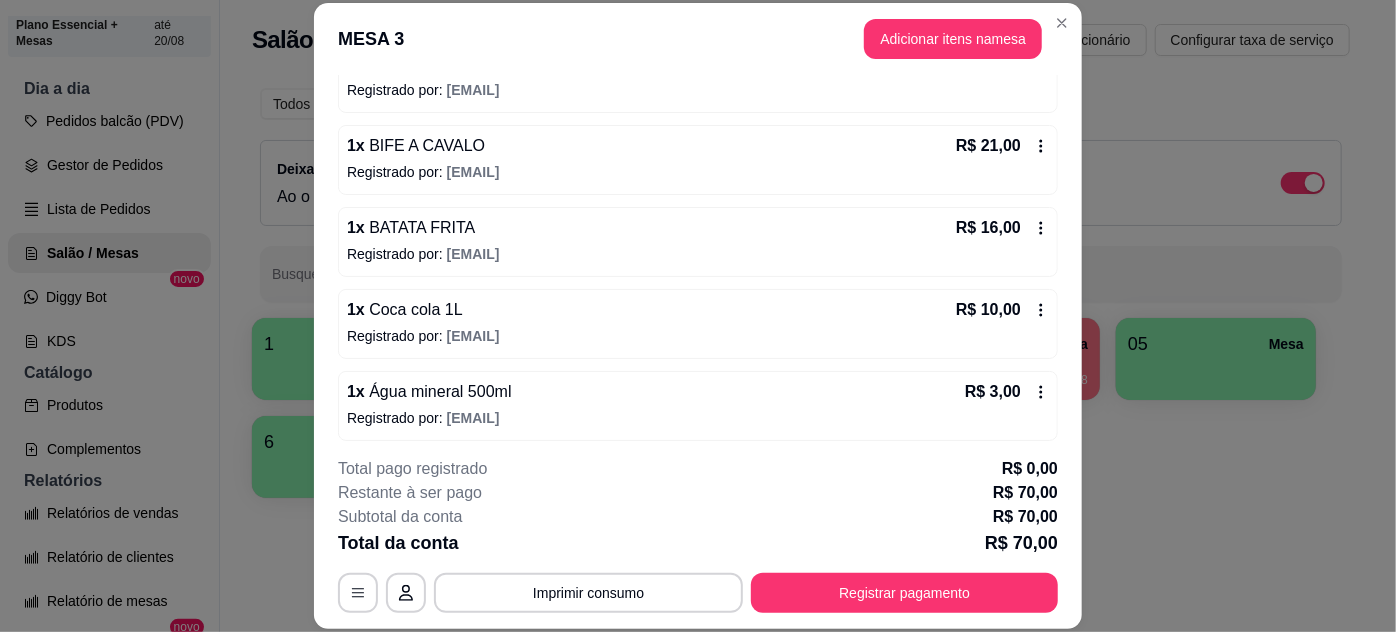 scroll, scrollTop: 226, scrollLeft: 0, axis: vertical 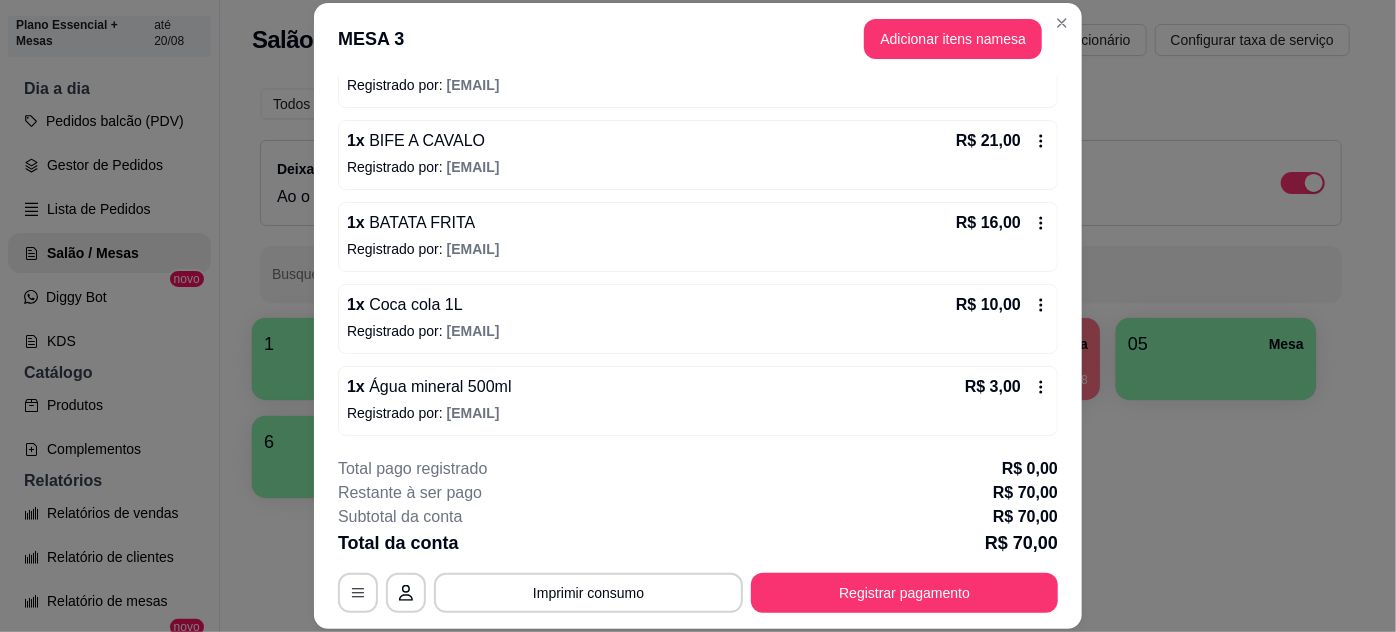 click 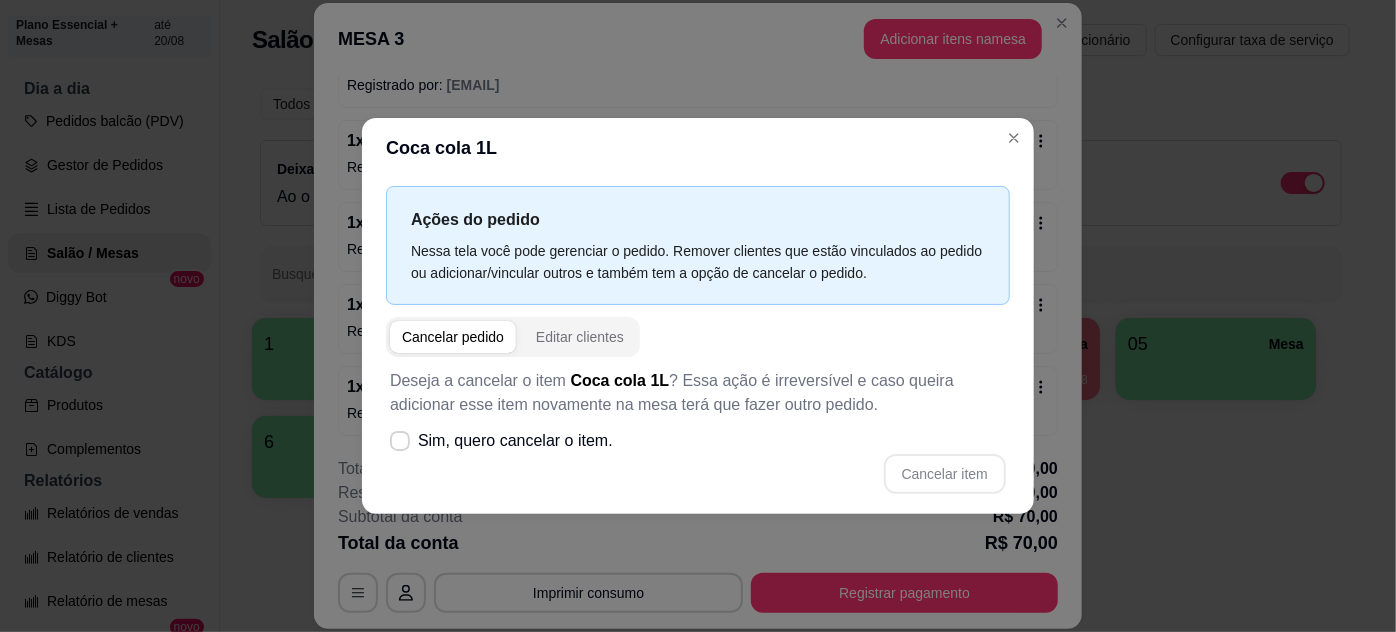 click on "Cancelar pedido" at bounding box center [453, 337] 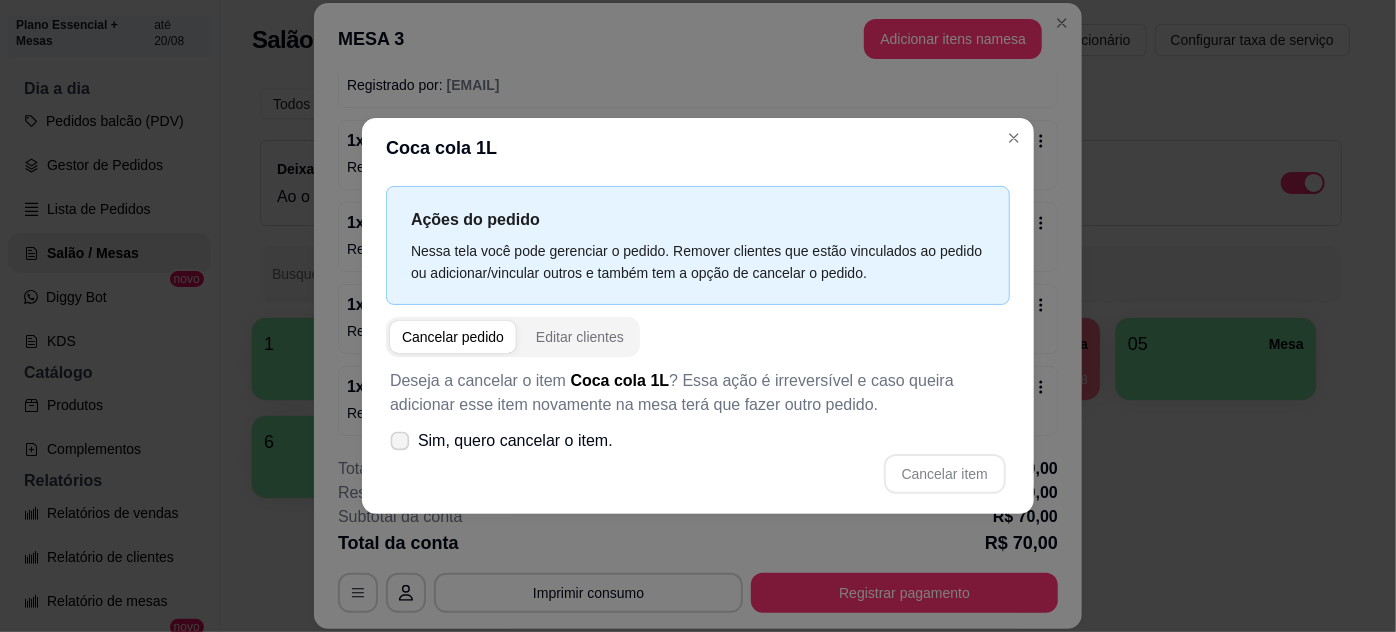 click 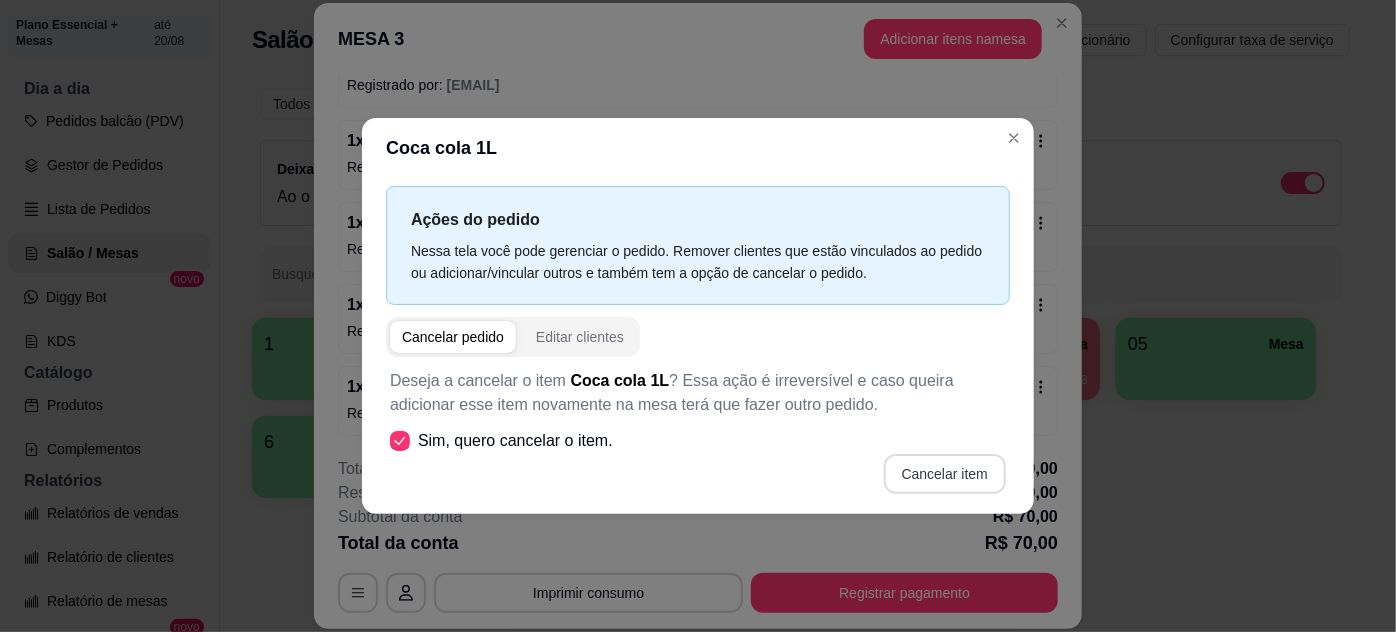 click on "Cancelar item" at bounding box center (945, 474) 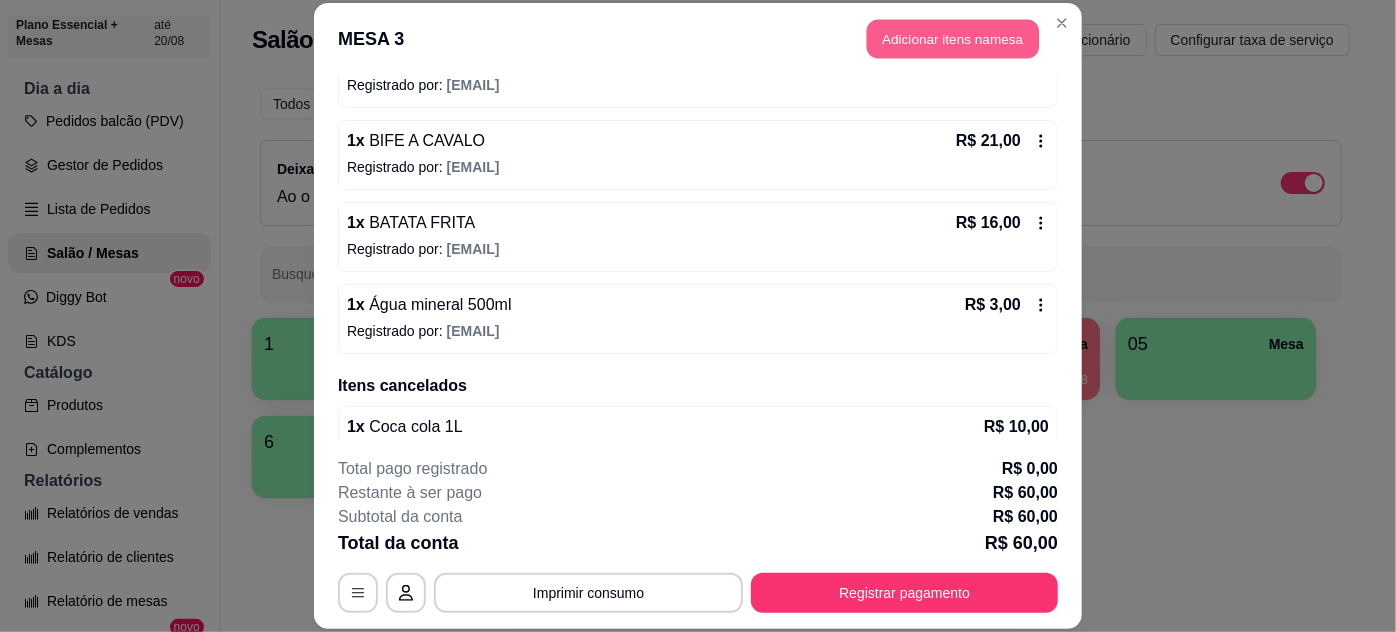 click on "Adicionar itens na  mesa" at bounding box center [953, 39] 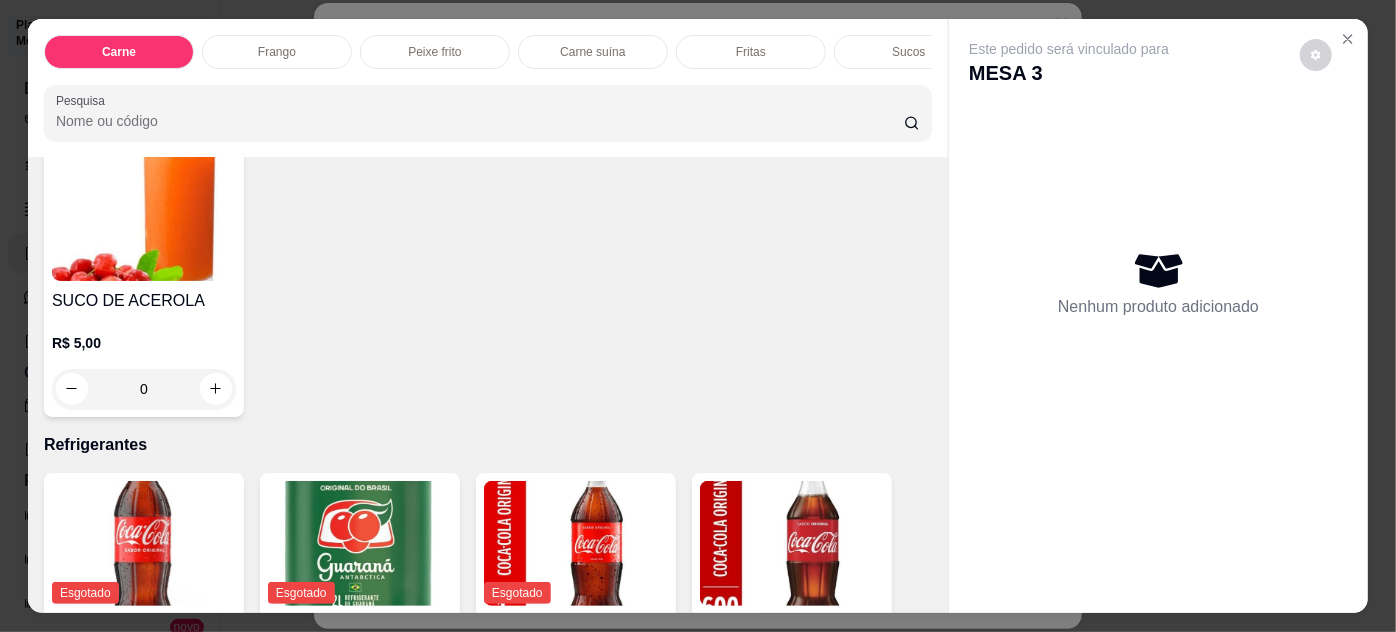 scroll, scrollTop: 2727, scrollLeft: 0, axis: vertical 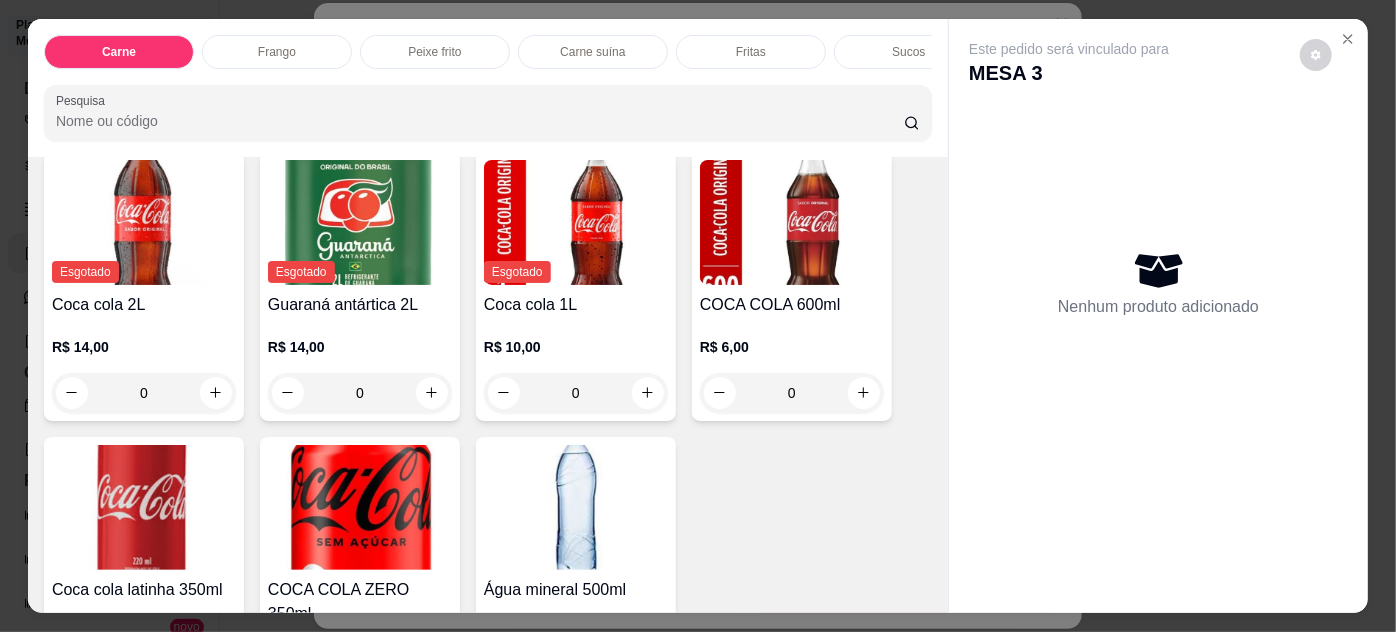 click on "COCA COLA 600ml" at bounding box center [792, 305] 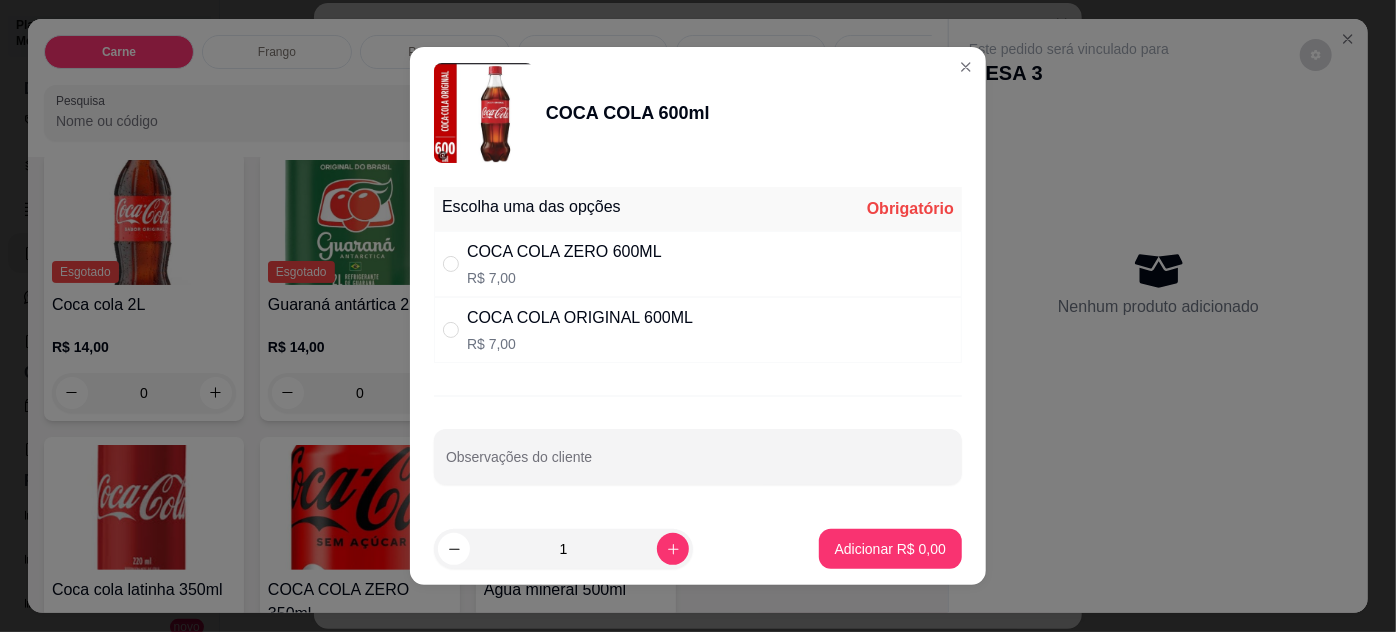 drag, startPoint x: 733, startPoint y: 333, endPoint x: 804, endPoint y: 389, distance: 90.426765 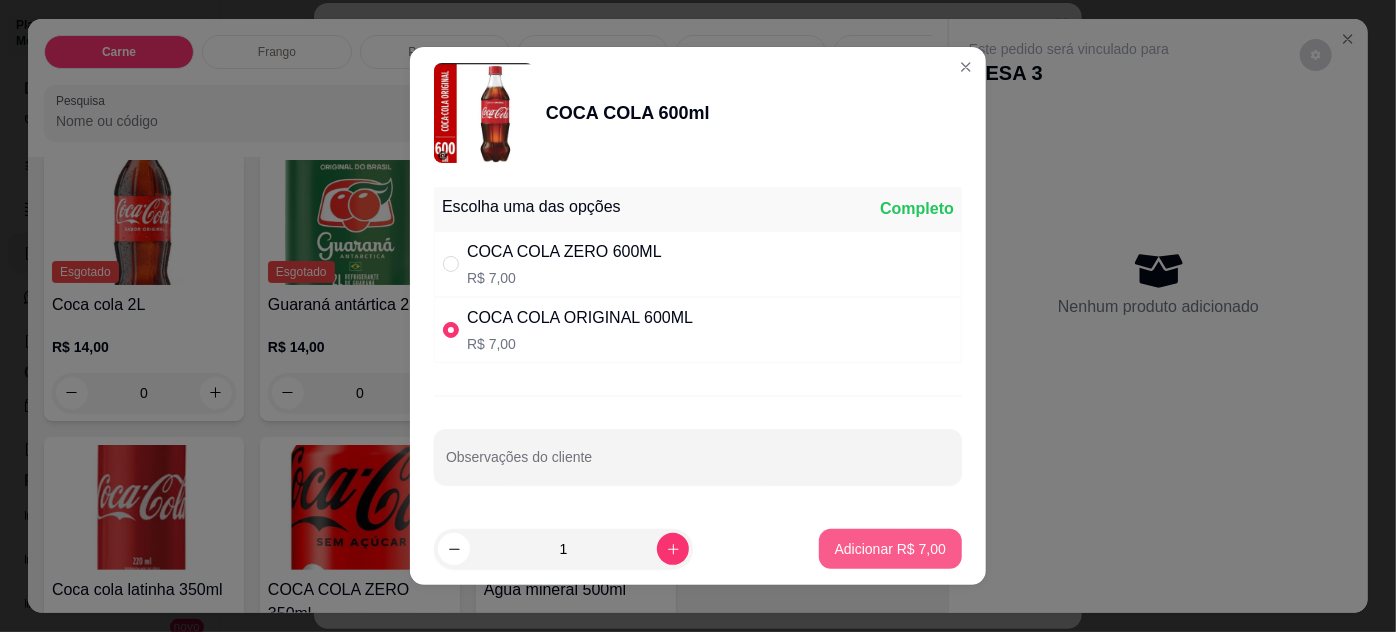click on "Adicionar   R$ 7,00" at bounding box center (890, 549) 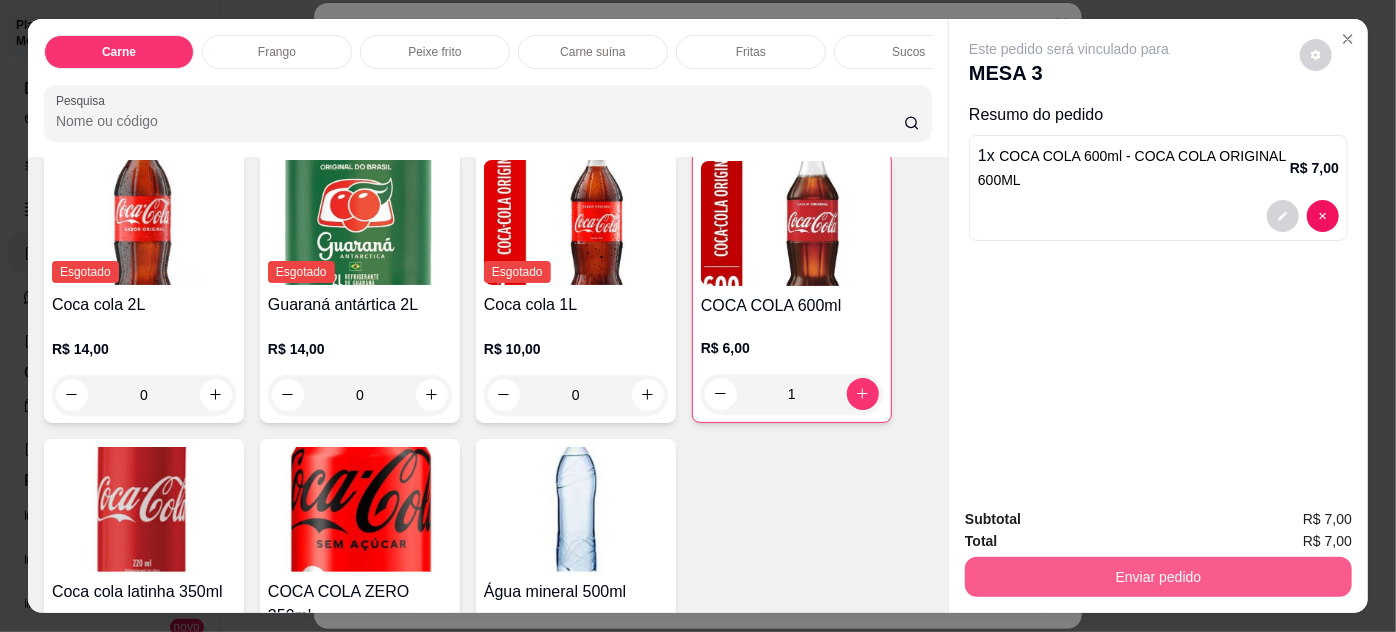 click on "Enviar pedido" at bounding box center (1158, 577) 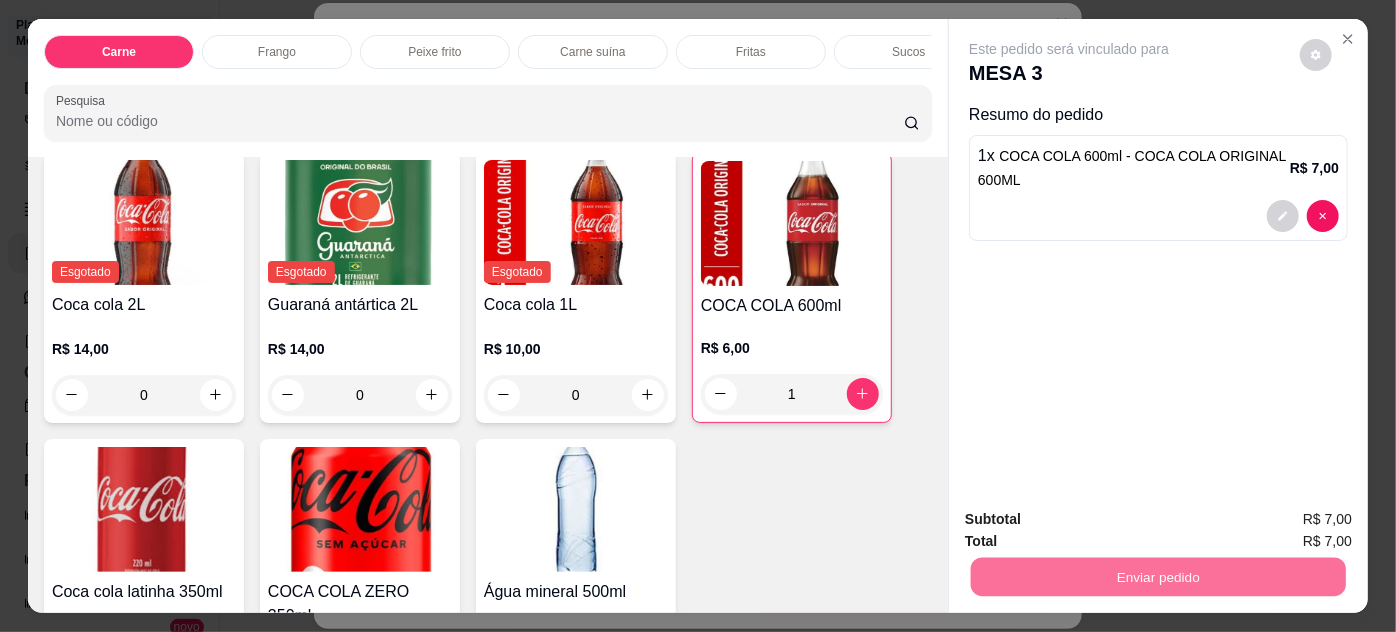 click on "Não registrar e enviar pedido" at bounding box center (1093, 520) 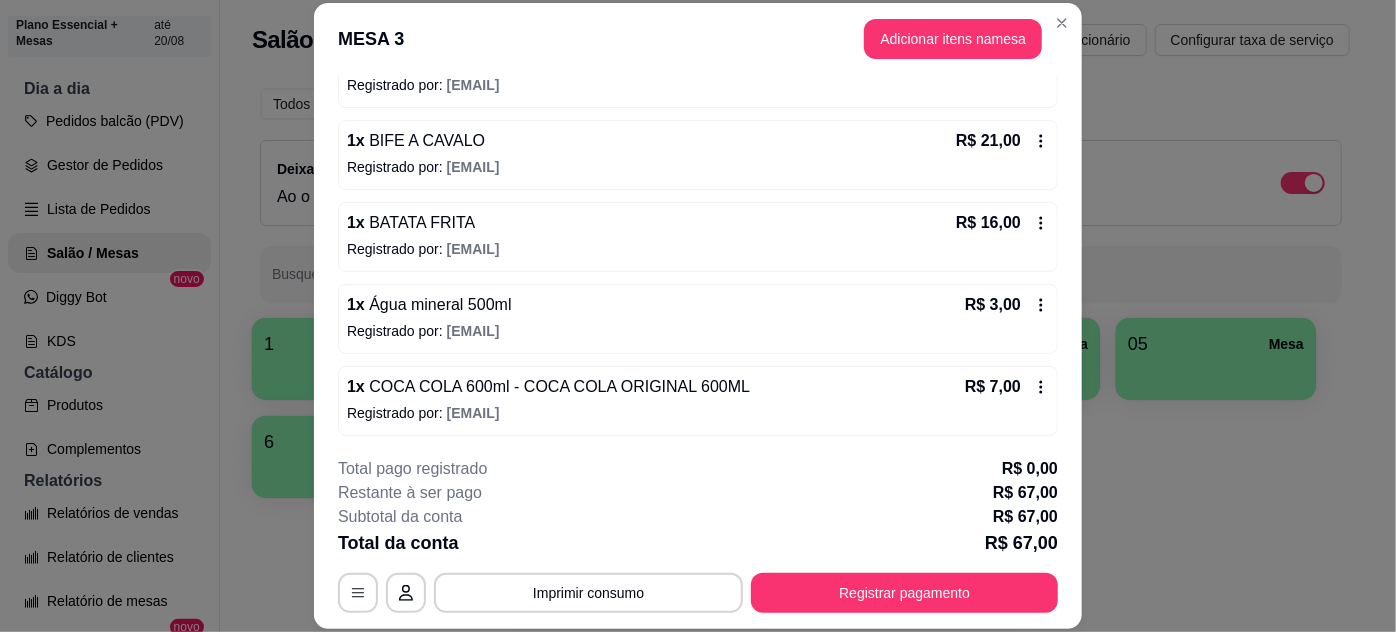 scroll, scrollTop: 330, scrollLeft: 0, axis: vertical 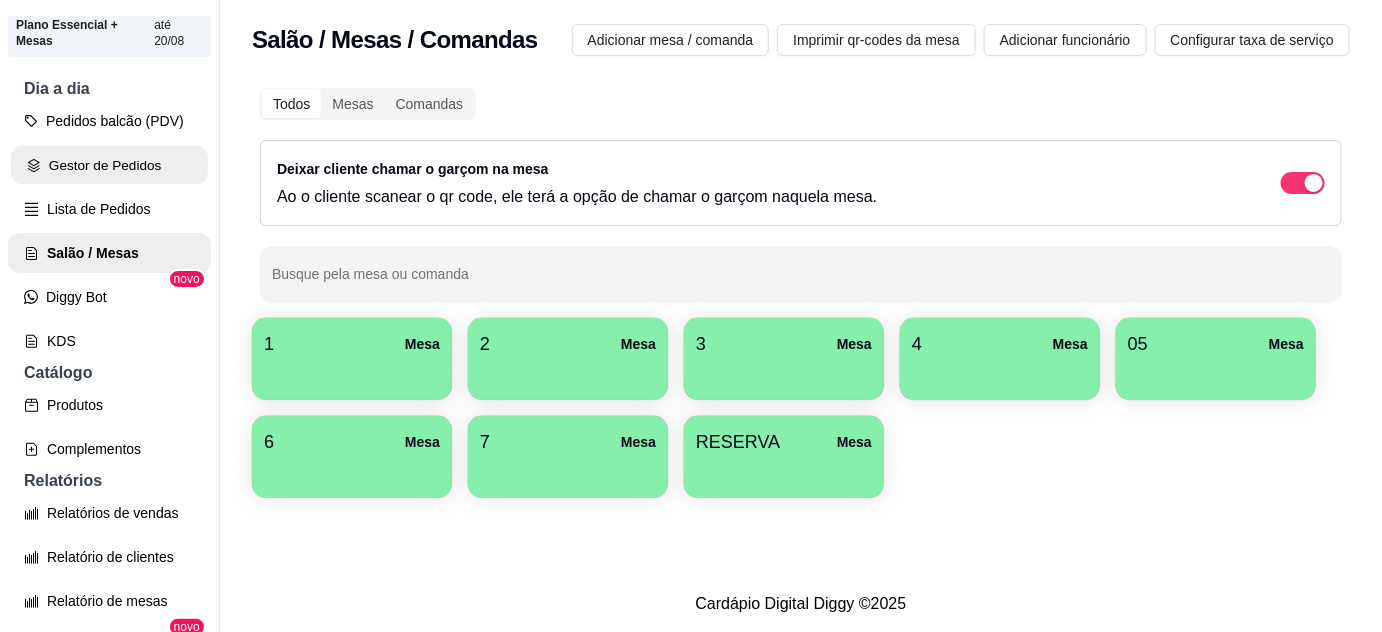 click on "Gestor de Pedidos" at bounding box center [109, 165] 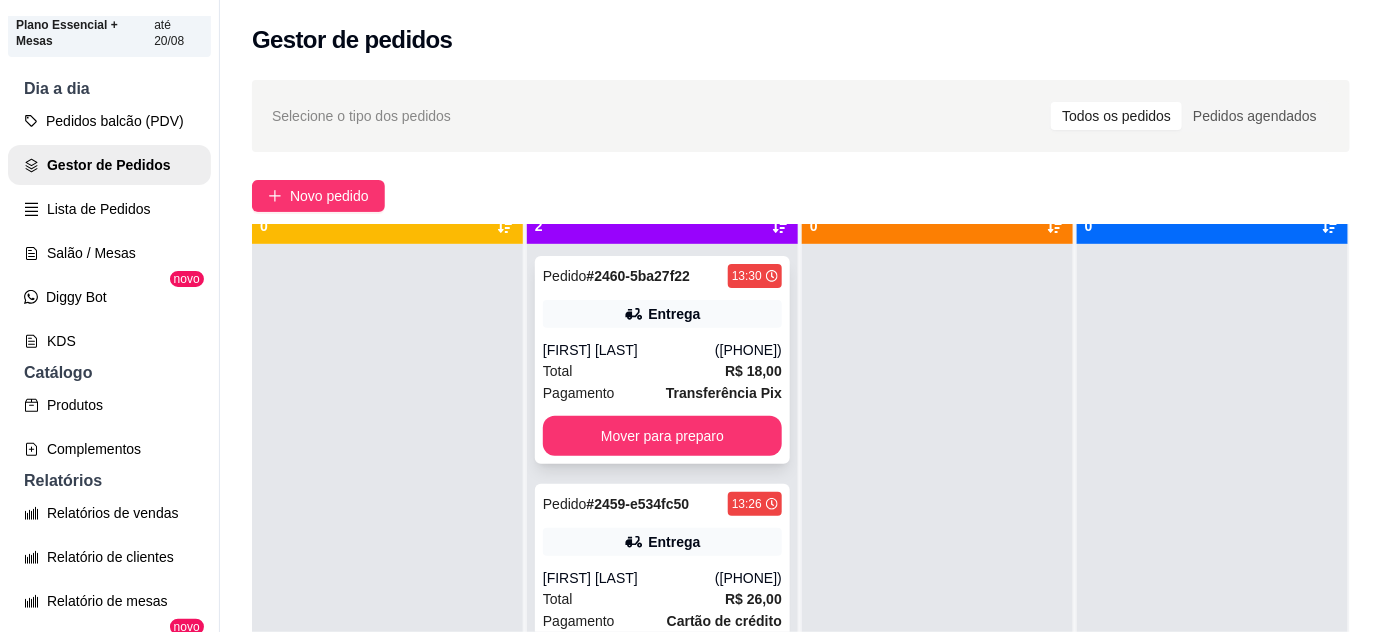 scroll, scrollTop: 56, scrollLeft: 0, axis: vertical 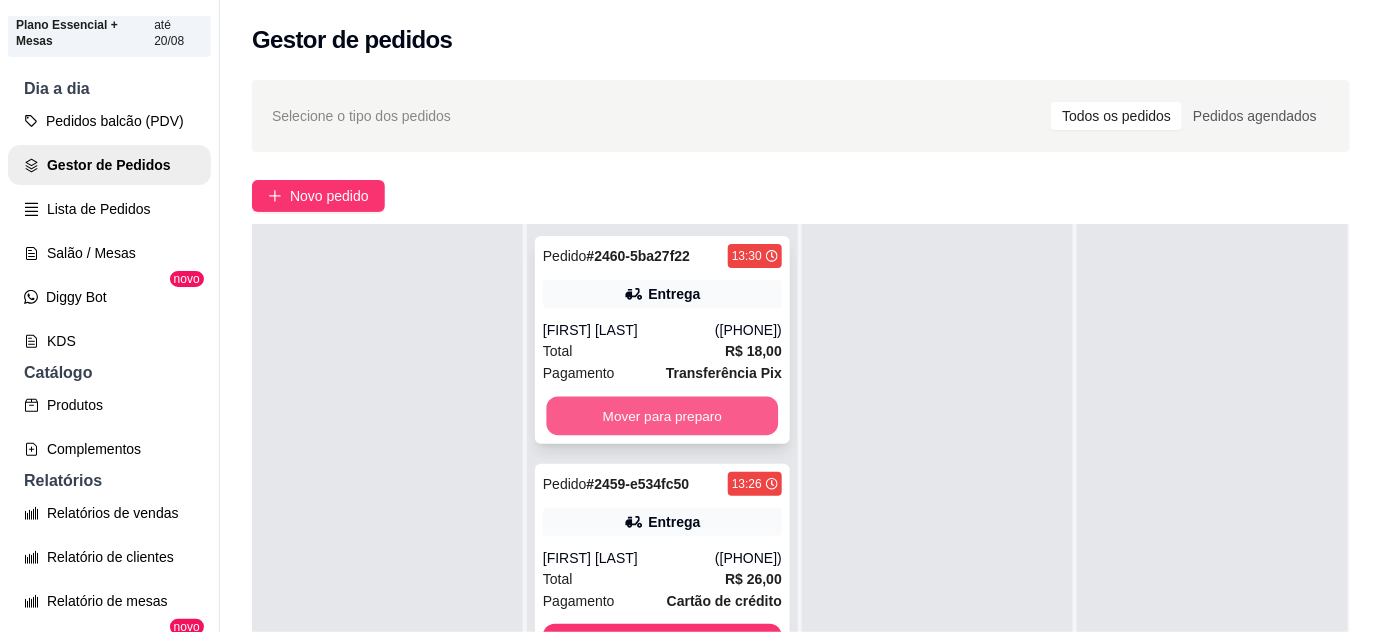 click on "Mover para preparo" at bounding box center (663, 416) 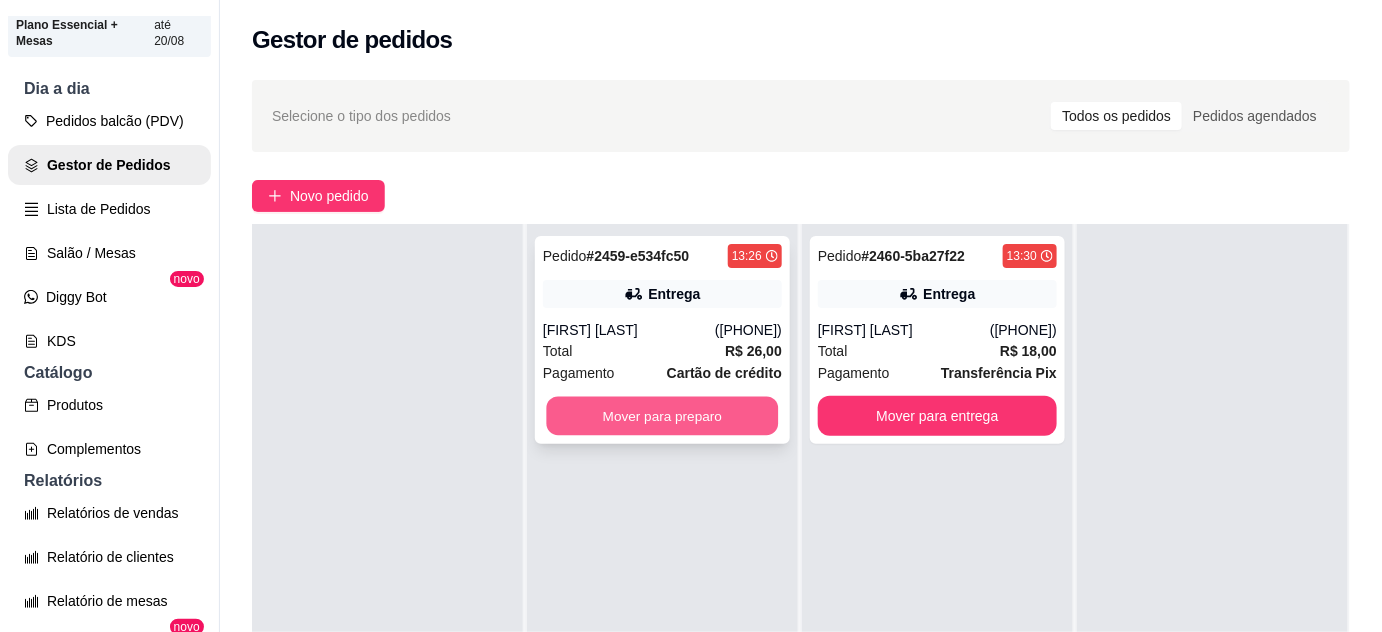 click on "Mover para preparo" at bounding box center (663, 416) 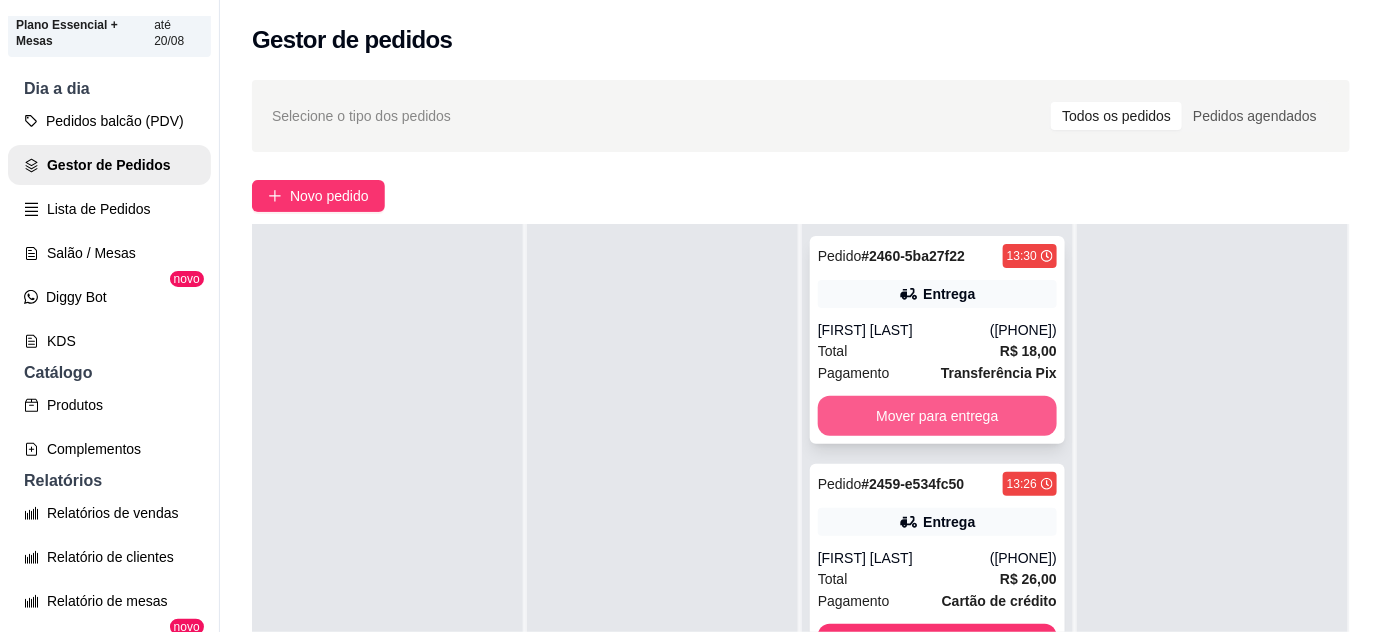click on "Mover para entrega" at bounding box center [937, 416] 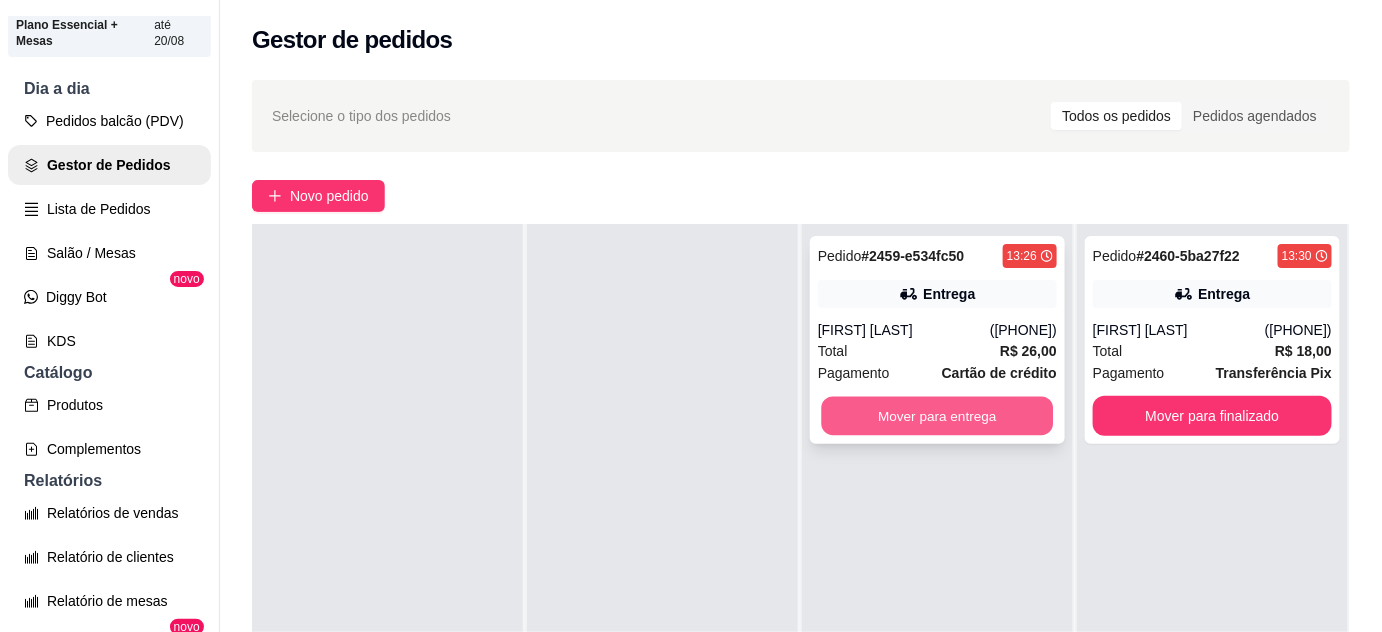 click on "Mover para entrega" at bounding box center [938, 416] 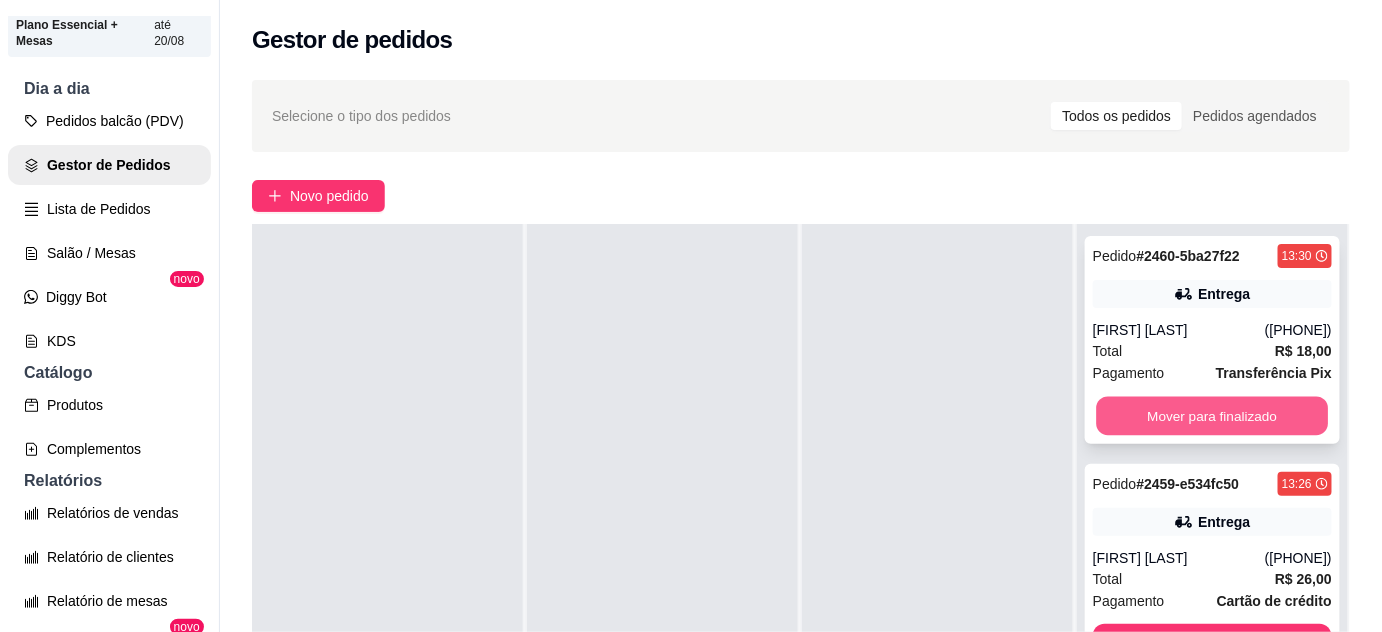 click on "Mover para finalizado" at bounding box center [1213, 416] 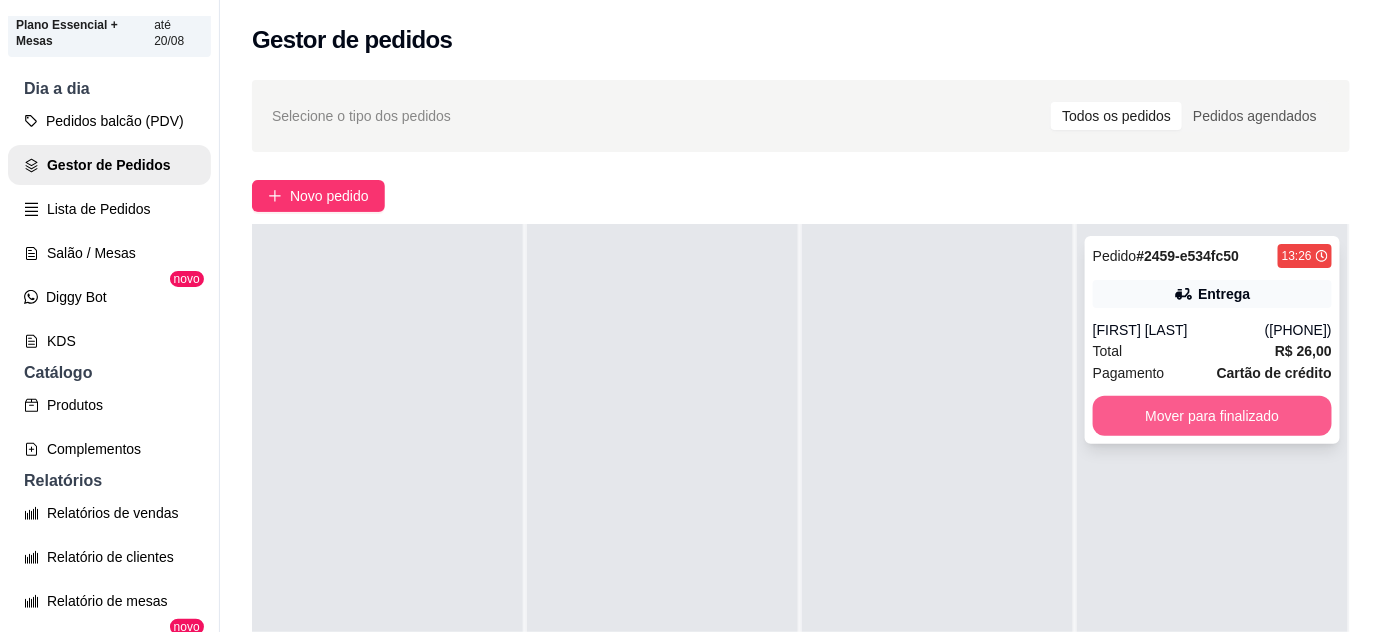 click on "Mover para finalizado" at bounding box center [1212, 416] 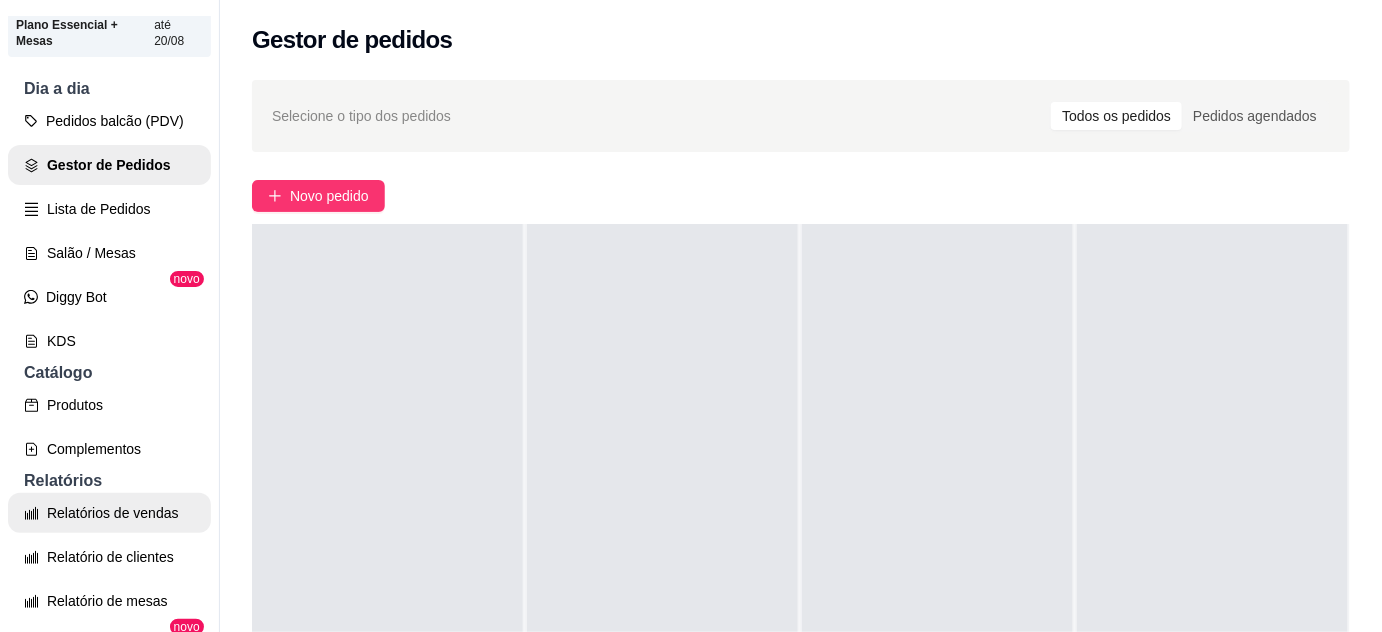 click on "Relatórios de vendas" at bounding box center (109, 513) 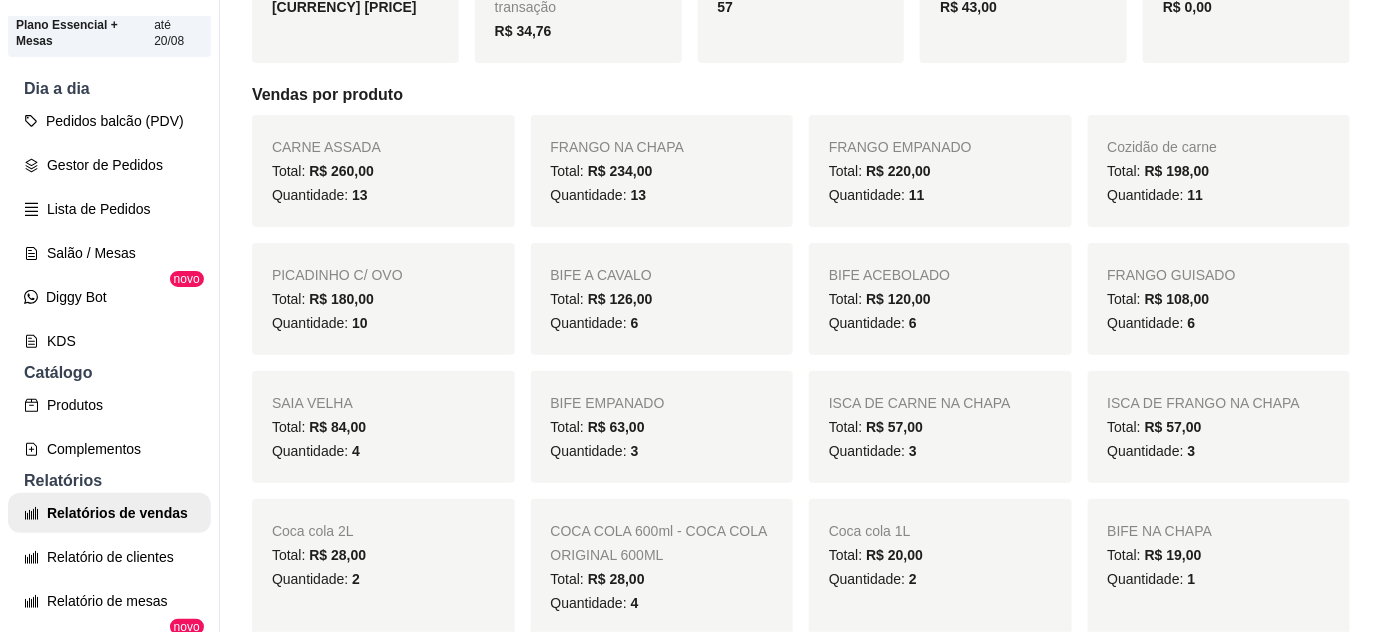 scroll, scrollTop: 0, scrollLeft: 0, axis: both 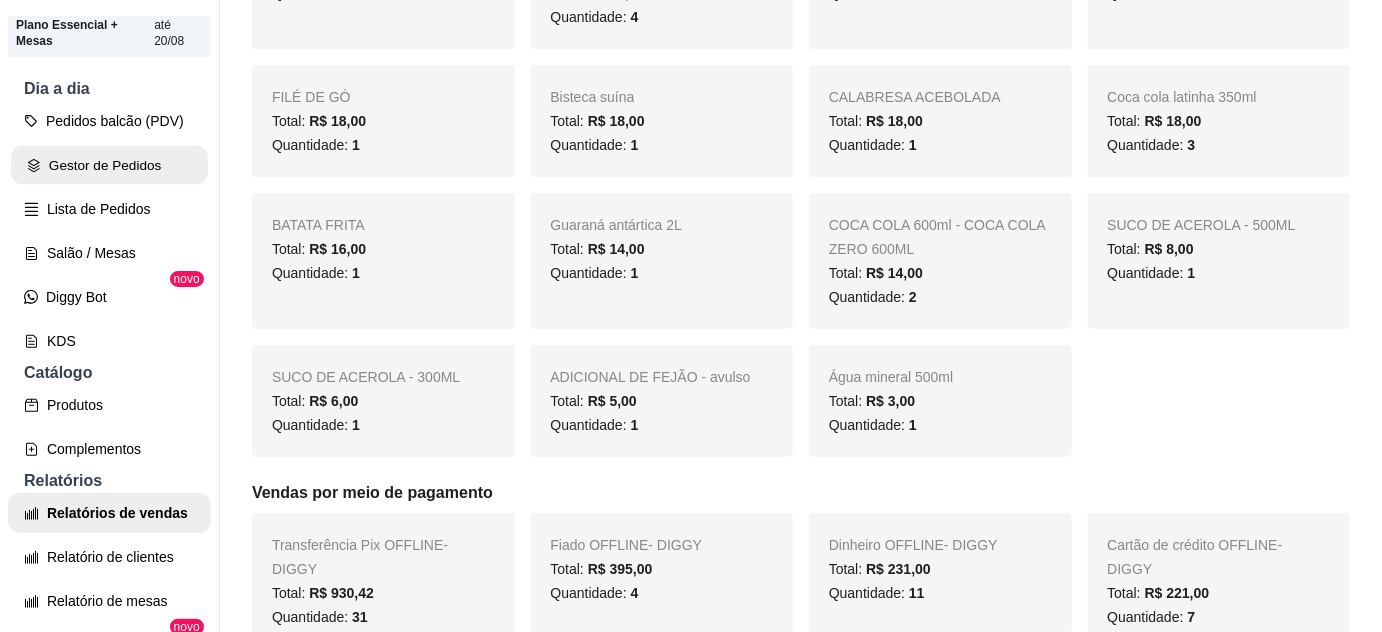 click on "Gestor de Pedidos" at bounding box center [109, 165] 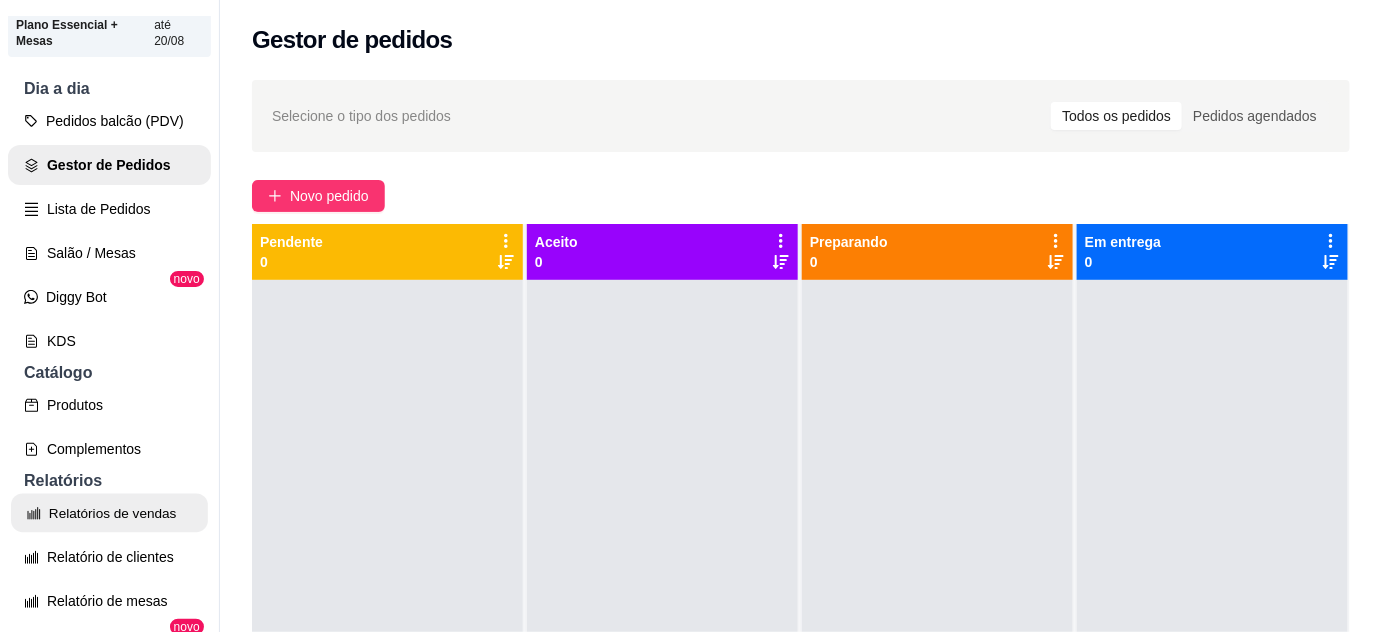 click on "Relatórios de vendas" at bounding box center [109, 513] 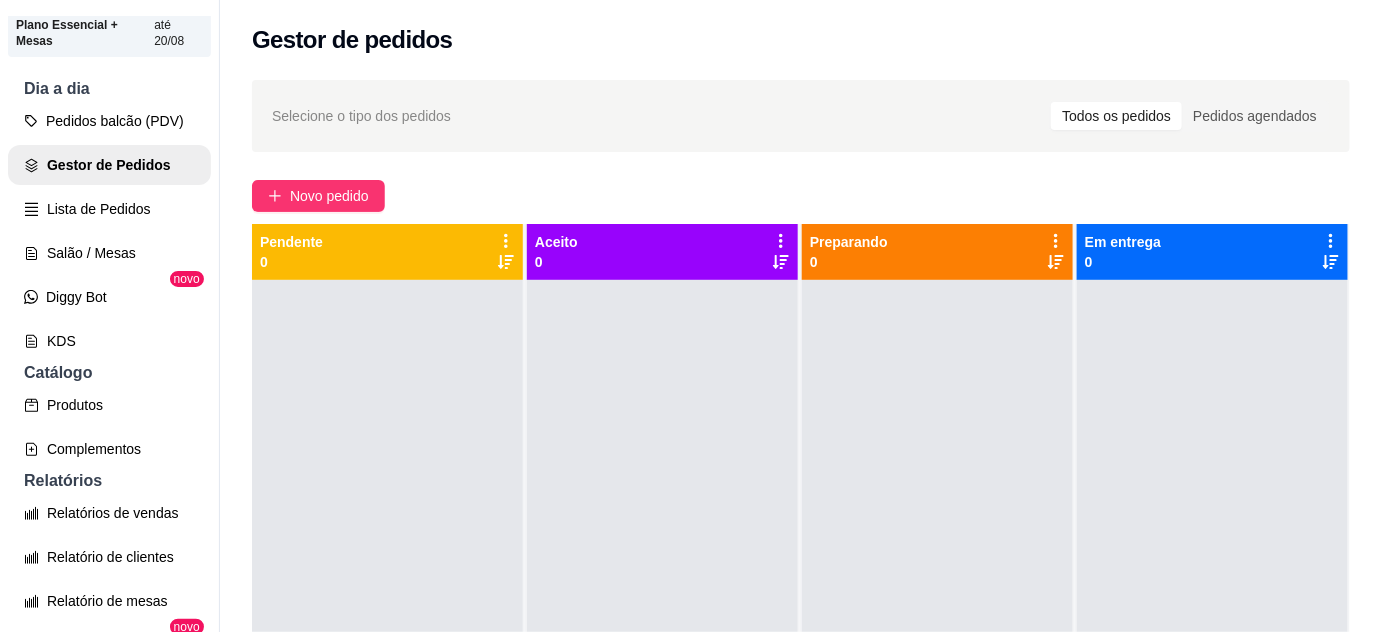 select on "ALL" 